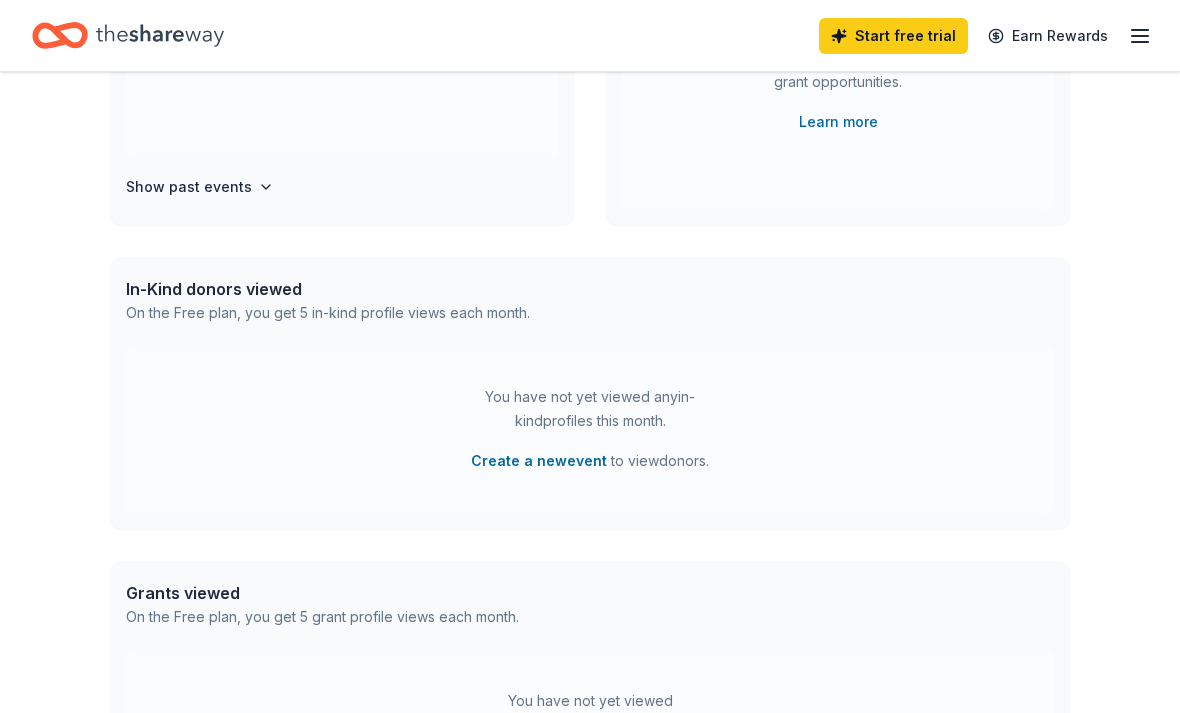 scroll, scrollTop: 335, scrollLeft: 0, axis: vertical 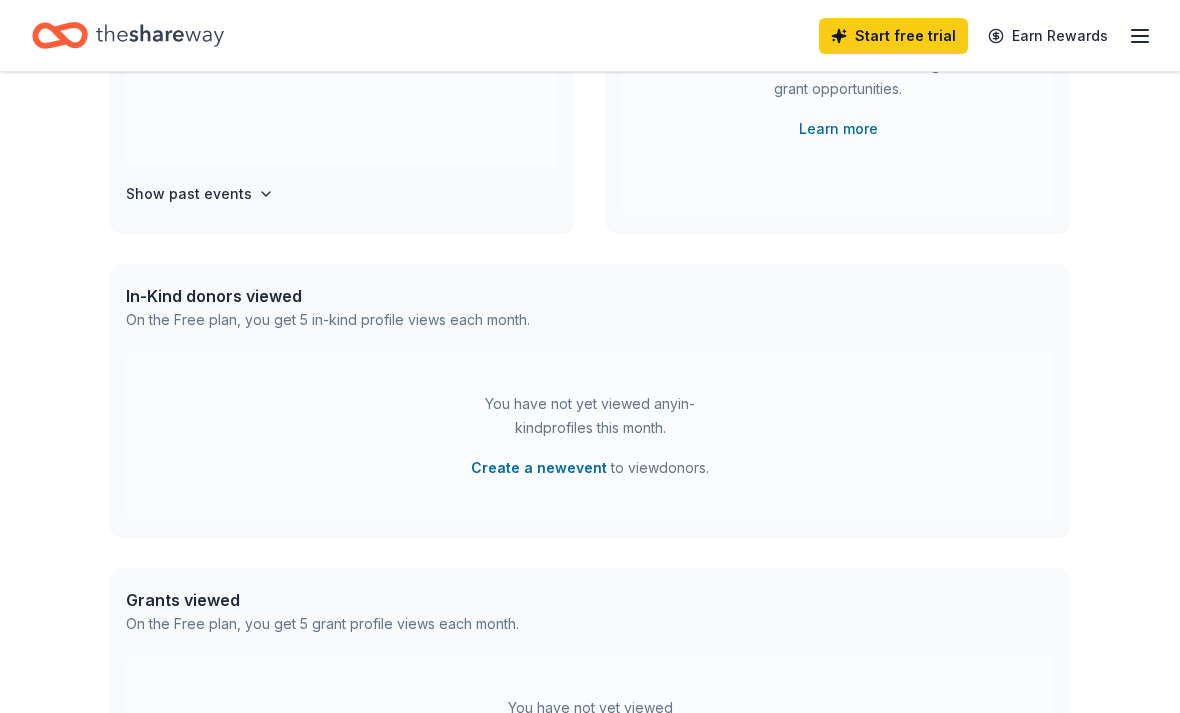 click on "Create a new  event" at bounding box center [539, 469] 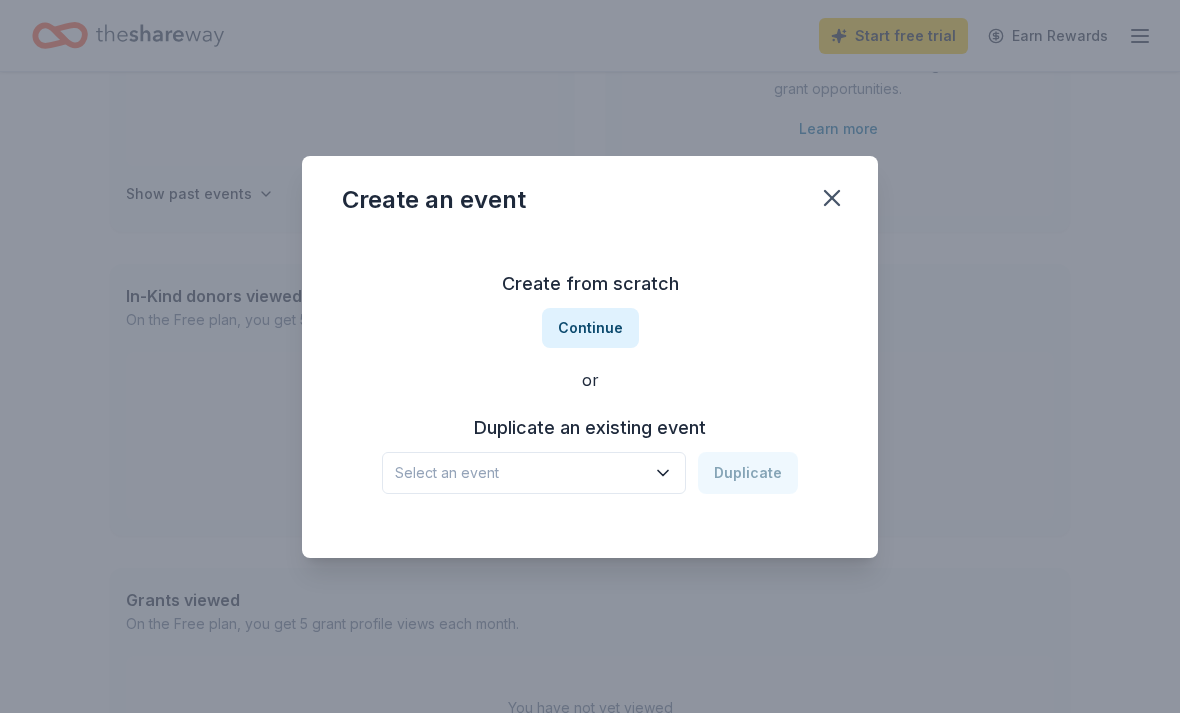 click 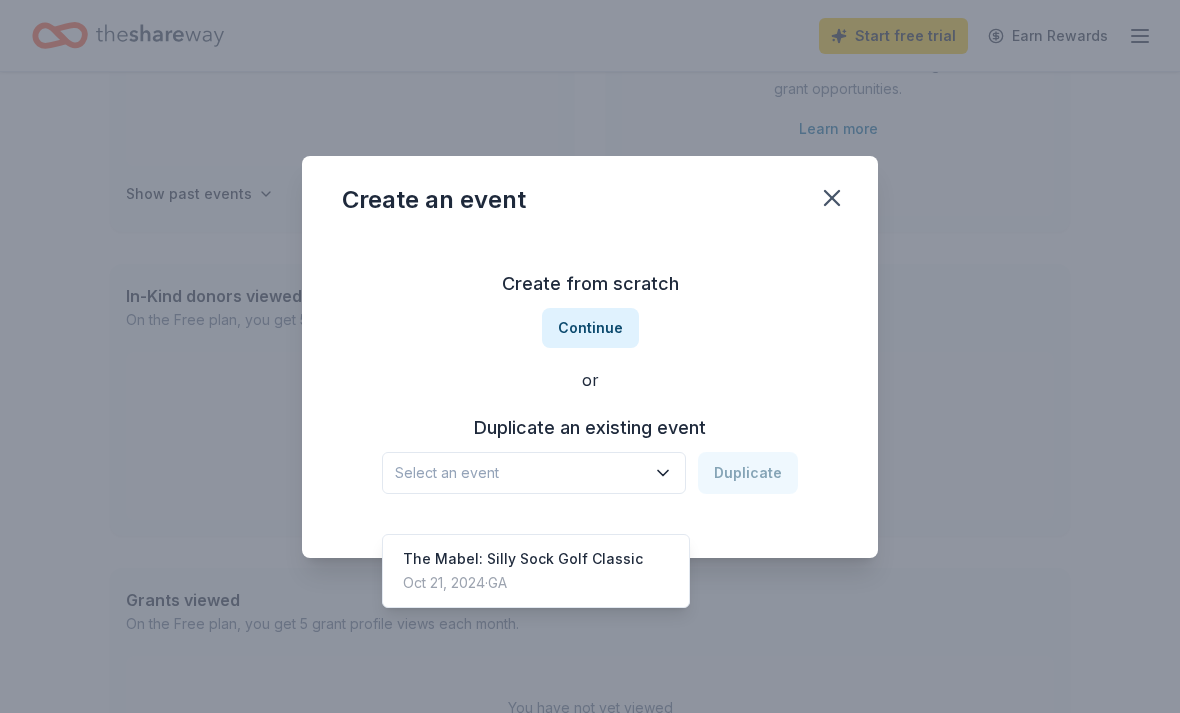 click on "The Mabel: Silly Sock Golf Classic" at bounding box center (523, 559) 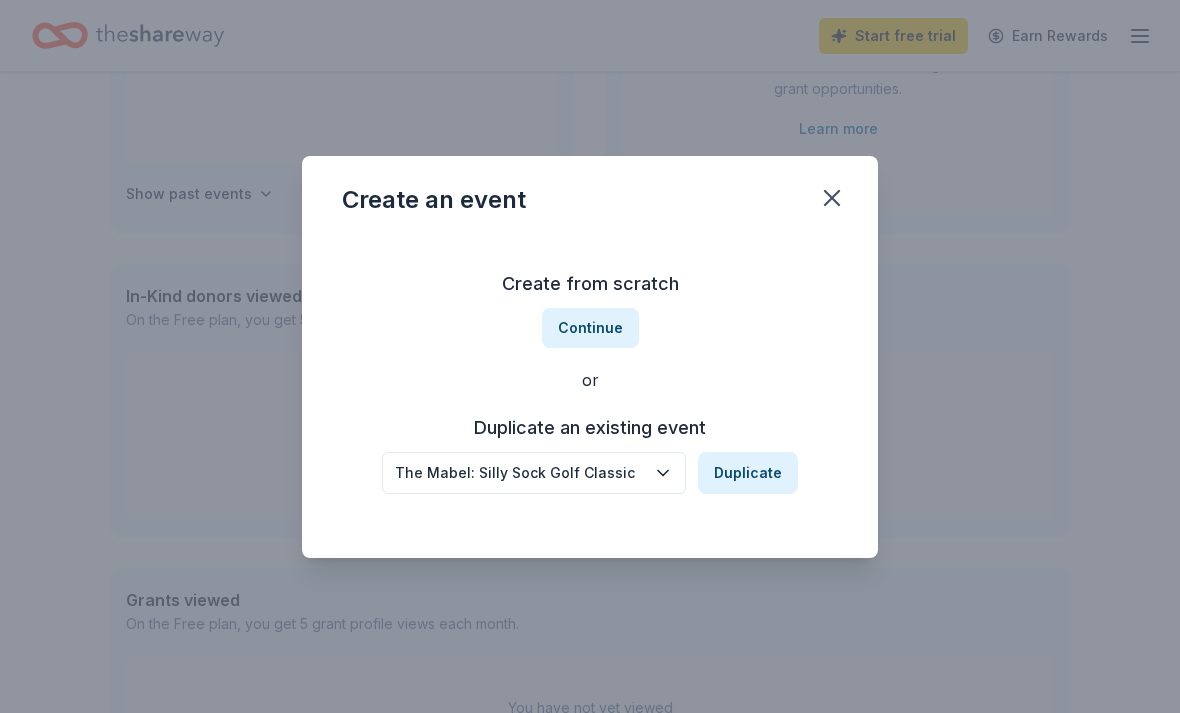click on "The Mabel: Silly Sock Golf Classic" at bounding box center [520, 473] 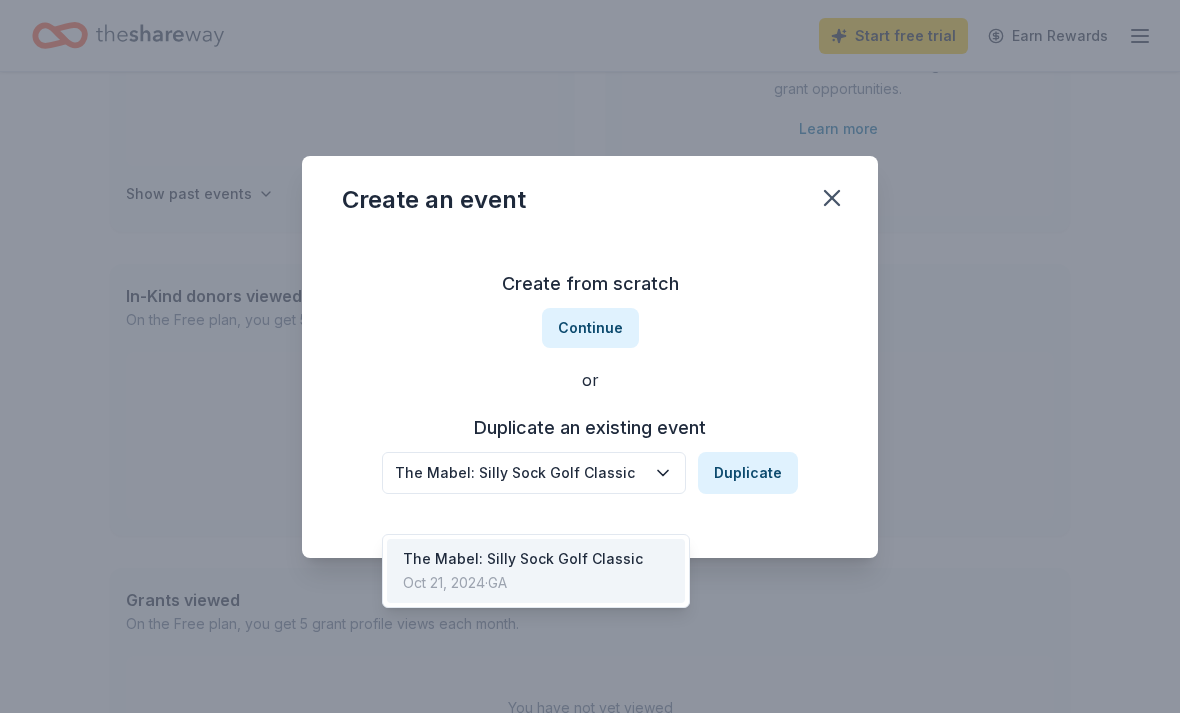 click on "The Mabel: Silly Sock Golf Classic" at bounding box center (520, 473) 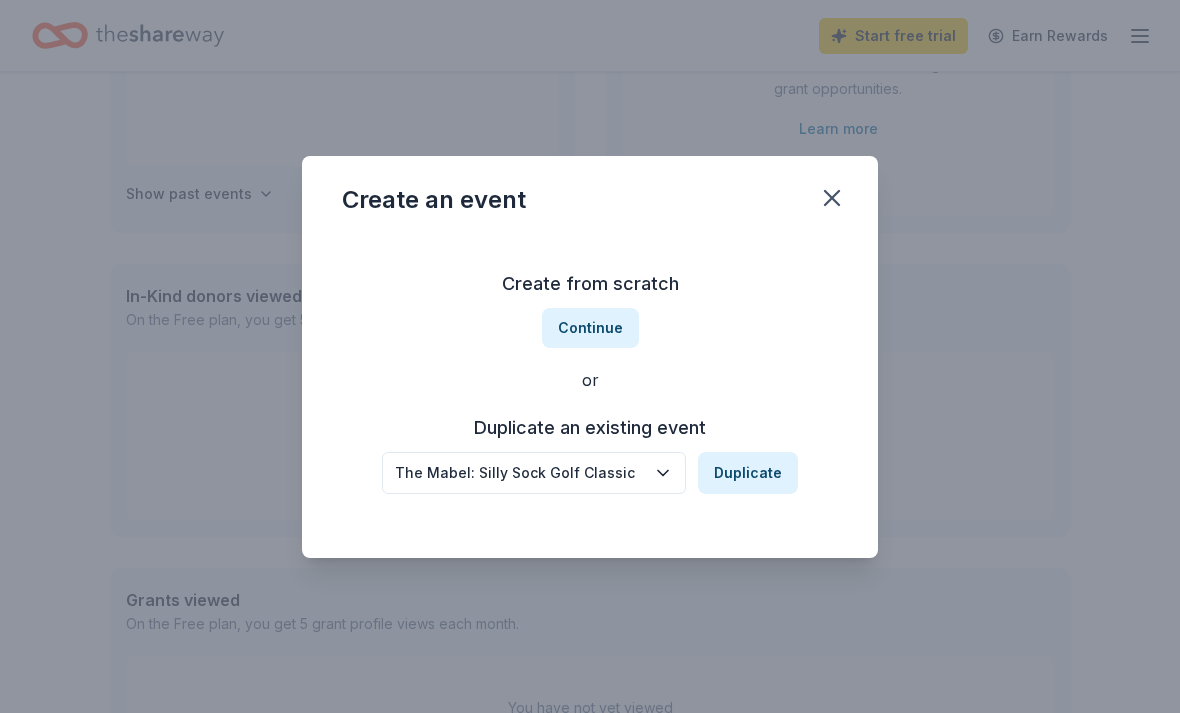 click on "Duplicate" at bounding box center [748, 473] 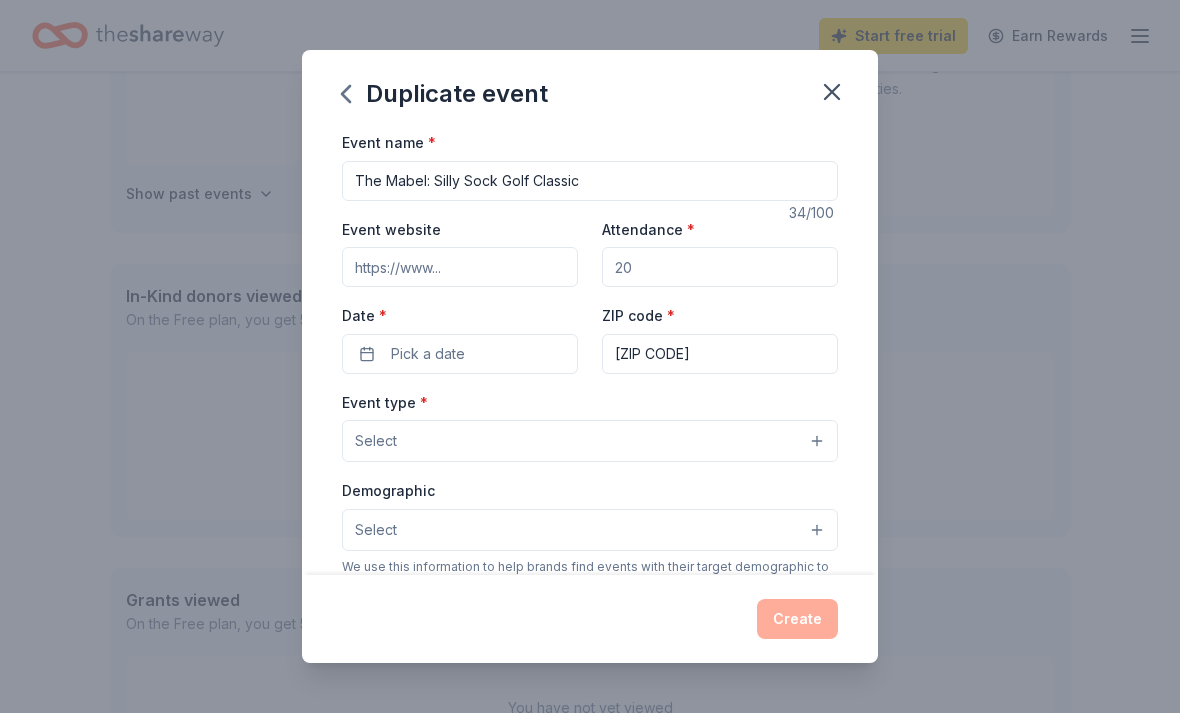 click on "Pick a date" at bounding box center (460, 354) 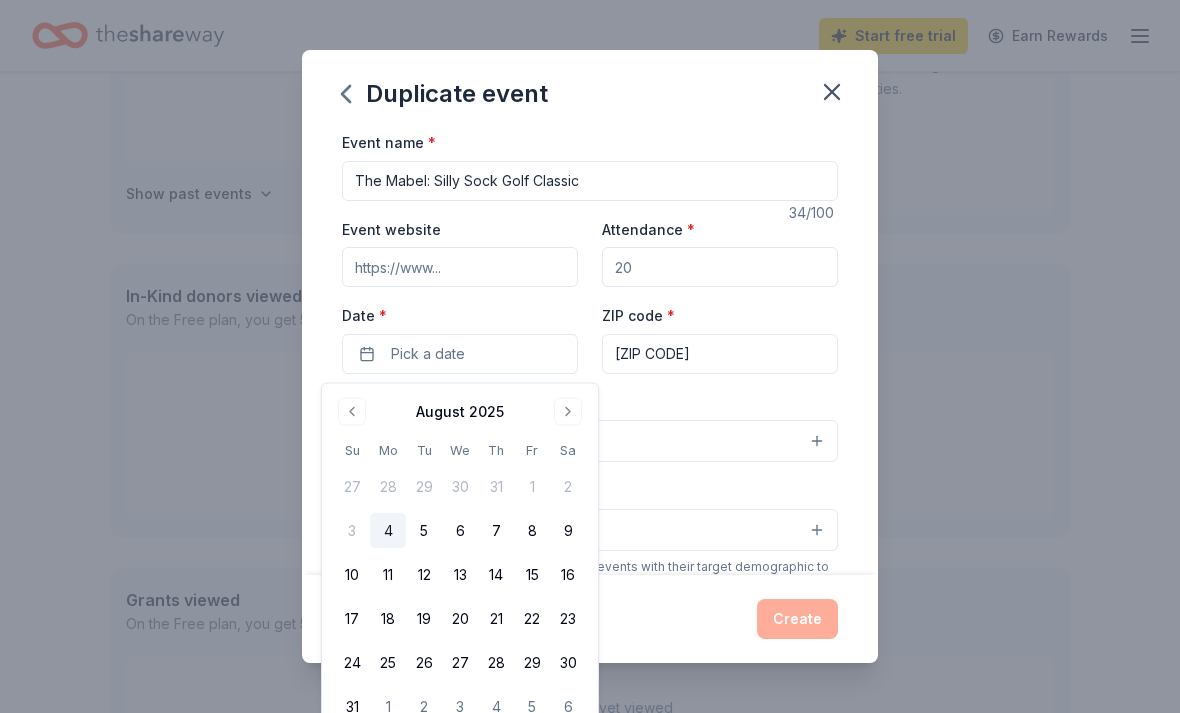 click at bounding box center (568, 412) 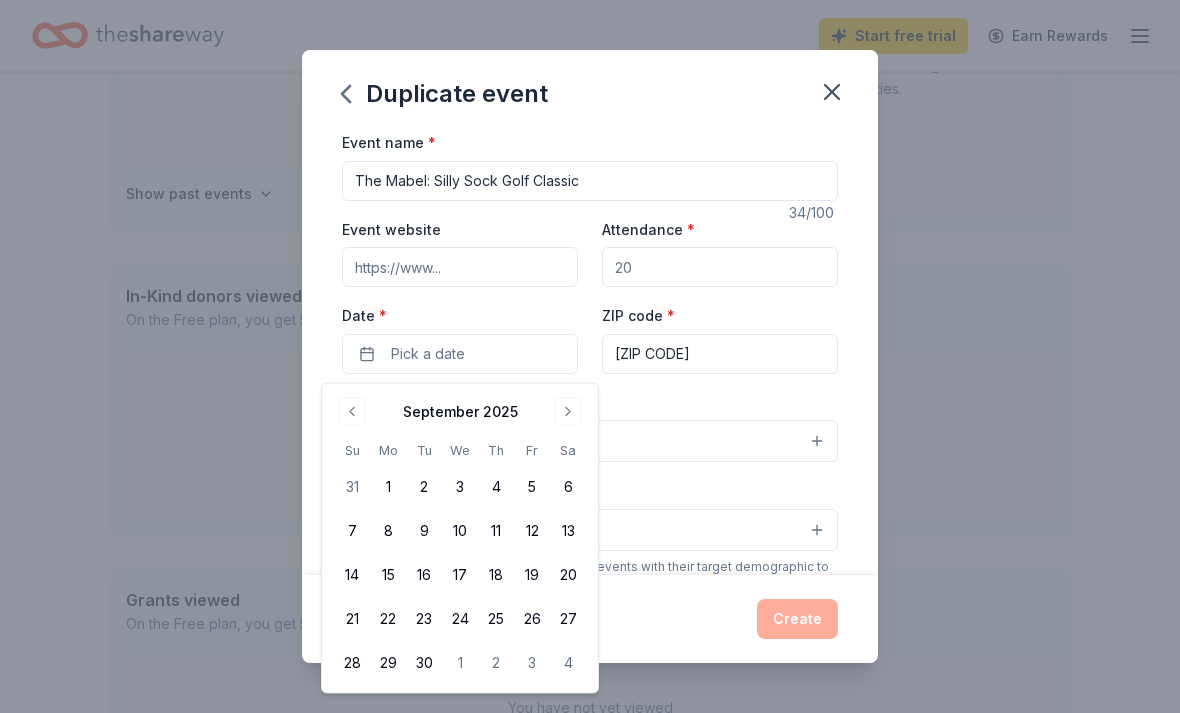 click at bounding box center (568, 412) 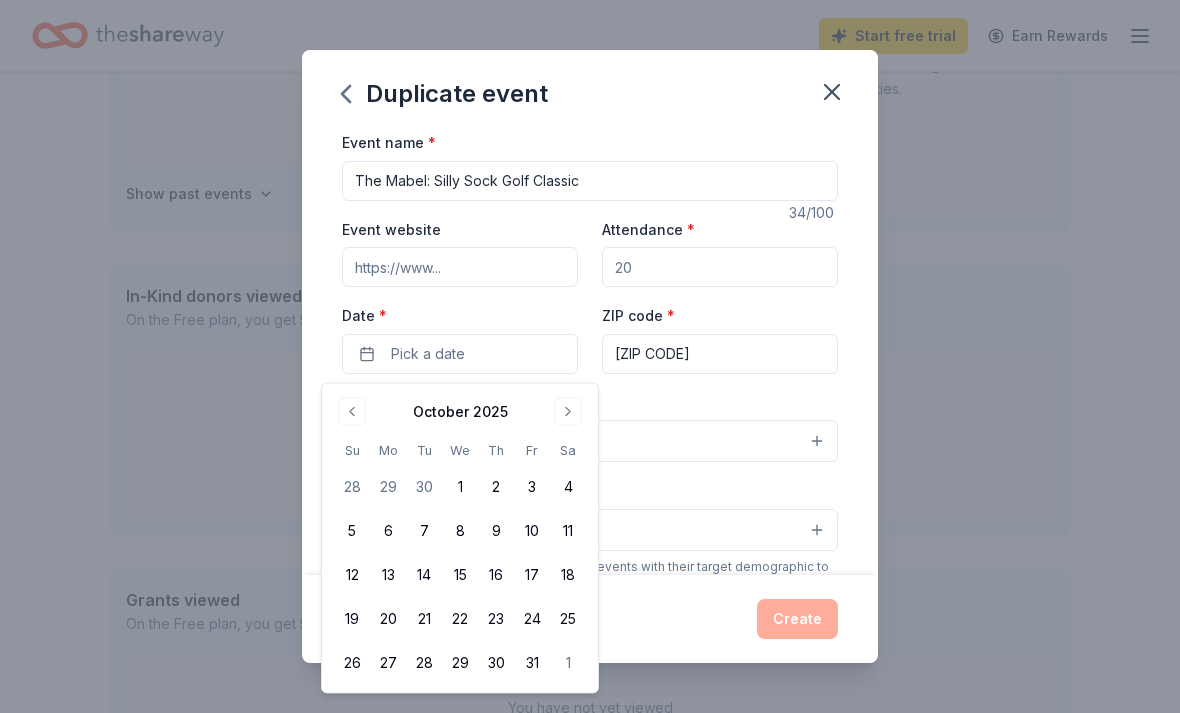 click at bounding box center (568, 412) 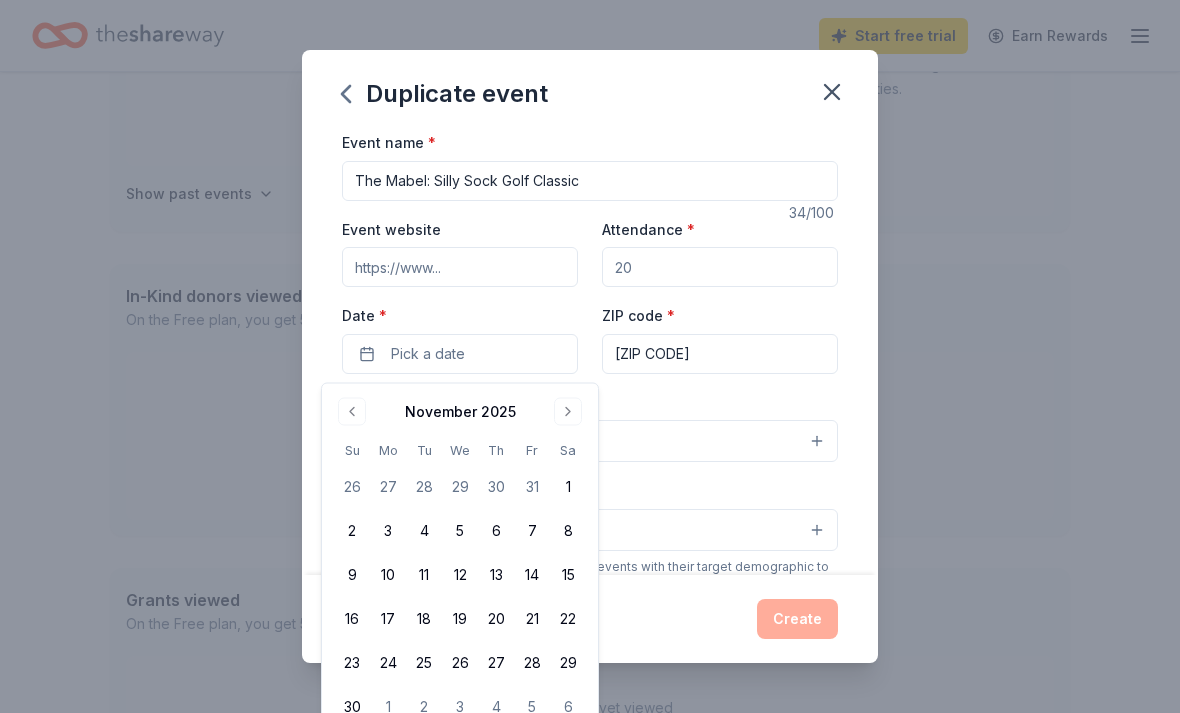 click on "3" at bounding box center [388, 531] 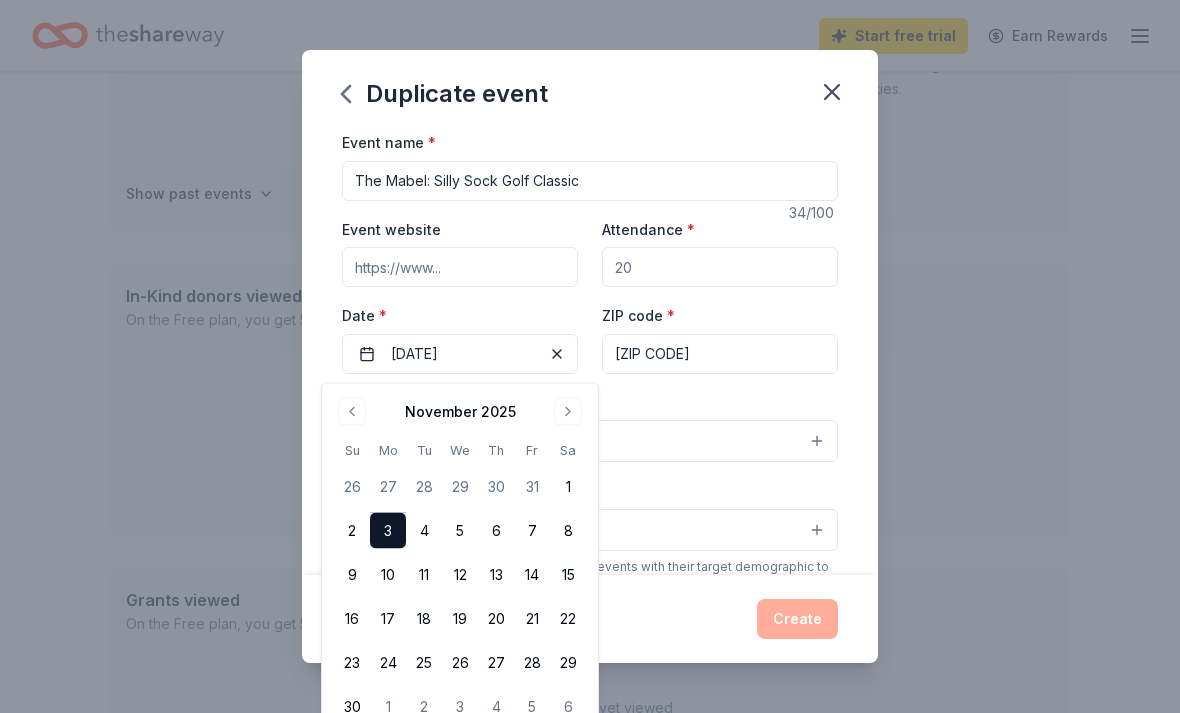 click on "Event type * Select" at bounding box center [590, 426] 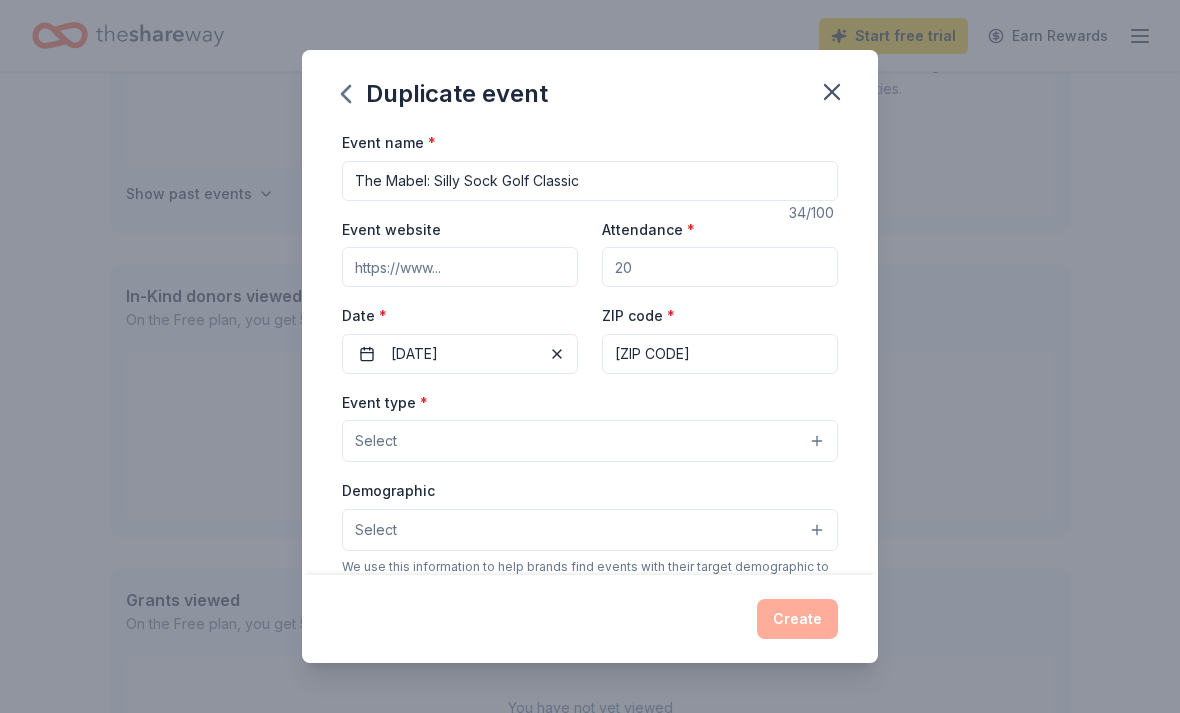 click on "Select" at bounding box center (590, 441) 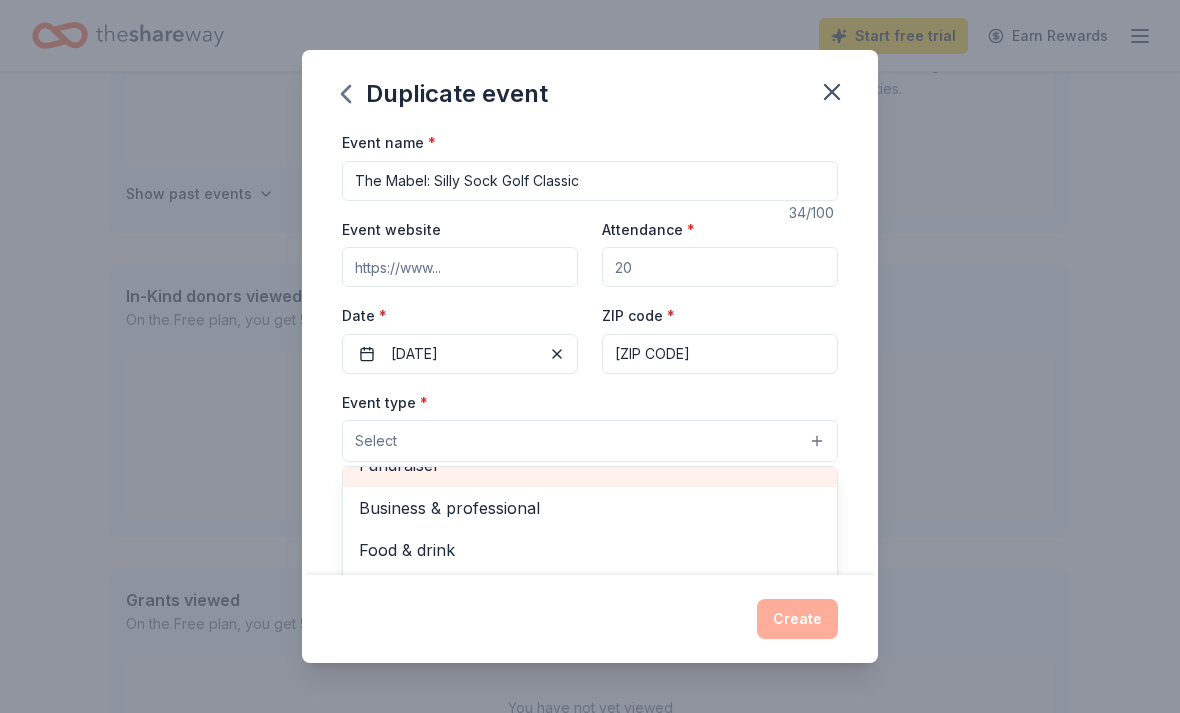 click on "Fundraiser" at bounding box center (590, 465) 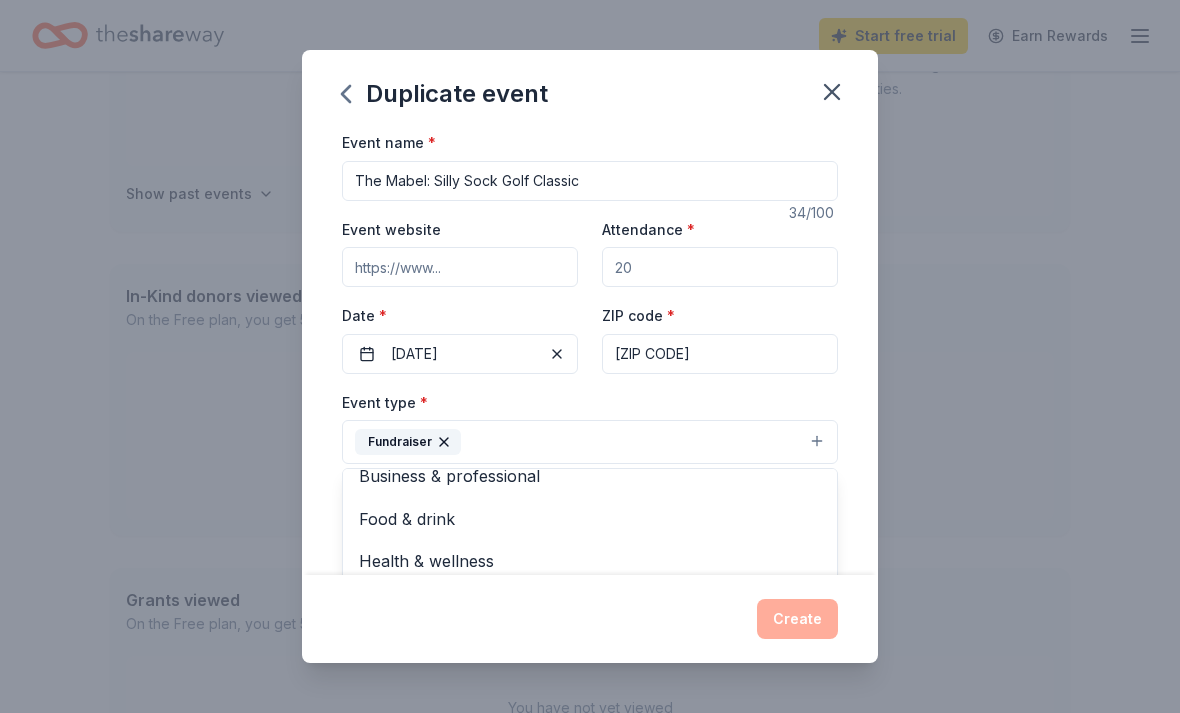 scroll, scrollTop: 17, scrollLeft: 0, axis: vertical 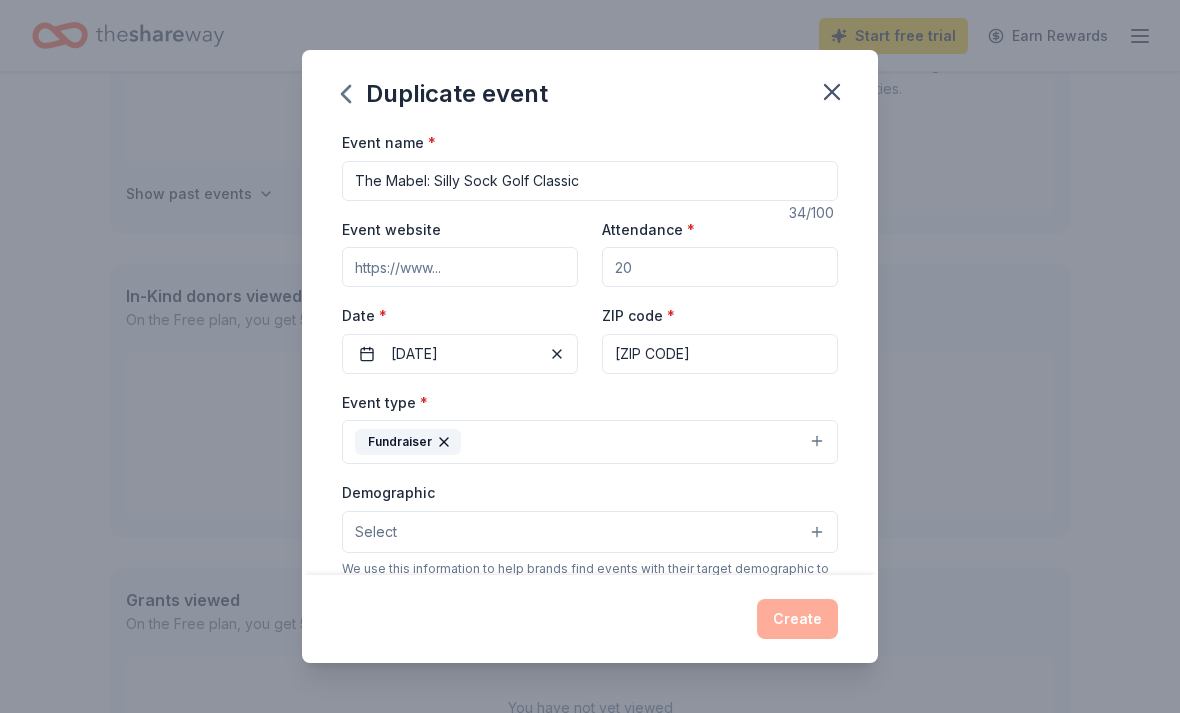 click on "Fundraiser" at bounding box center [590, 442] 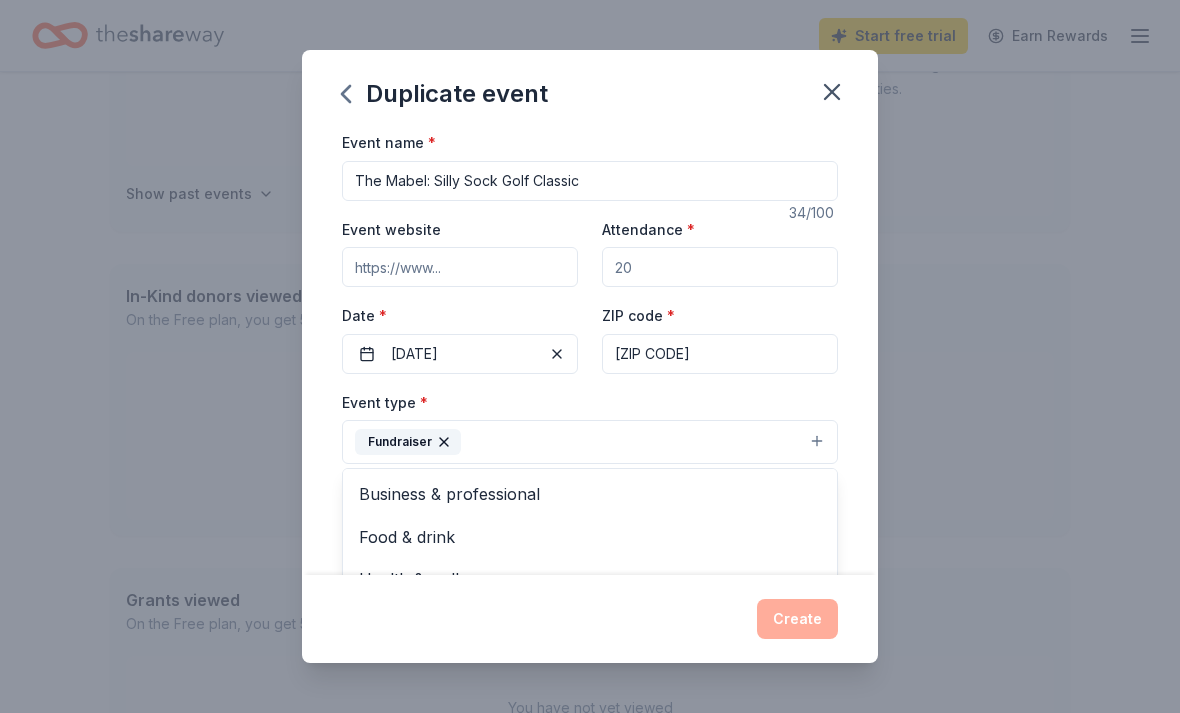 scroll, scrollTop: 0, scrollLeft: 0, axis: both 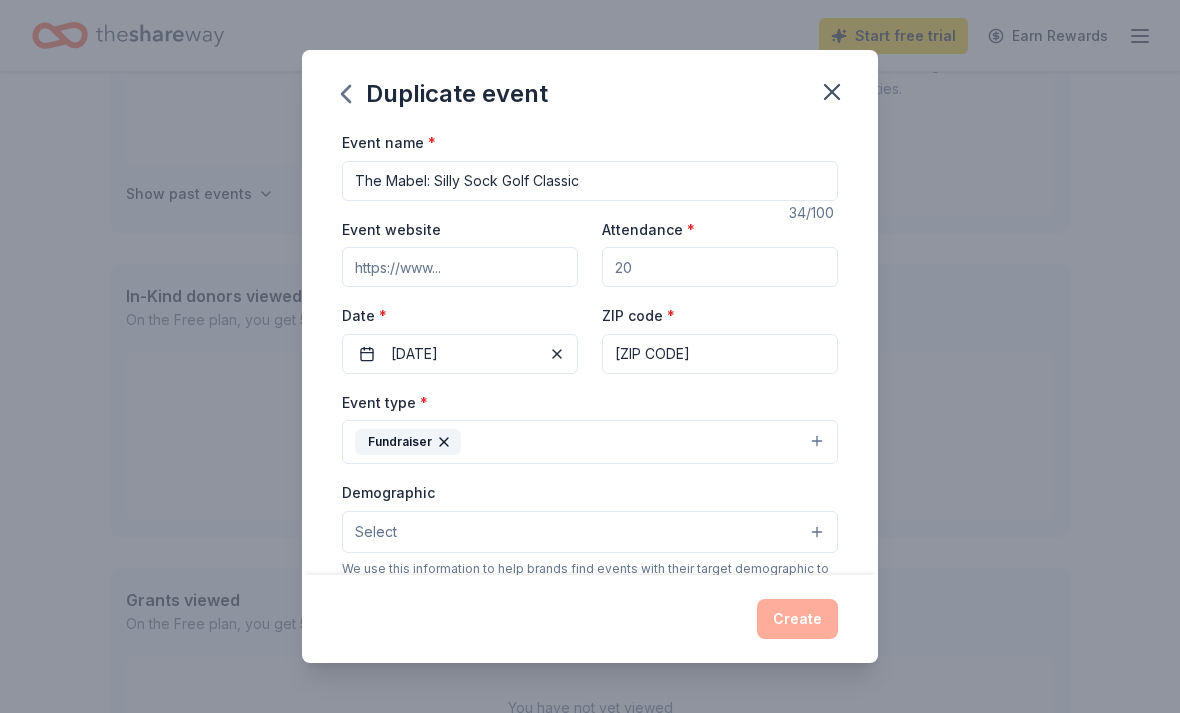 click on "Select" at bounding box center [590, 532] 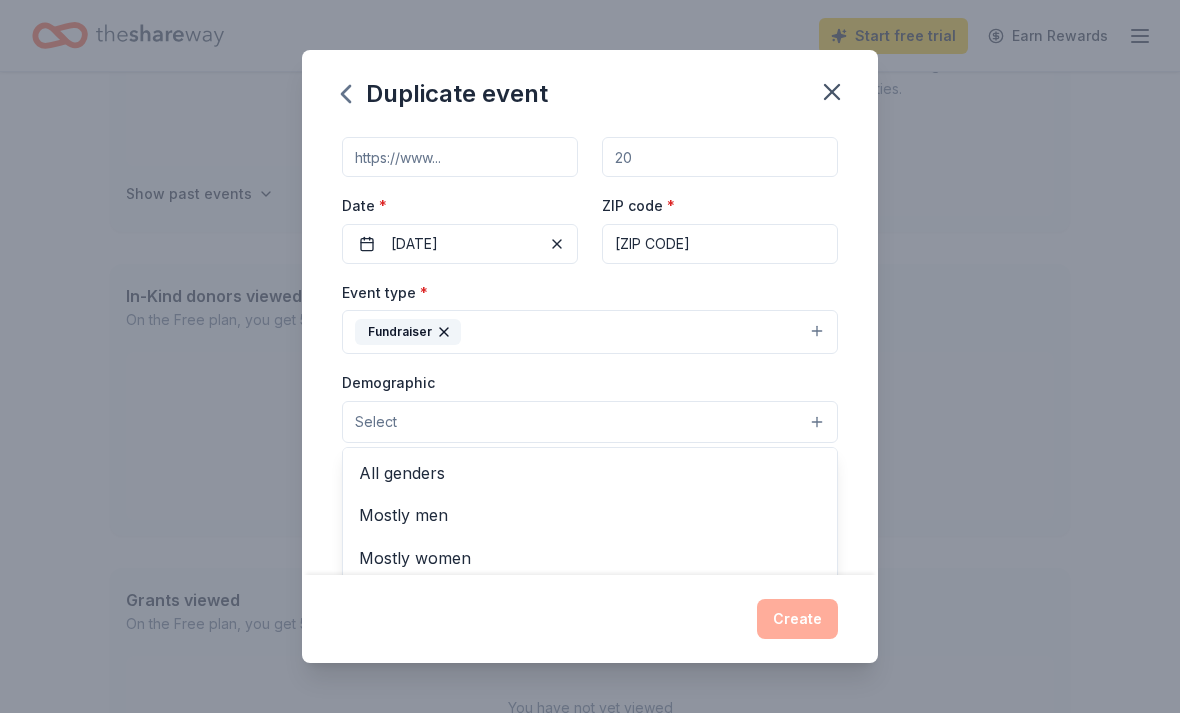 scroll, scrollTop: 107, scrollLeft: 0, axis: vertical 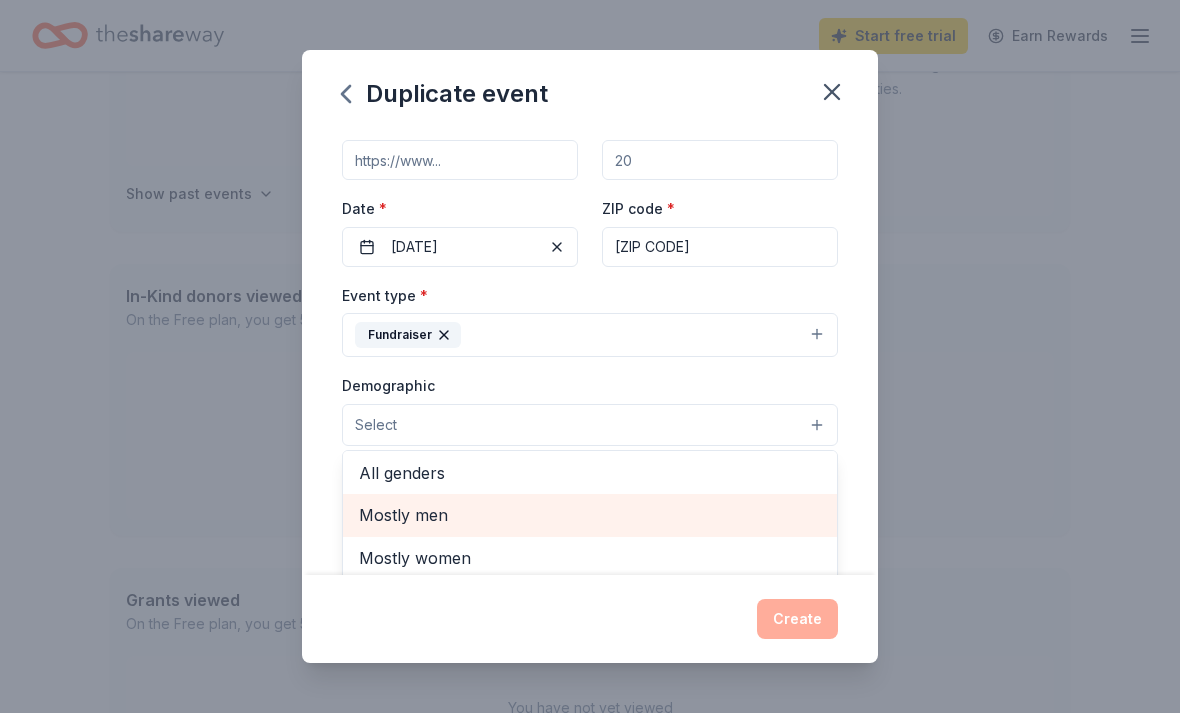 click on "Mostly men" at bounding box center [590, 515] 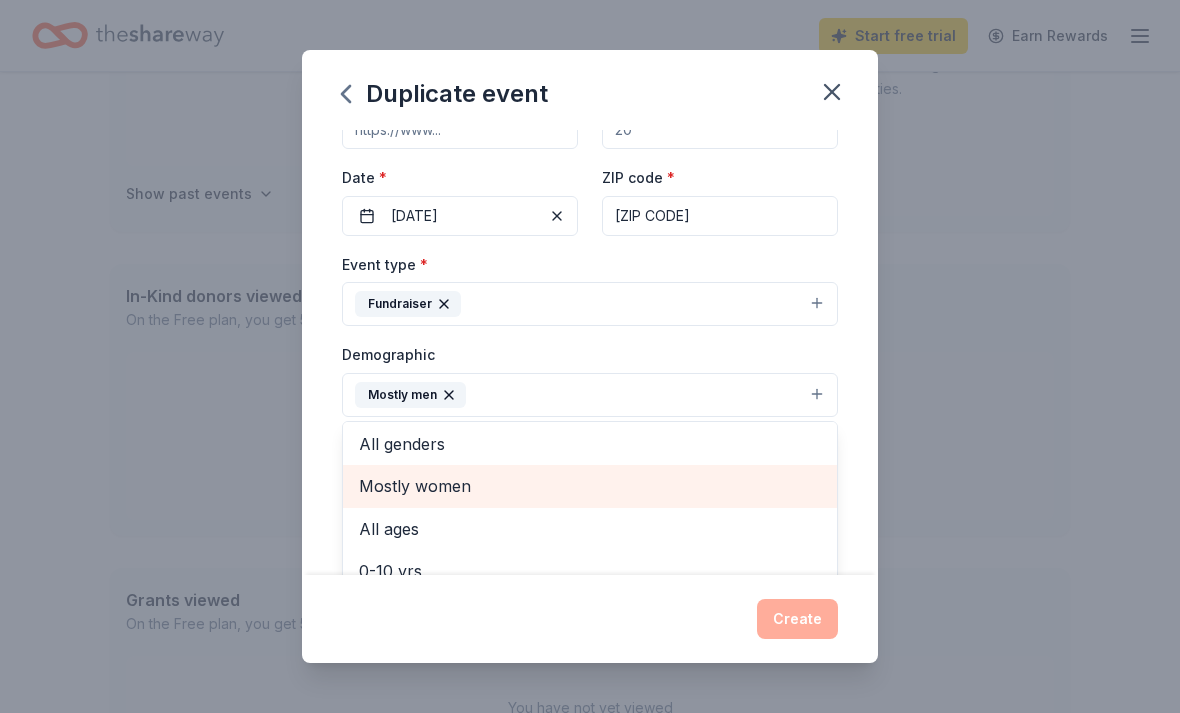 scroll, scrollTop: 144, scrollLeft: 0, axis: vertical 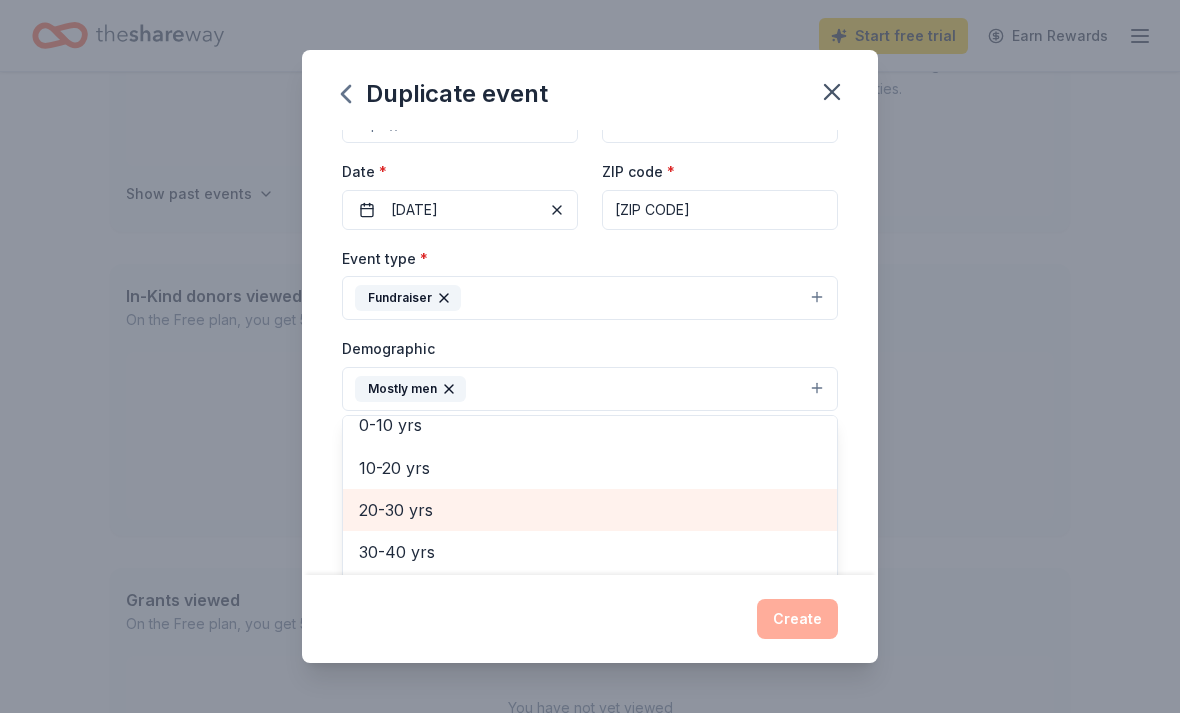 click on "20-30 yrs" at bounding box center [590, 510] 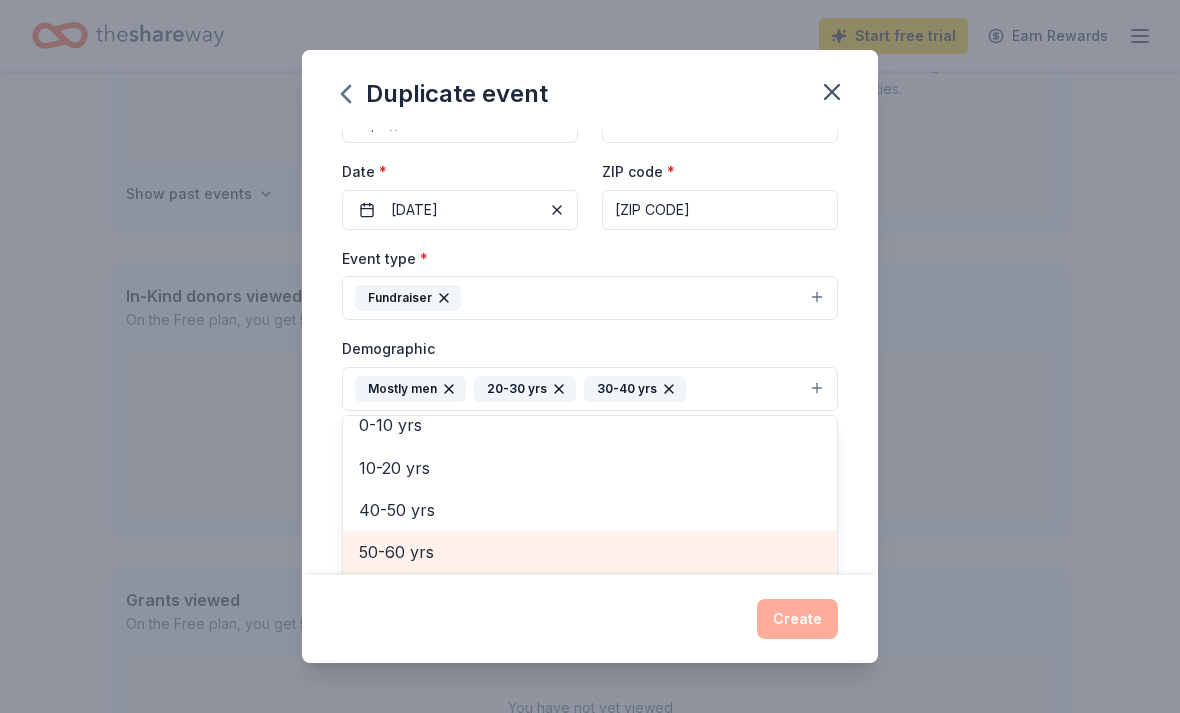 click on "50-60 yrs" at bounding box center [590, 552] 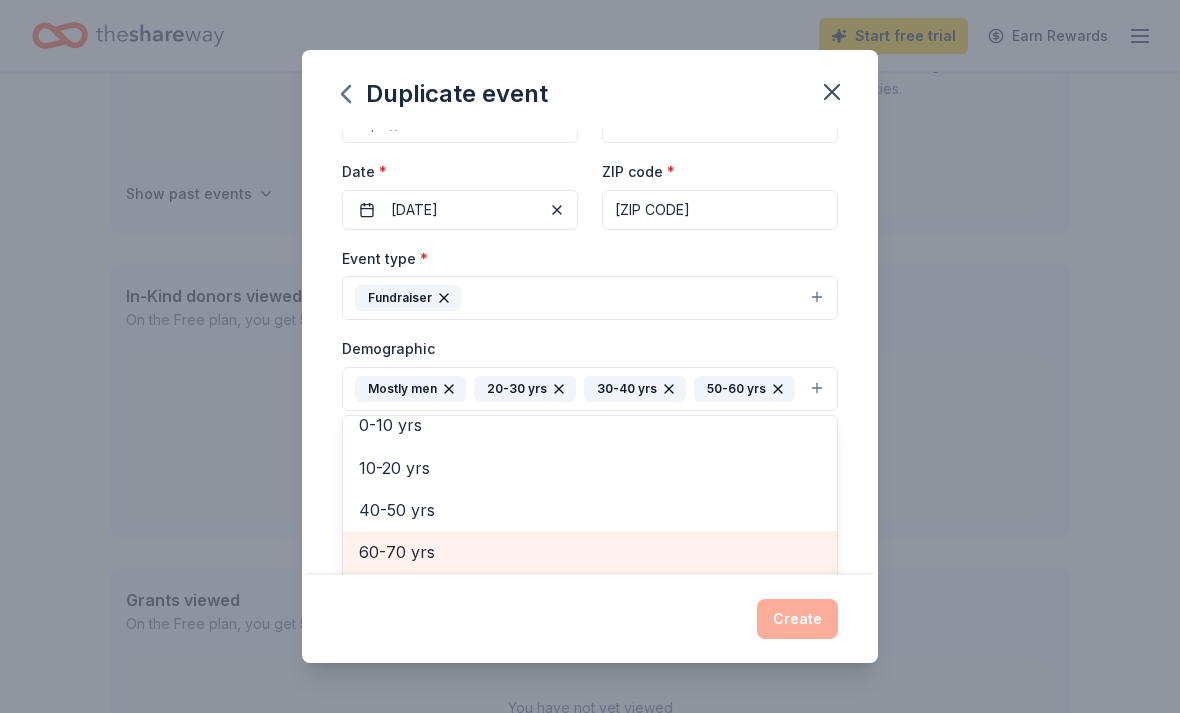 click on "60-70 yrs" at bounding box center [590, 552] 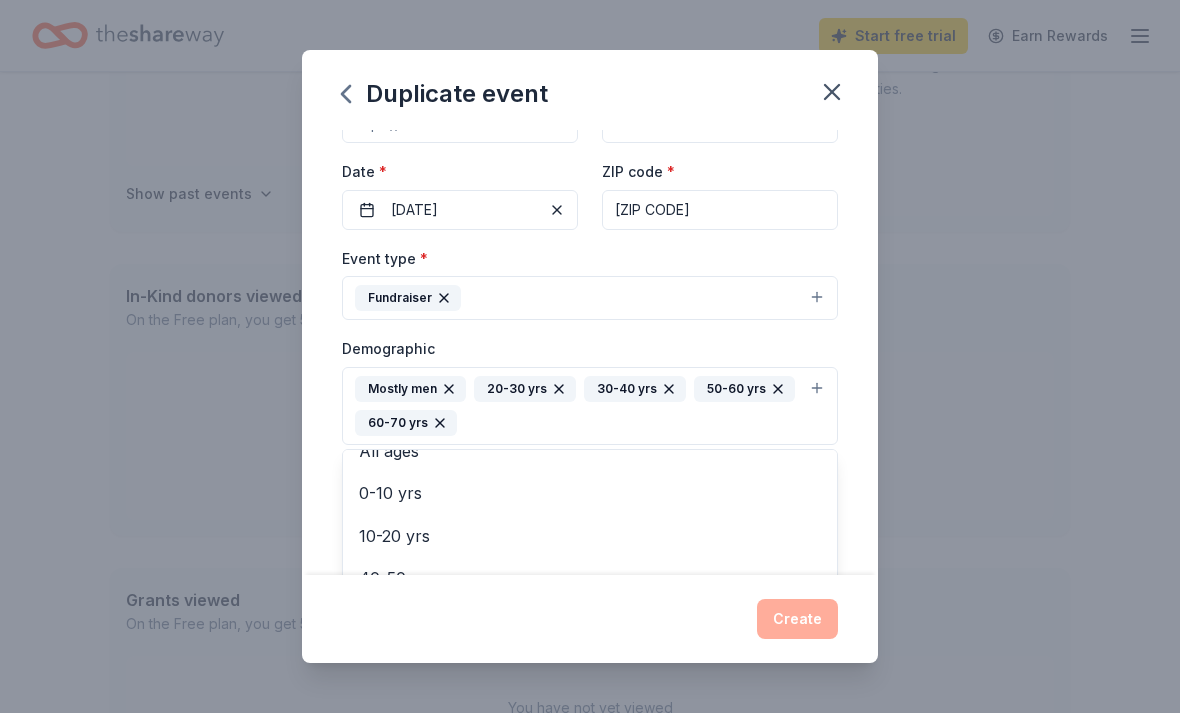 scroll, scrollTop: 106, scrollLeft: 0, axis: vertical 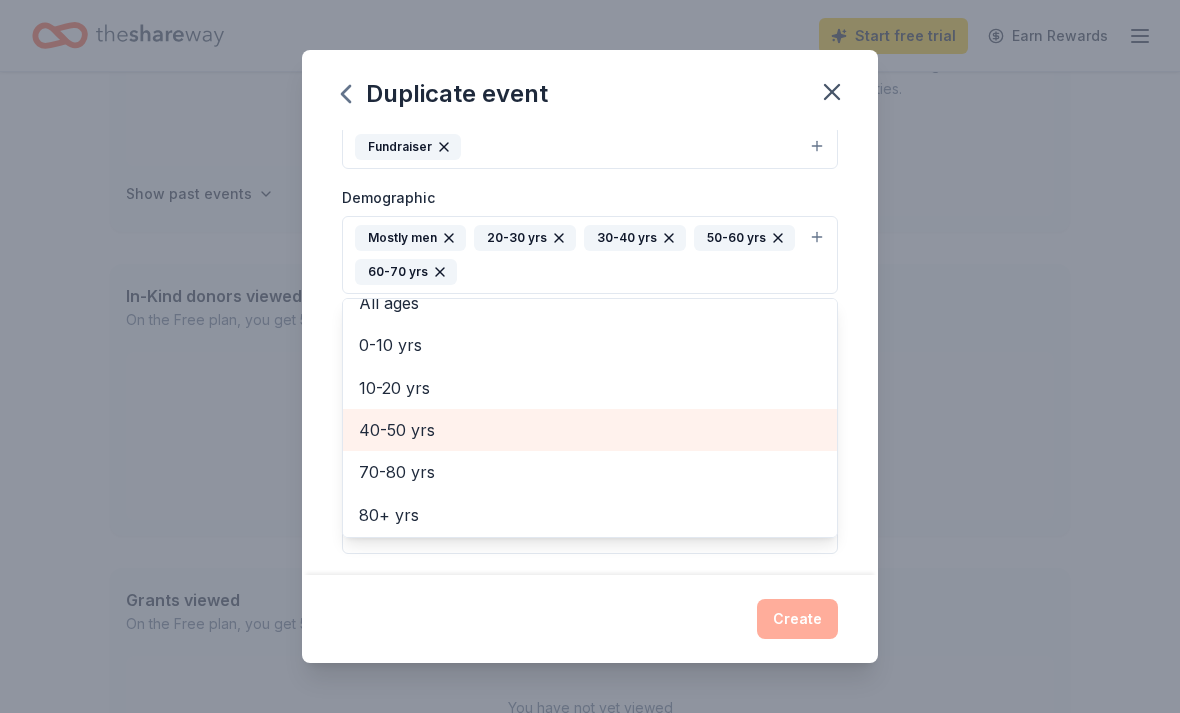 click on "40-50 yrs" at bounding box center [590, 430] 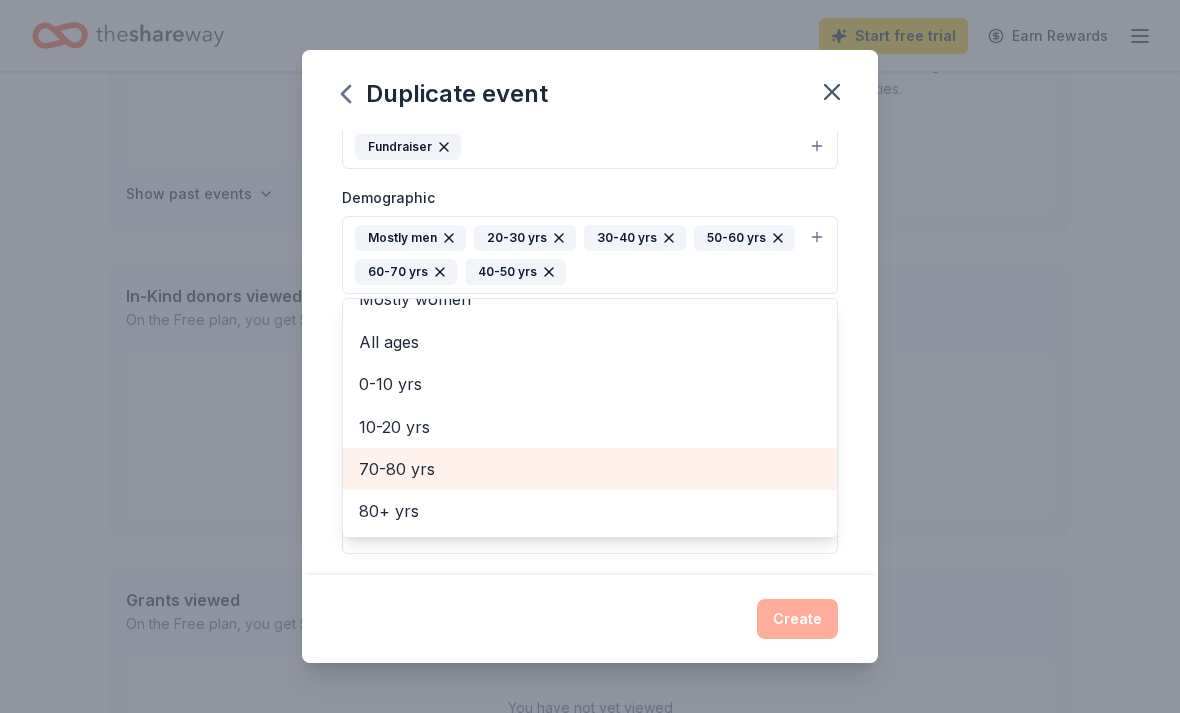 scroll, scrollTop: 64, scrollLeft: 0, axis: vertical 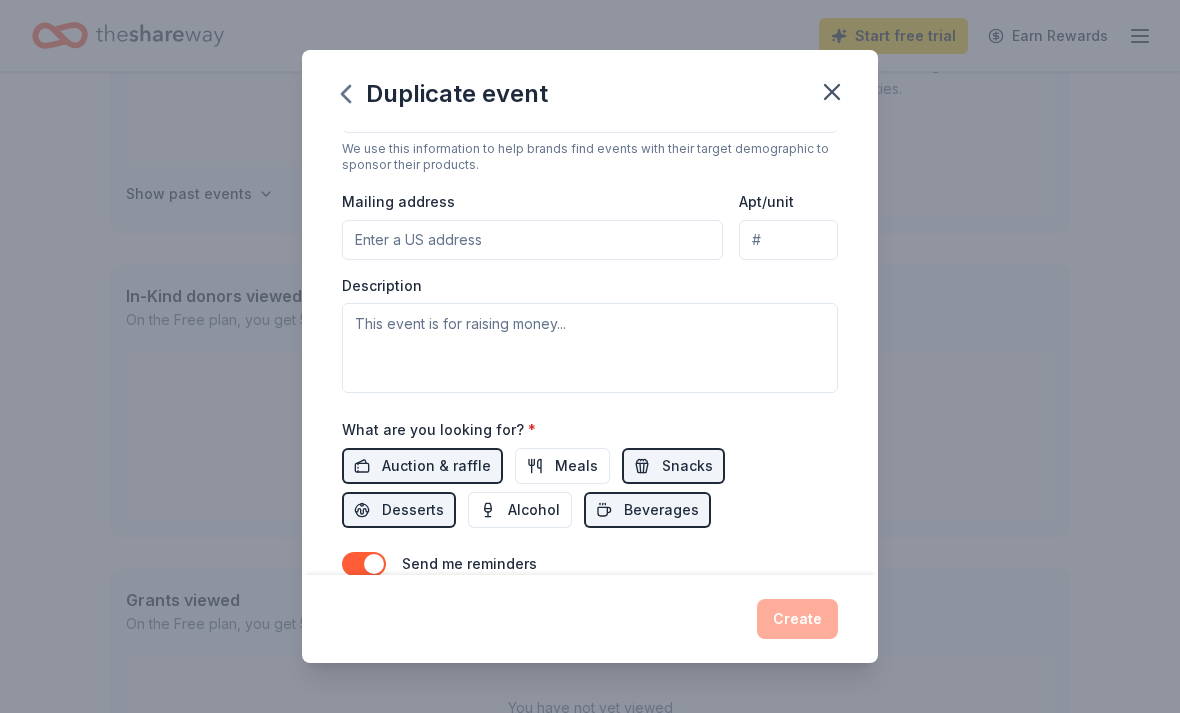 click on "Meals" at bounding box center (576, 466) 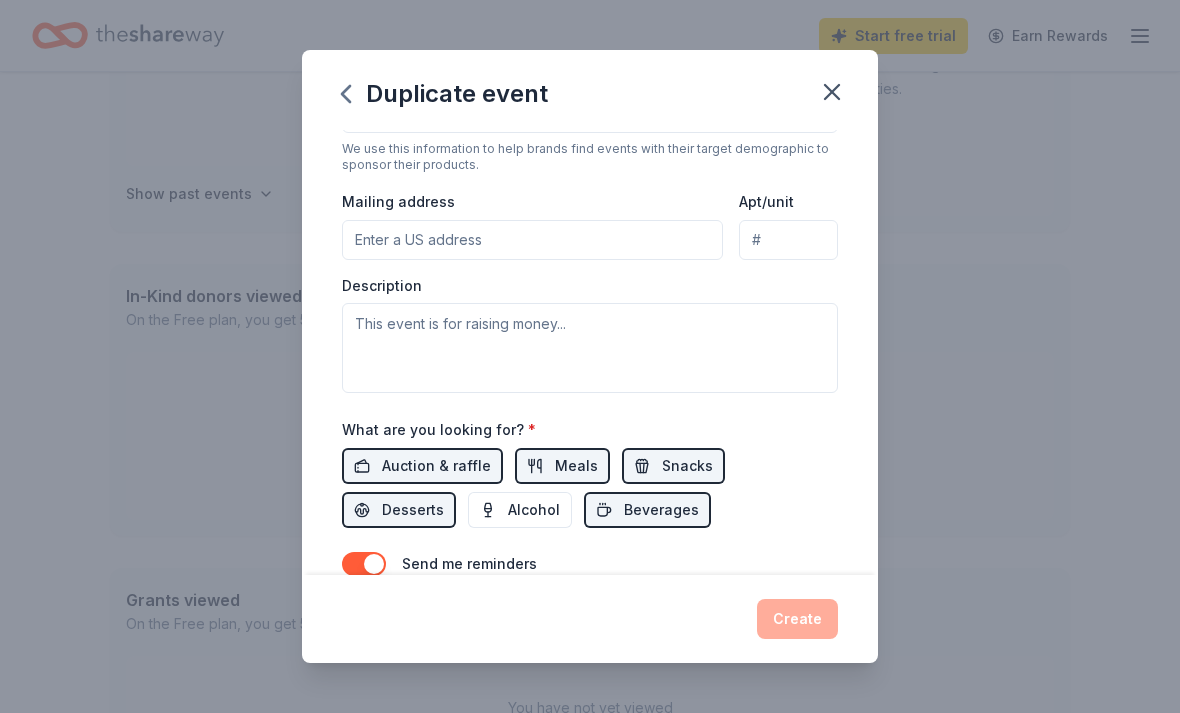 click on "Alcohol" at bounding box center (534, 510) 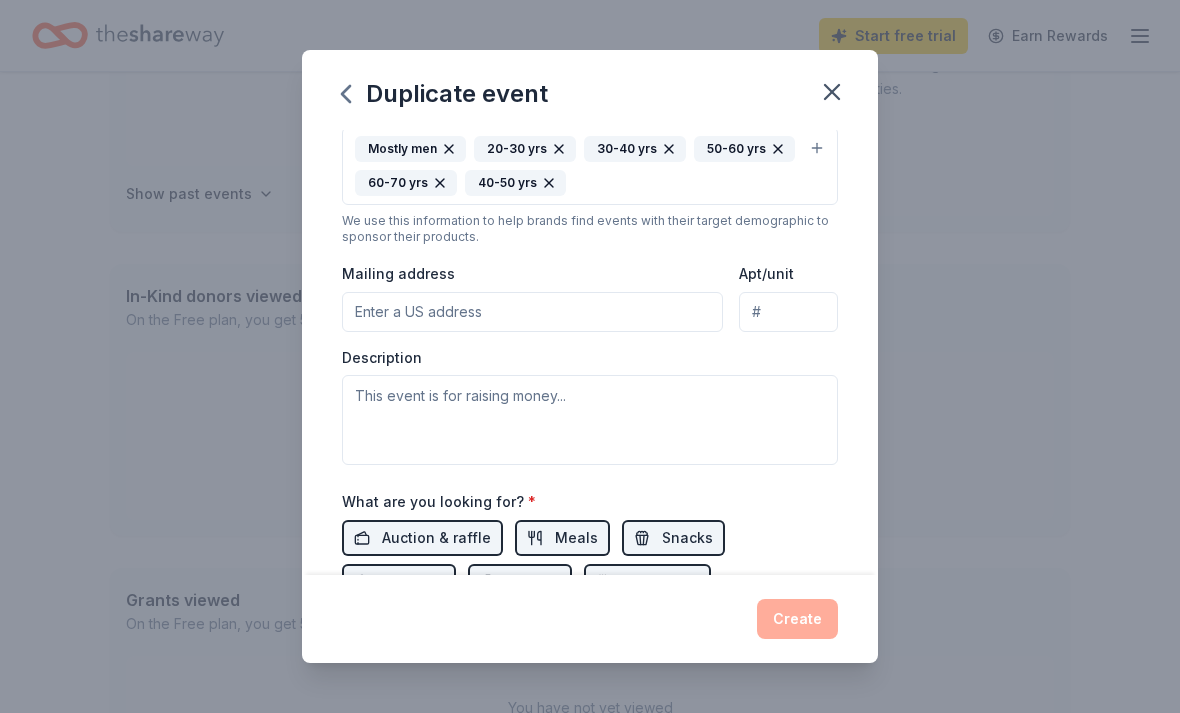 scroll, scrollTop: 383, scrollLeft: 0, axis: vertical 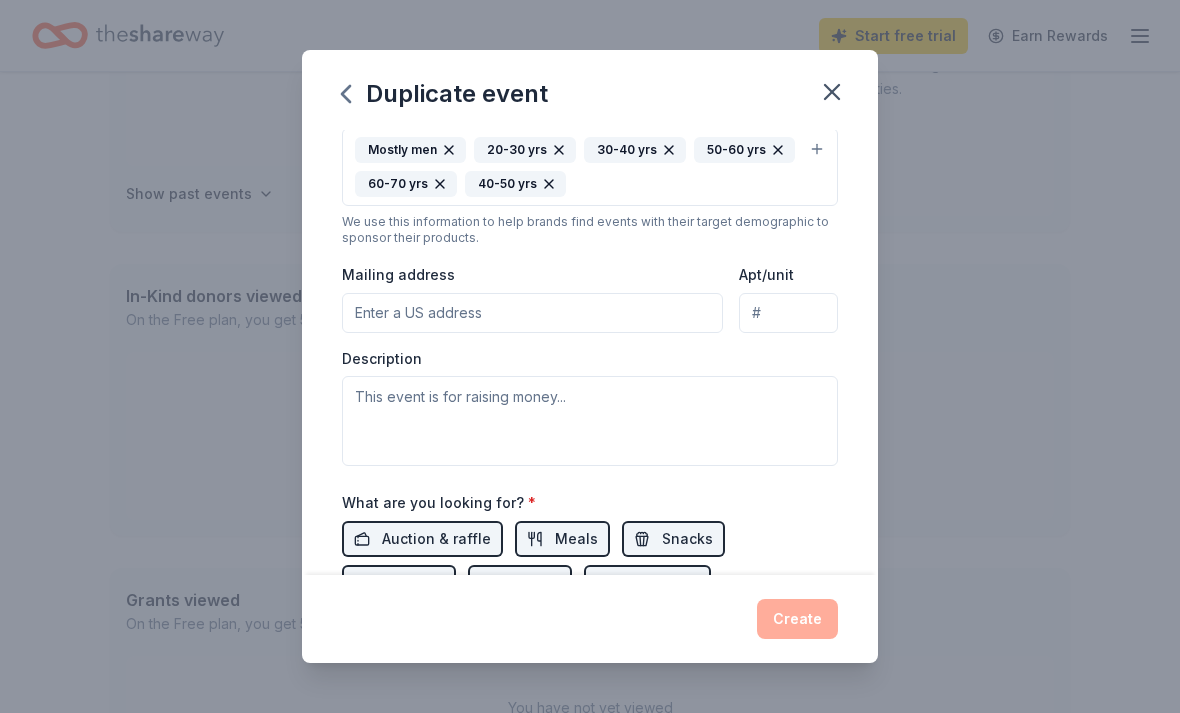 click on "Mailing address" at bounding box center [532, 313] 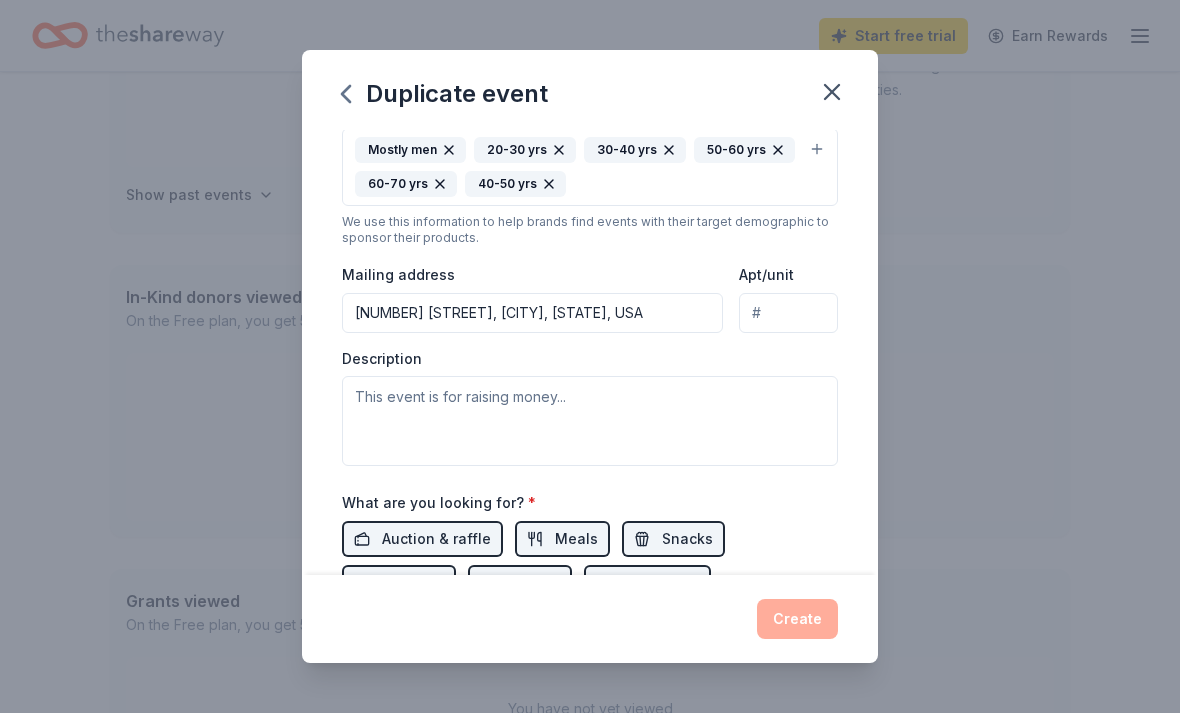type on "510 Crescent Drive, Hoschton, GA, 30548" 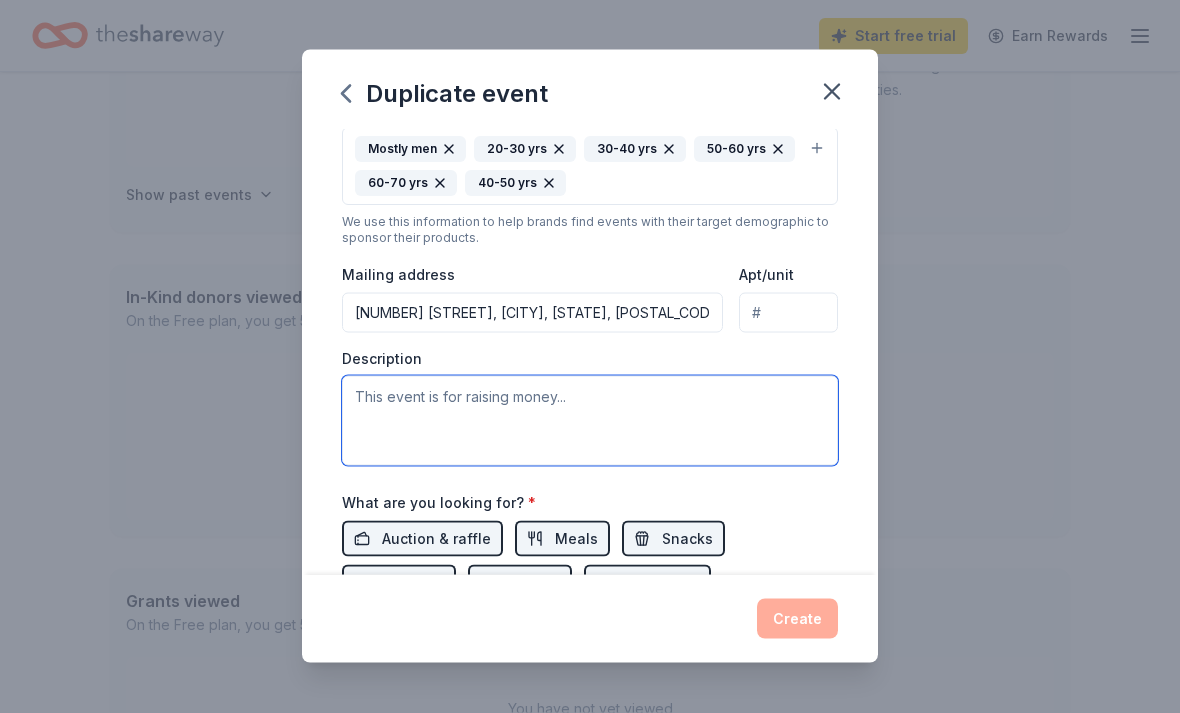 click at bounding box center (590, 421) 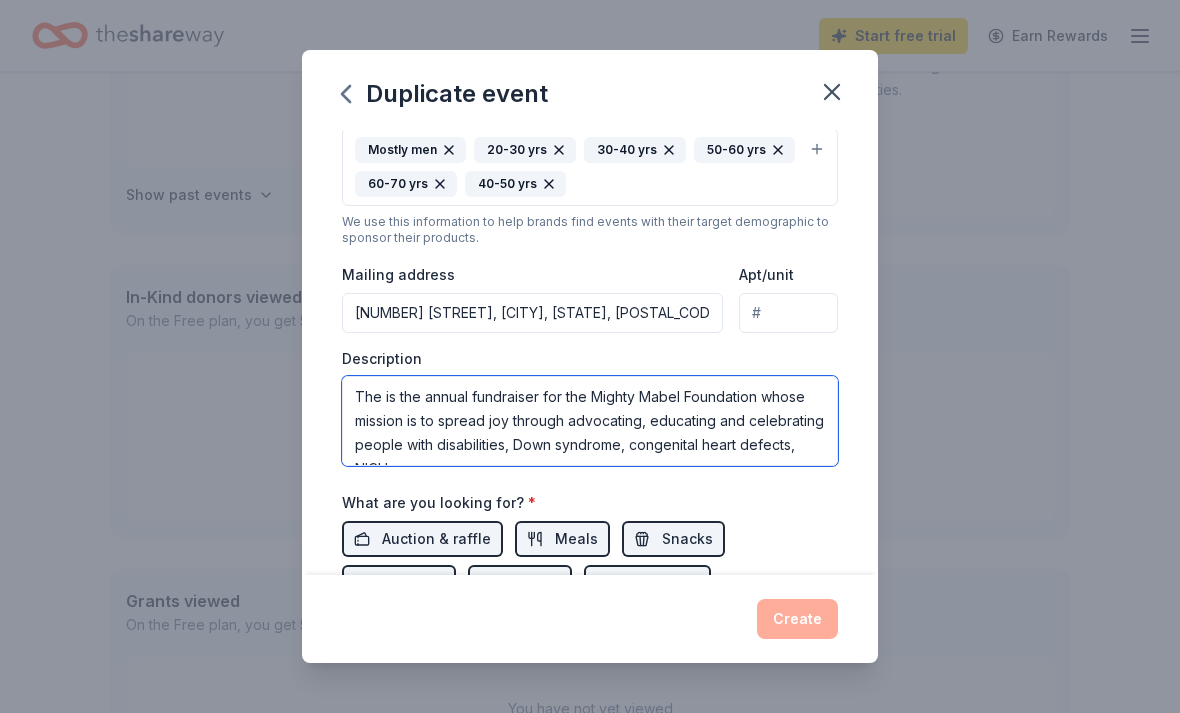 scroll, scrollTop: 13, scrollLeft: 0, axis: vertical 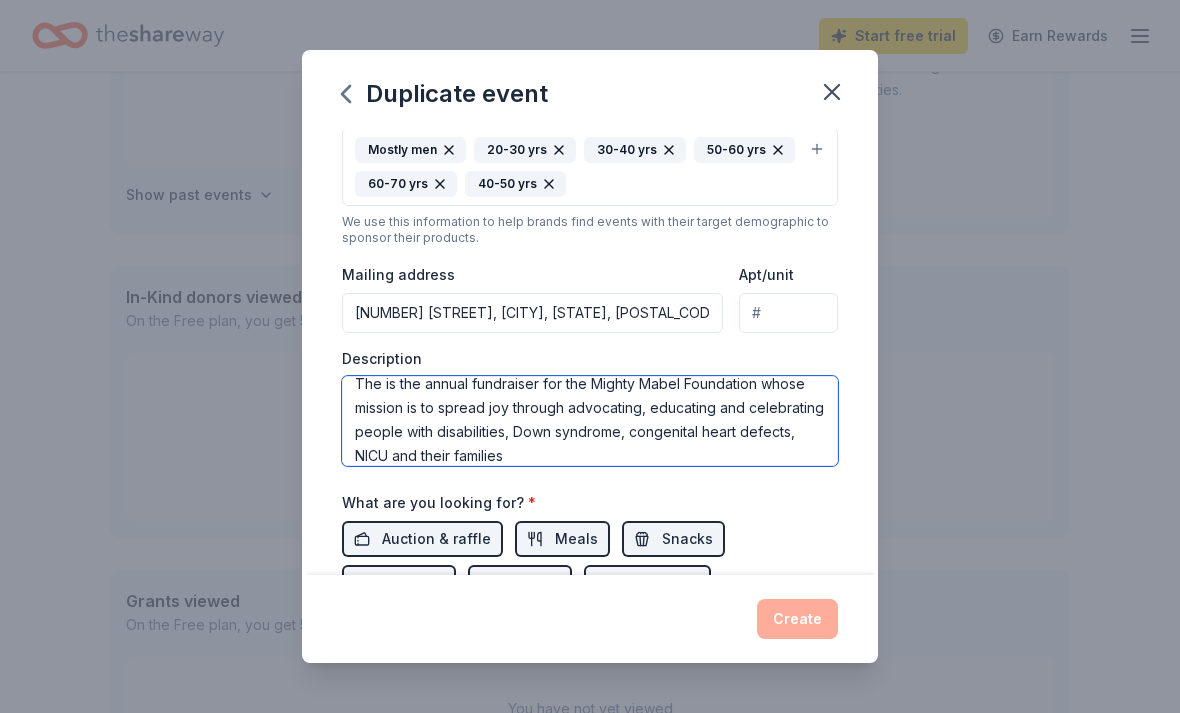 click on "The is the annual fundraiser for the Mighty Mabel Foundation whose mission is to spread joy through advocating, educating and celebrating  people with disabilities, Down syndrome, congenital heart defects, NICU and their families" at bounding box center [590, 421] 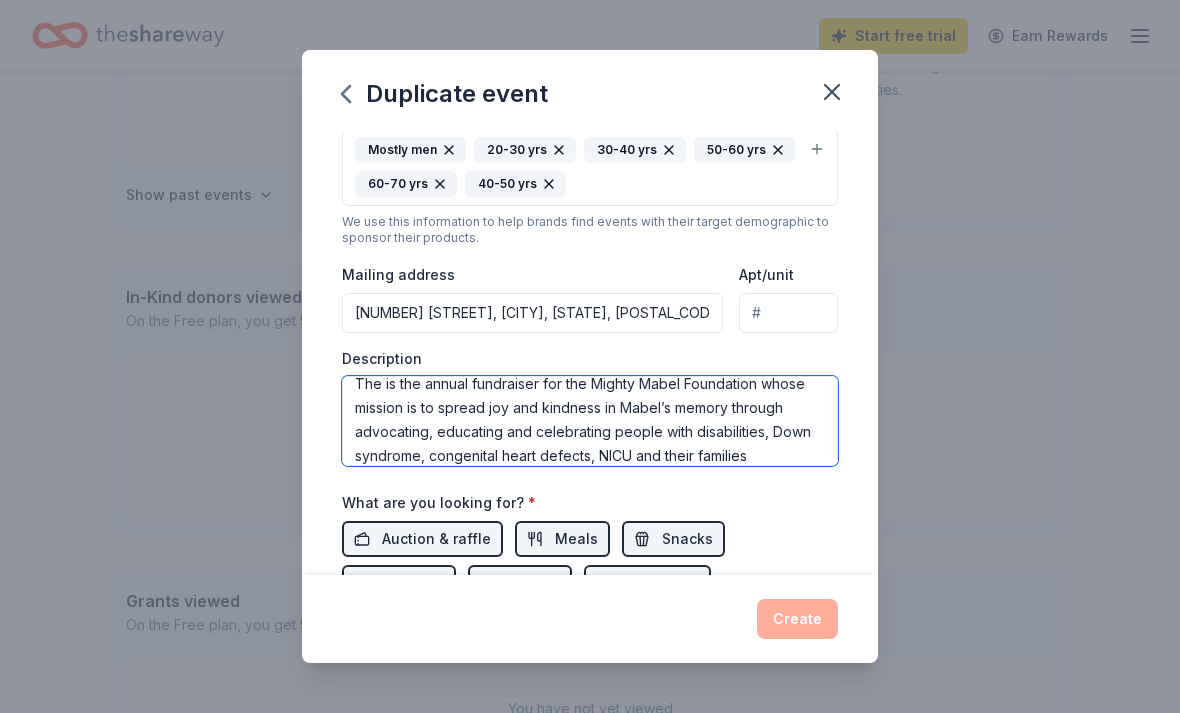 click on "The is the annual fundraiser for the Mighty Mabel Foundation whose mission is to spread joy and kindness in Mabel’s memory through advocating, educating and celebrating  people with disabilities, Down syndrome, congenital heart defects, NICU and their families" at bounding box center [590, 421] 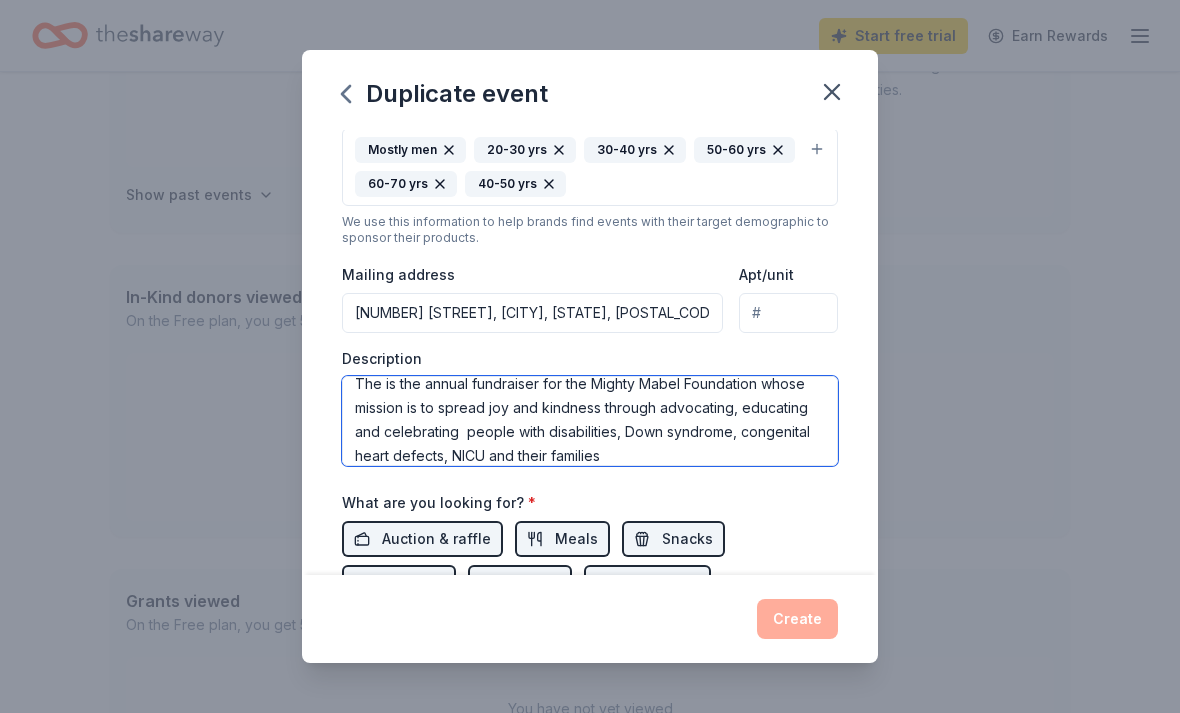 click on "The is the annual fundraiser for the Mighty Mabel Foundation whose mission is to spread joy and kindness through advocating, educating and celebrating  people with disabilities, Down syndrome, congenital heart defects, NICU and their families" at bounding box center (590, 421) 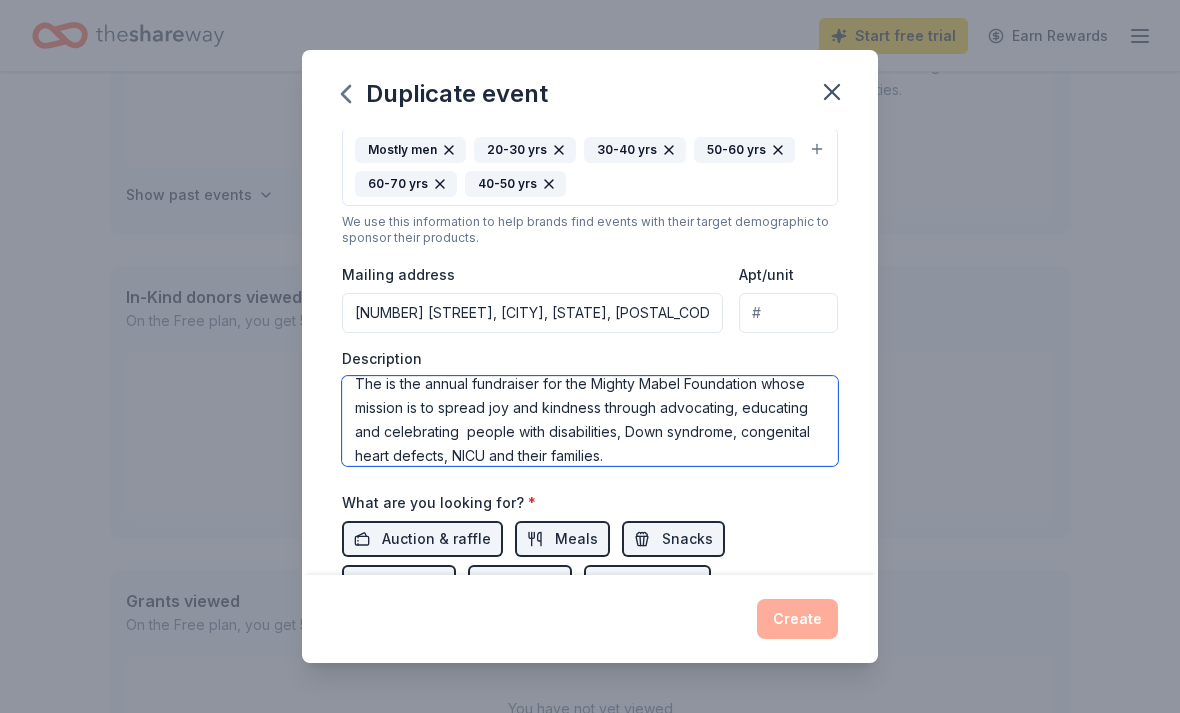 click on "The is the annual fundraiser for the Mighty Mabel Foundation whose mission is to spread joy and kindness through advocating, educating and celebrating  people with disabilities, Down syndrome, congenital heart defects, NICU and their families." at bounding box center (590, 421) 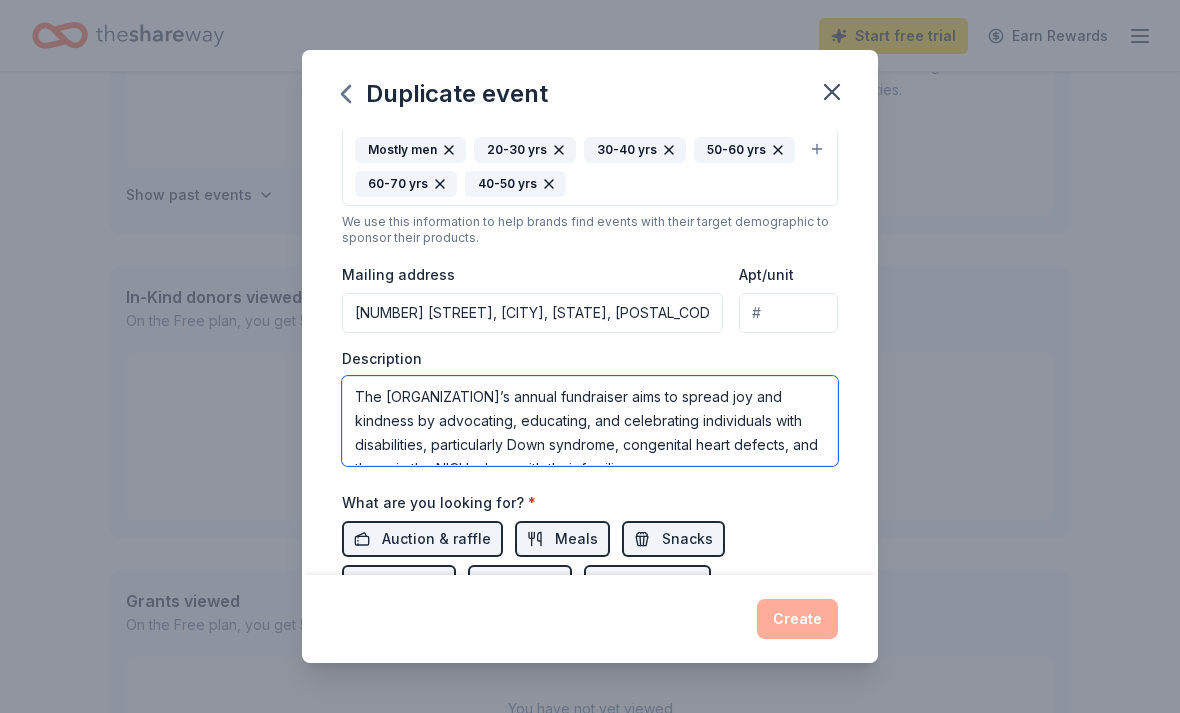 scroll, scrollTop: 13, scrollLeft: 0, axis: vertical 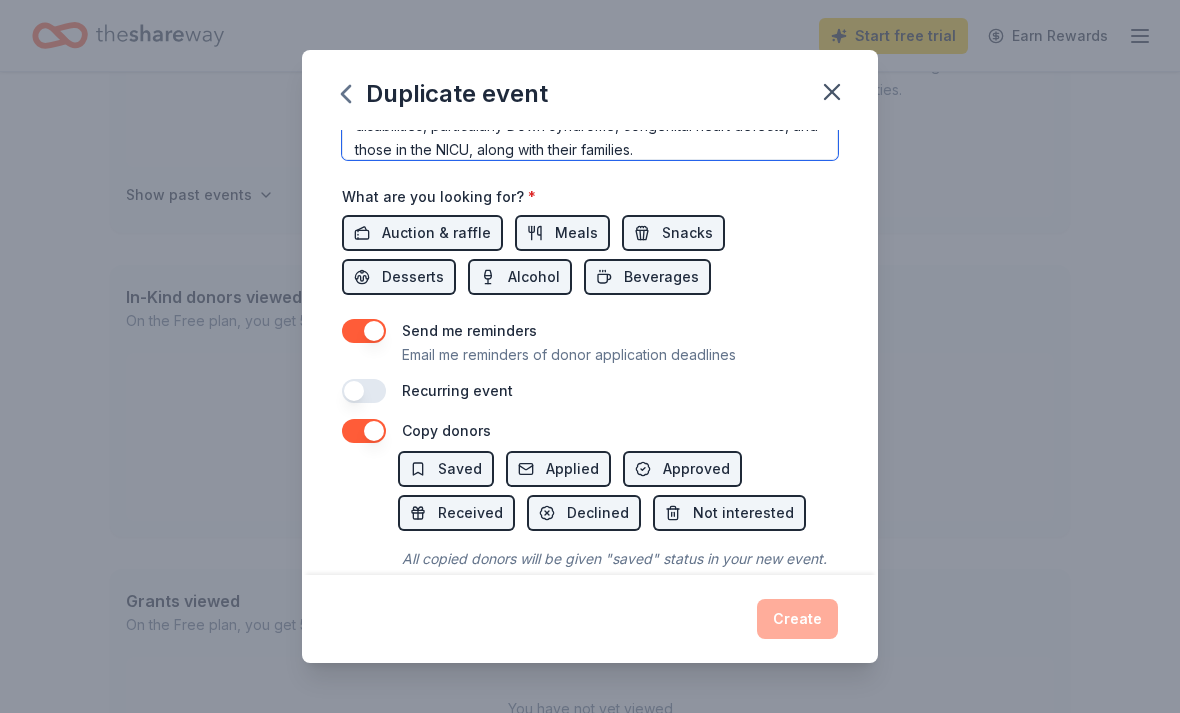 type on "The Mighty Mabel Foundation’s annual fundraiser aims to spread joy and kindness by advocating, educating, and celebrating individuals with disabilities, particularly Down syndrome, congenital heart defects, and those in the NICU, along with their families." 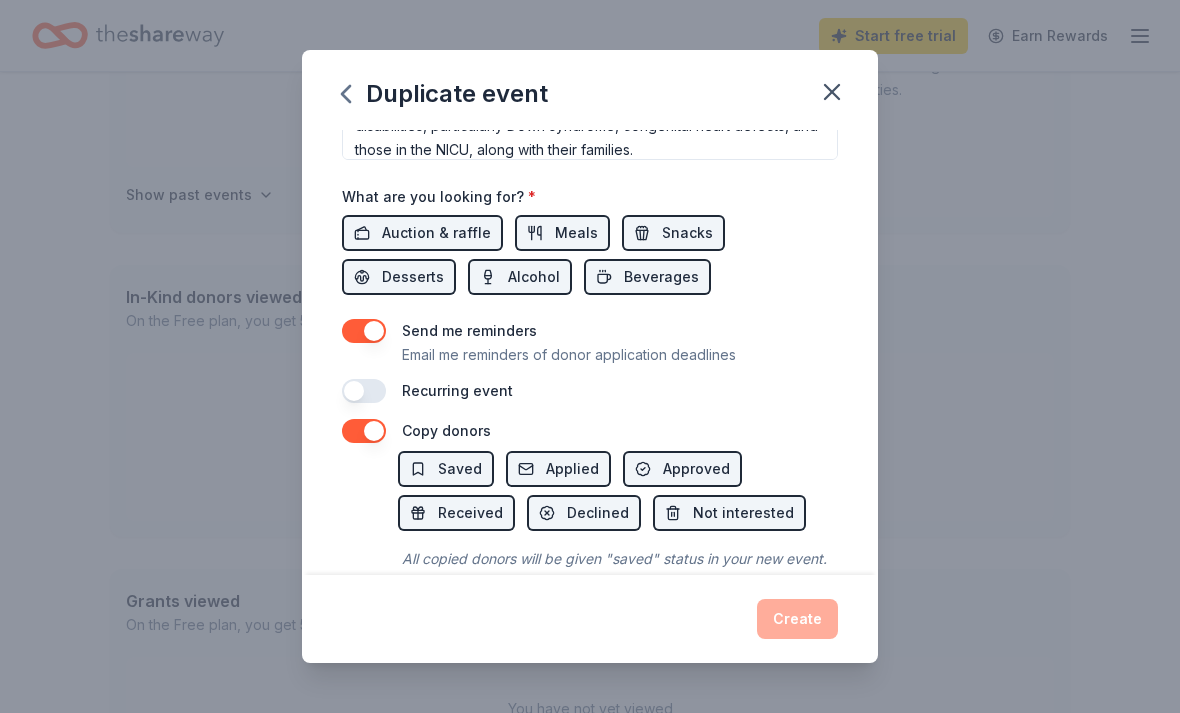 click on "Applied" at bounding box center (572, 469) 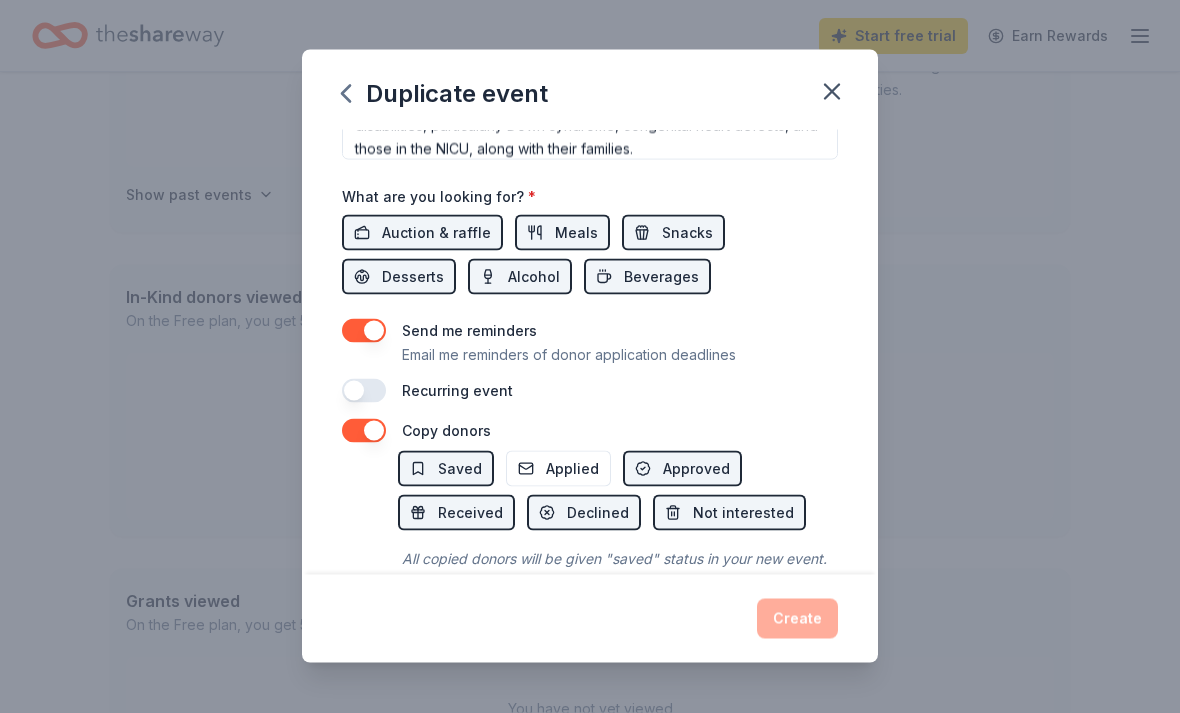 click on "Applied" at bounding box center (572, 469) 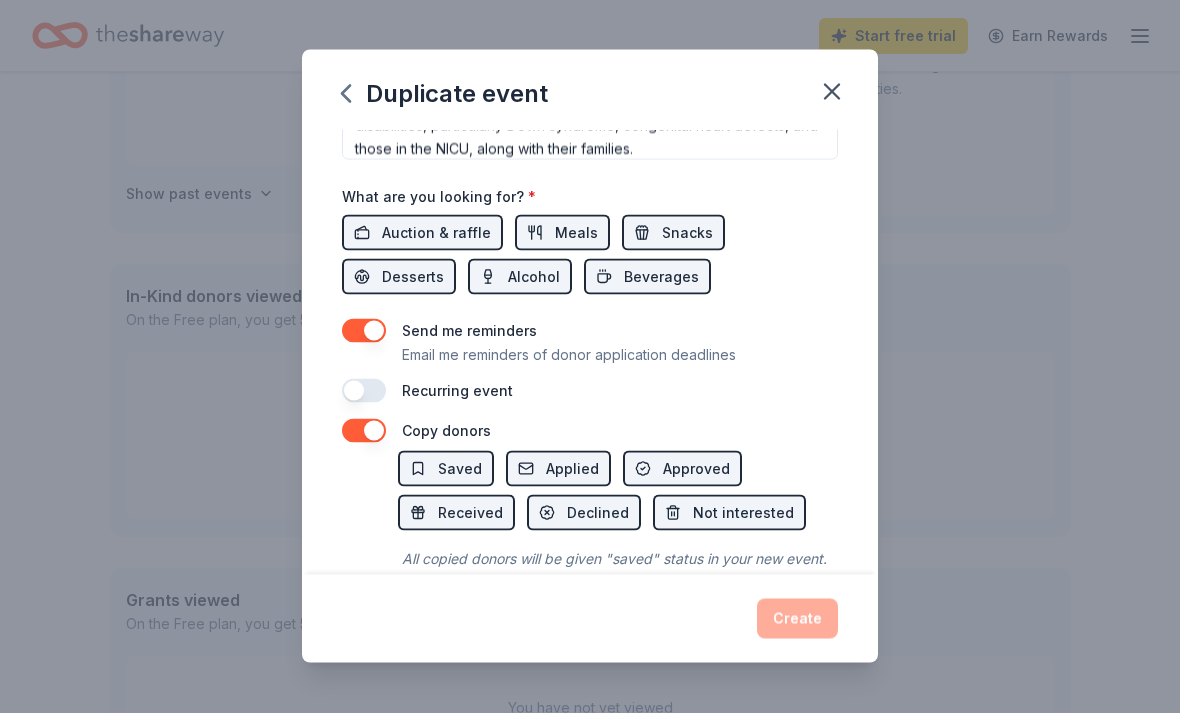 click at bounding box center [364, 431] 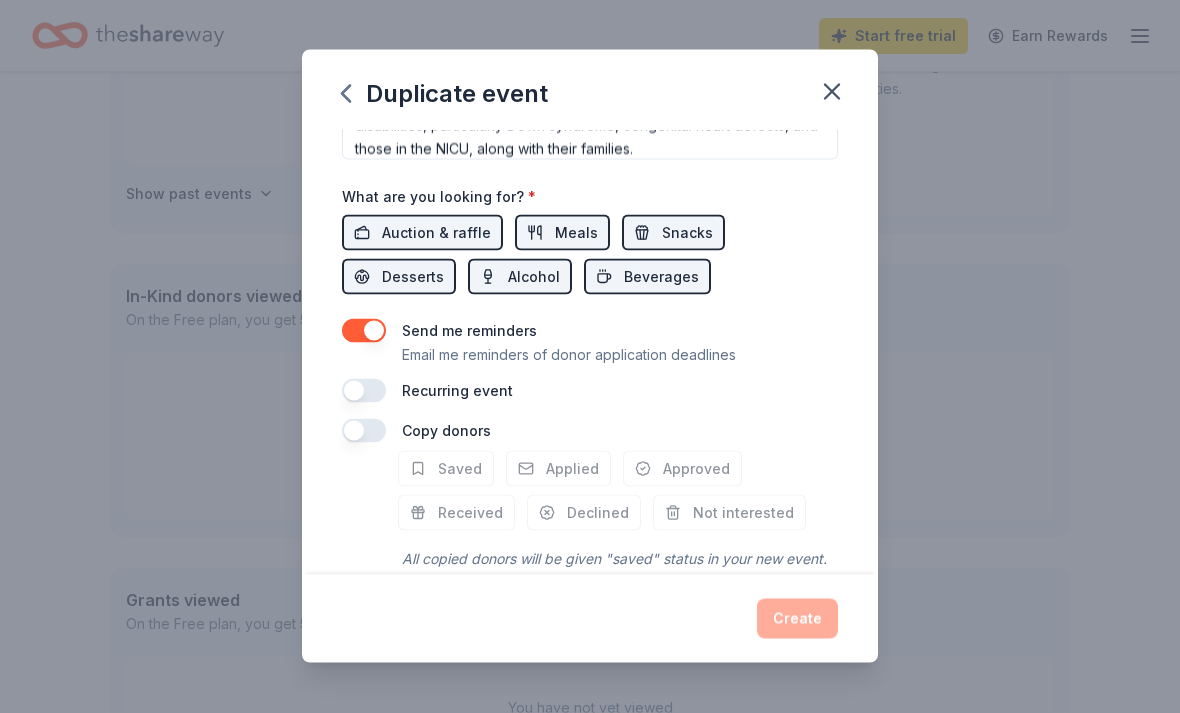 scroll, scrollTop: 337, scrollLeft: 0, axis: vertical 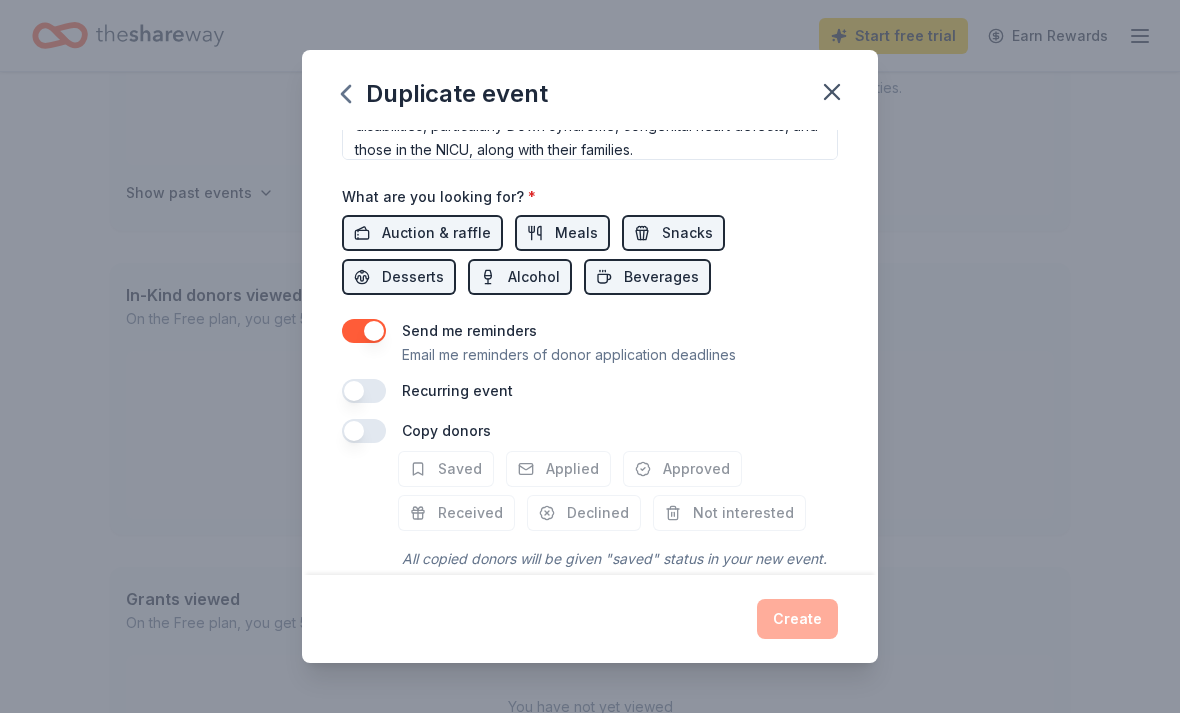 click at bounding box center (364, 431) 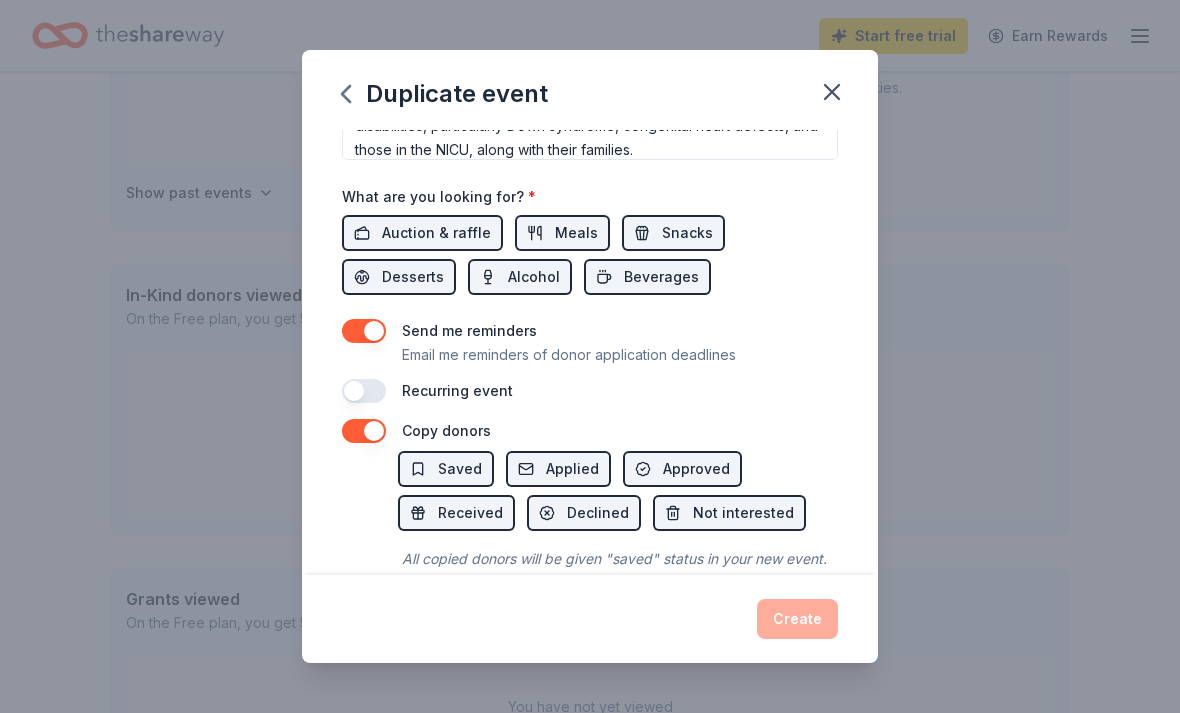 click on "Create" at bounding box center (590, 619) 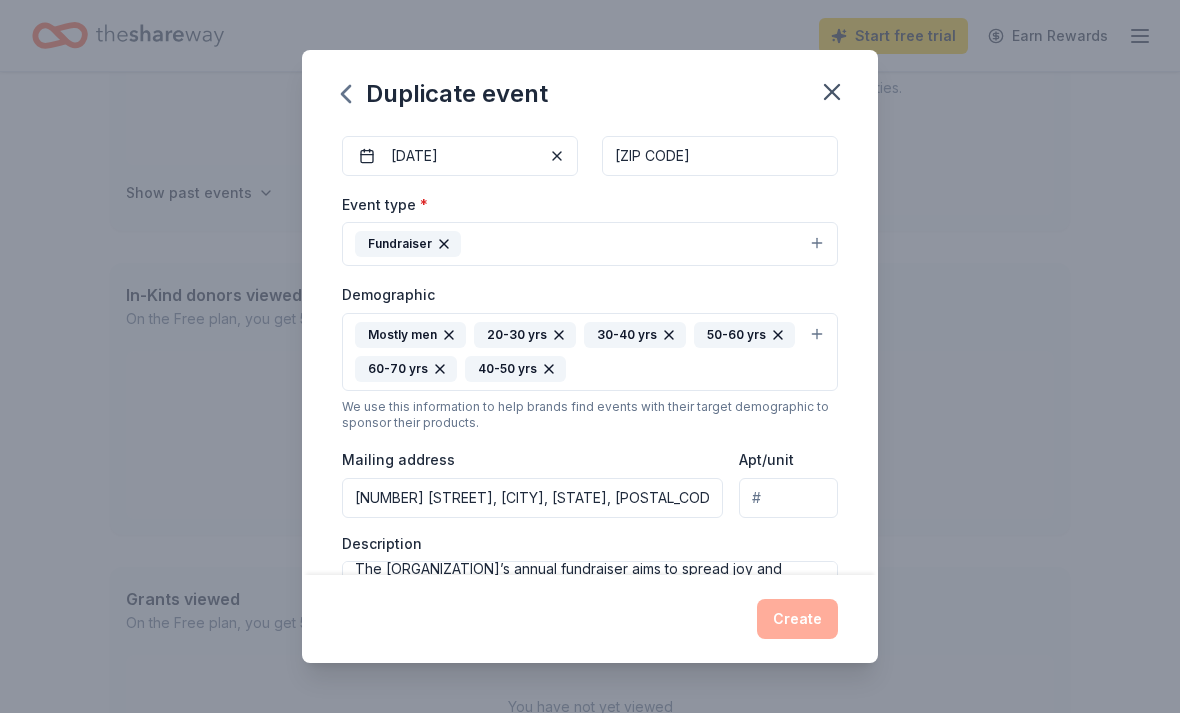 scroll, scrollTop: 199, scrollLeft: 0, axis: vertical 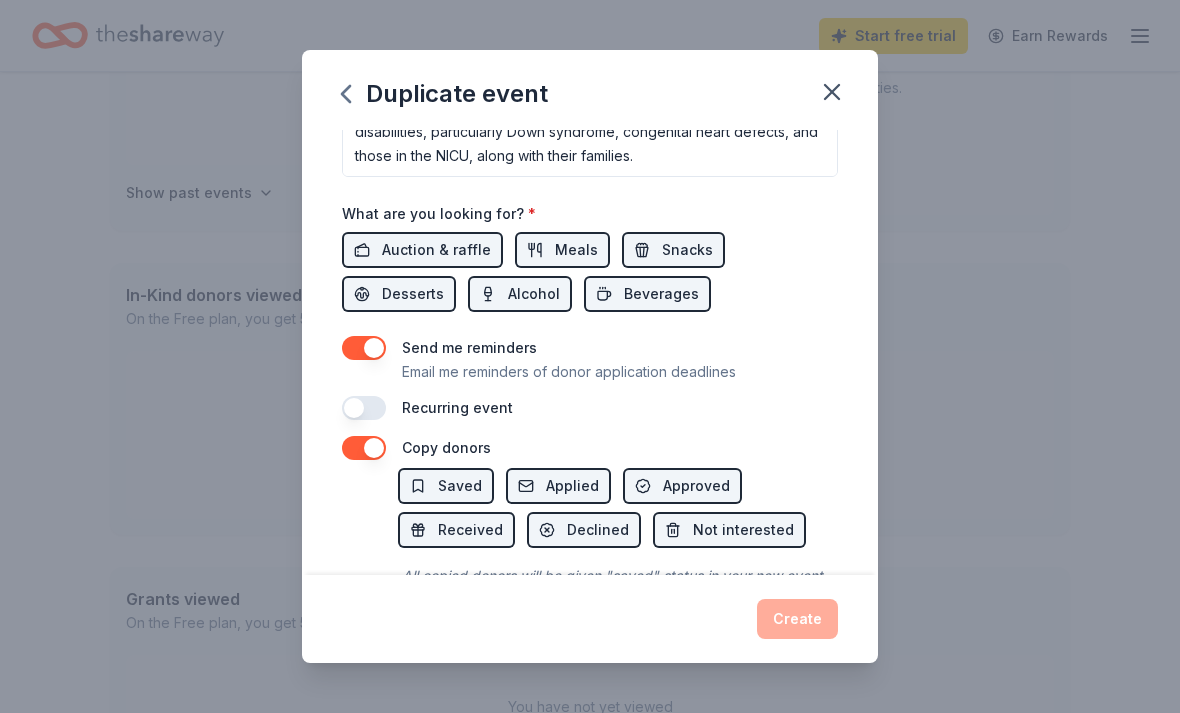 click on "Create" at bounding box center [590, 619] 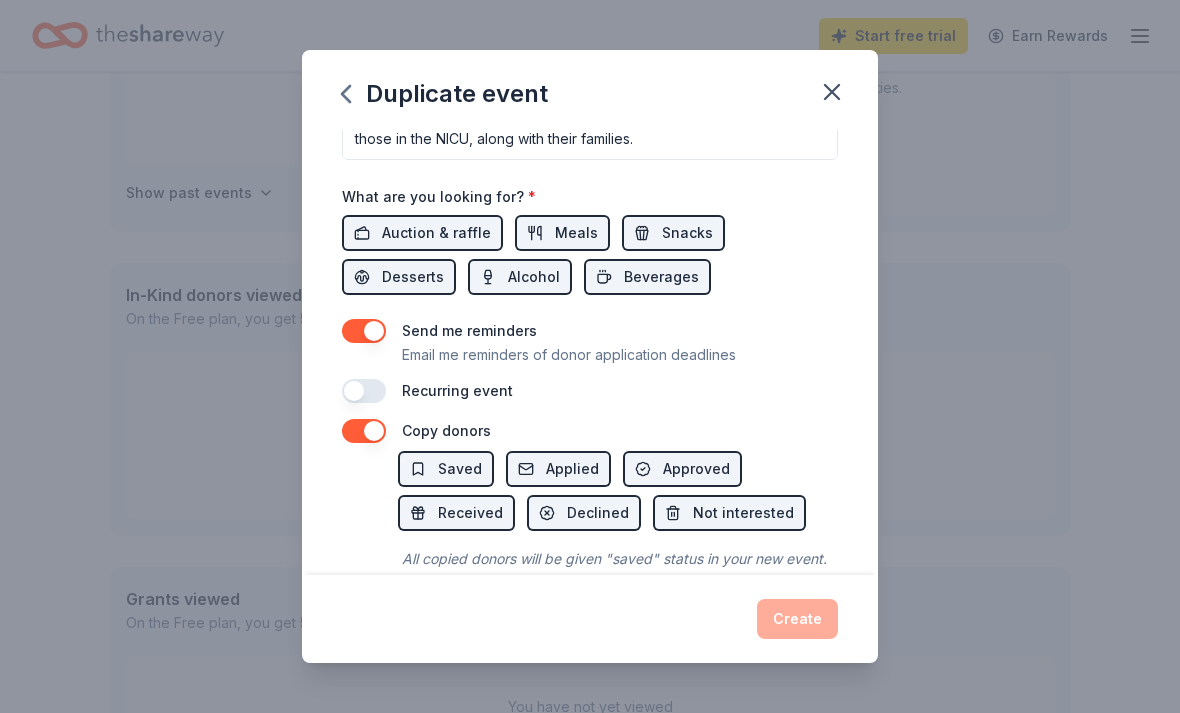 scroll, scrollTop: 689, scrollLeft: 0, axis: vertical 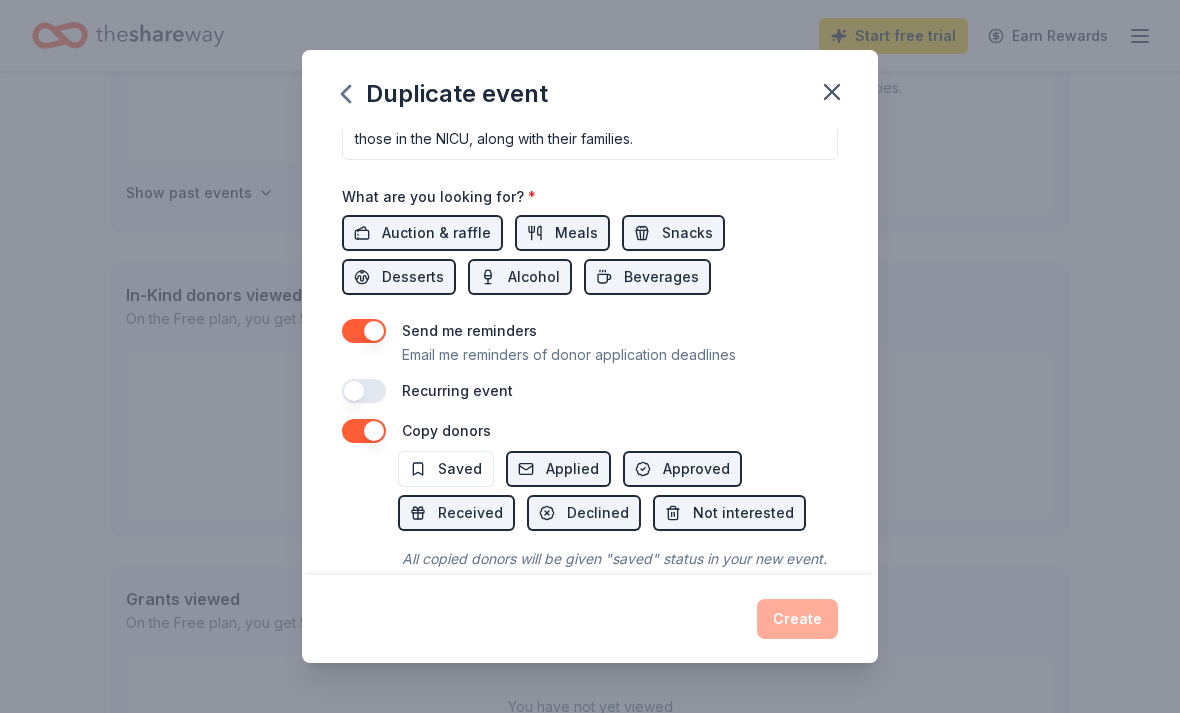 click on "Saved" at bounding box center [460, 469] 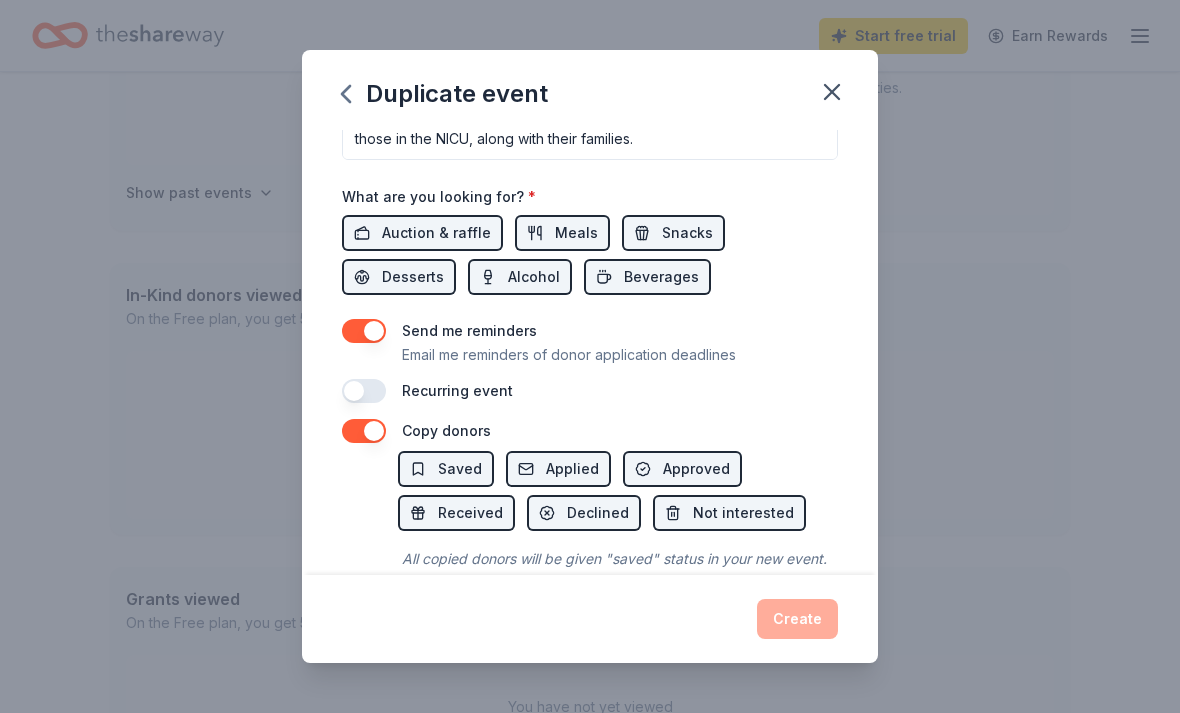 click on "Not interested" at bounding box center (743, 513) 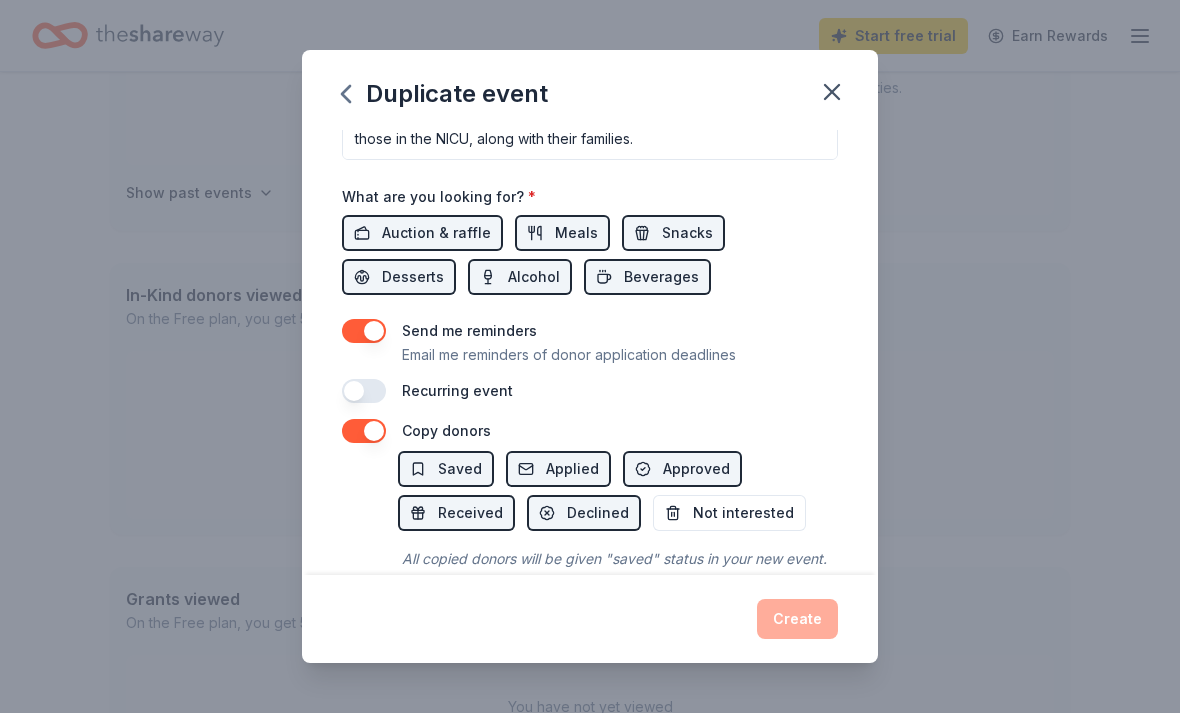 click on "Declined" at bounding box center [598, 513] 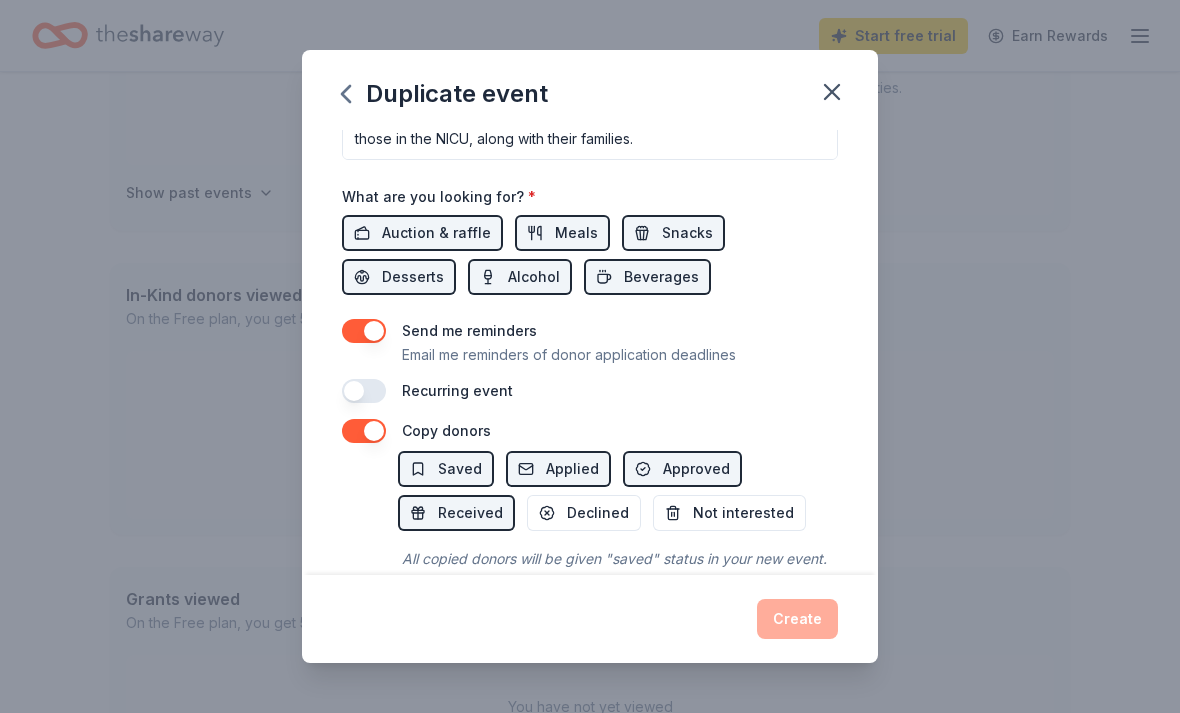 click on "Declined" at bounding box center (584, 513) 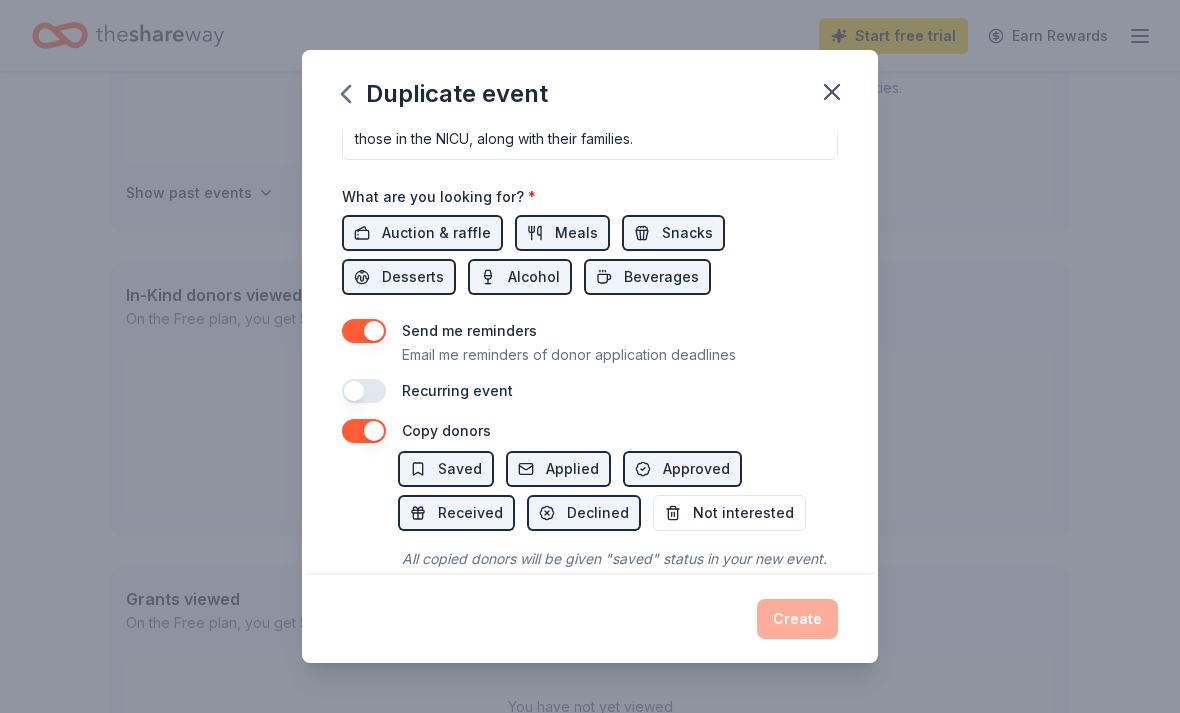 click on "Declined" at bounding box center [598, 513] 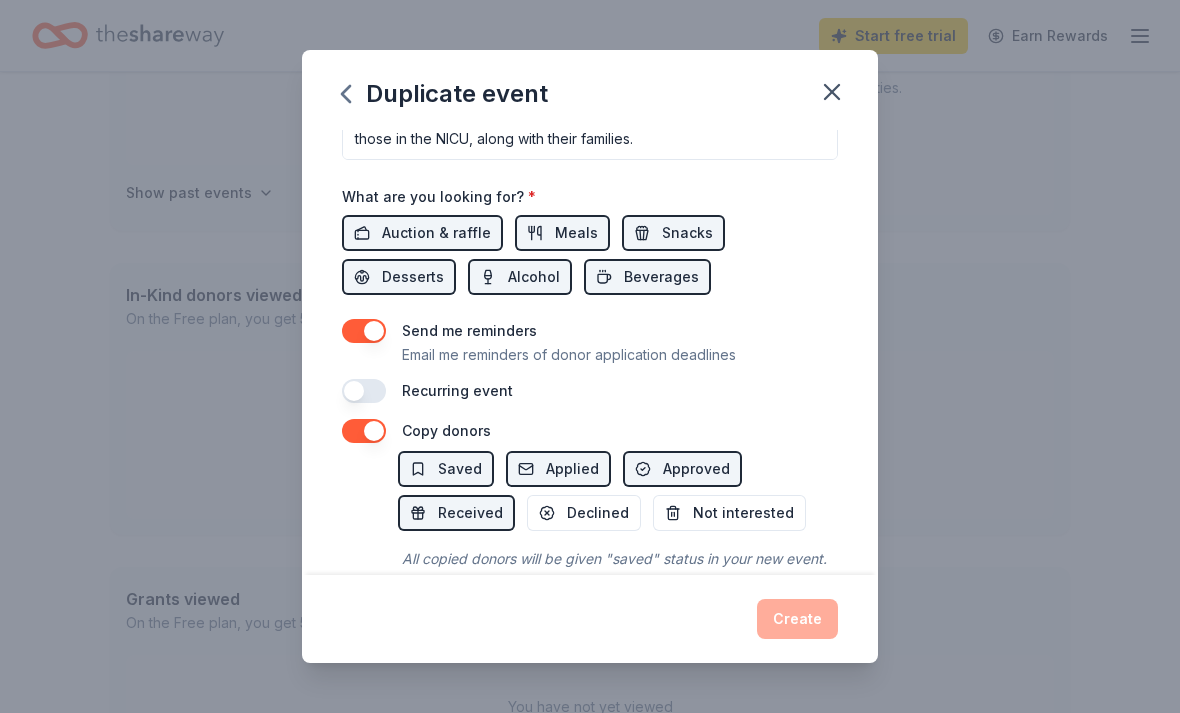 click on "Not interested" at bounding box center [743, 513] 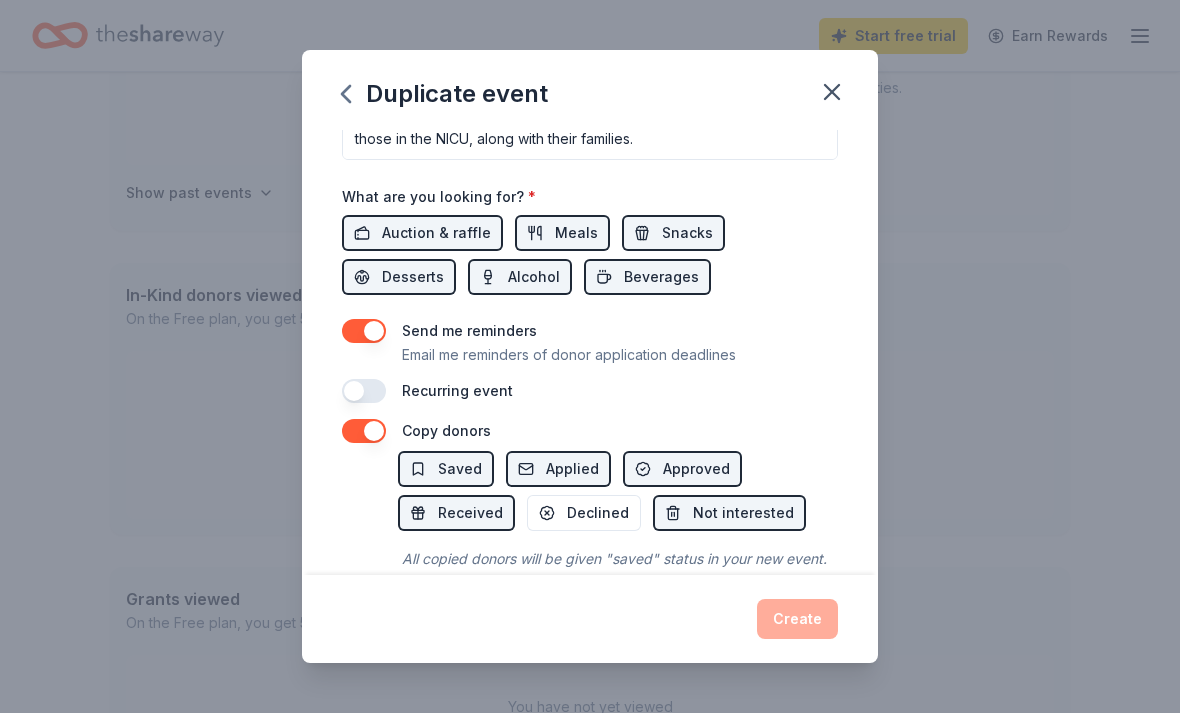 click on "Not interested" at bounding box center [743, 513] 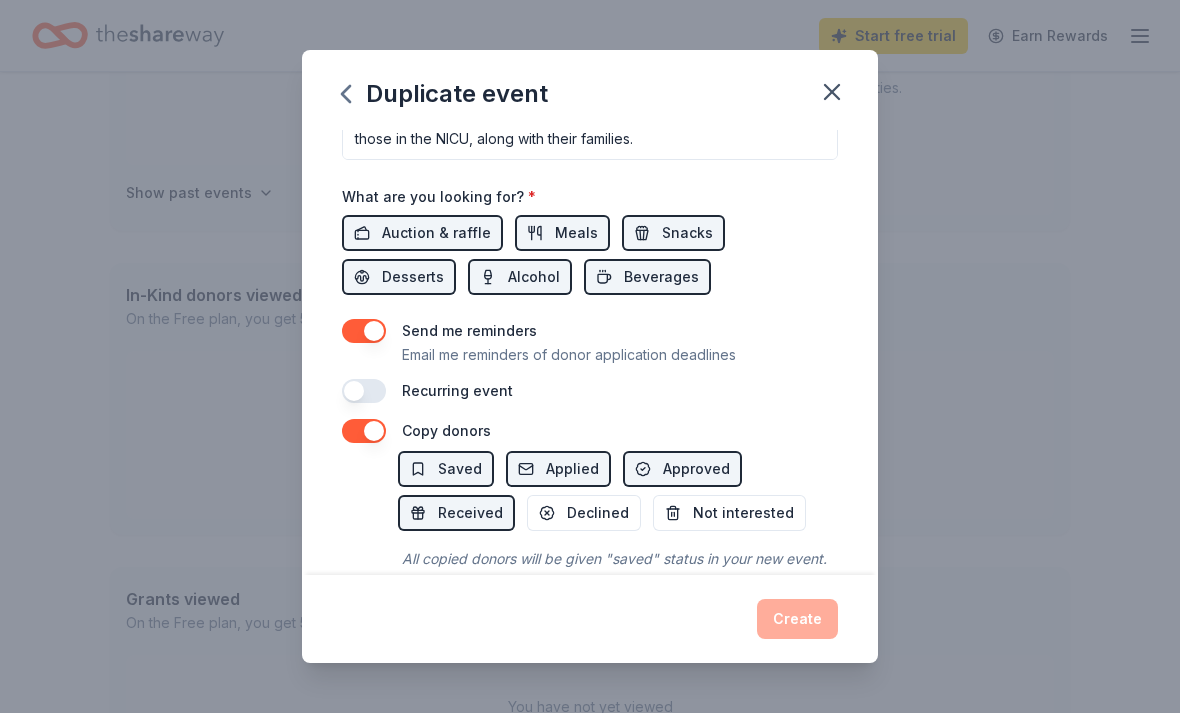click on "Declined" at bounding box center [598, 513] 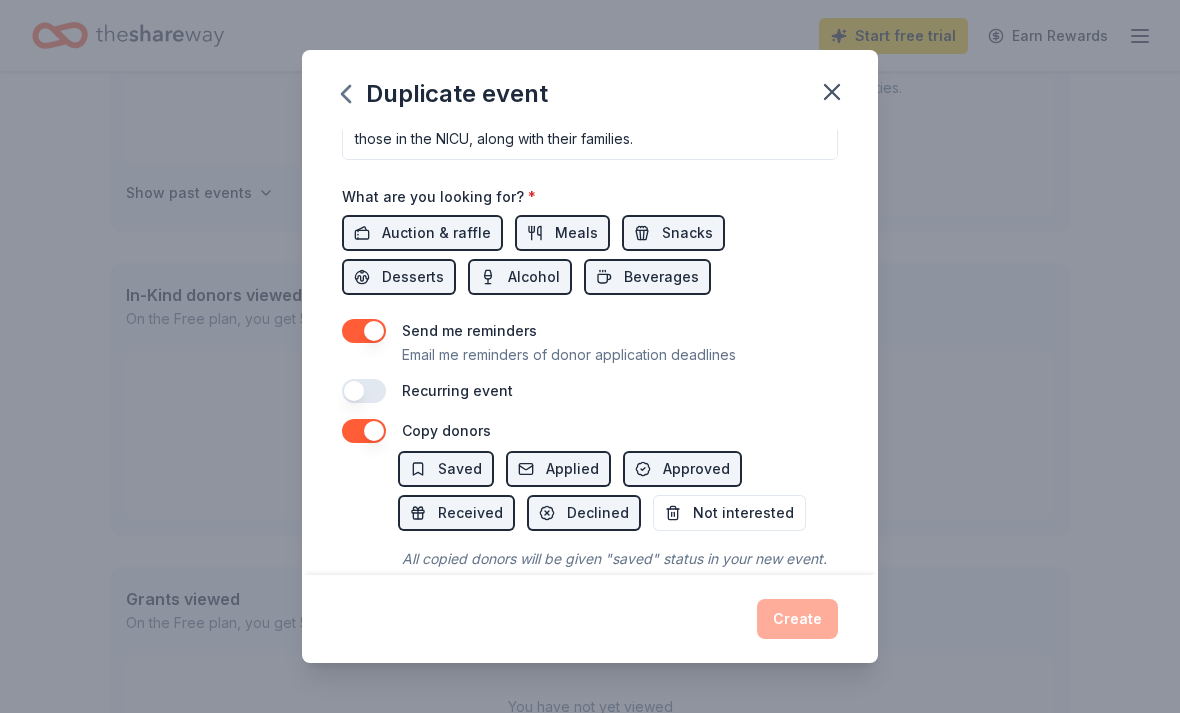 click on "Create" at bounding box center (590, 619) 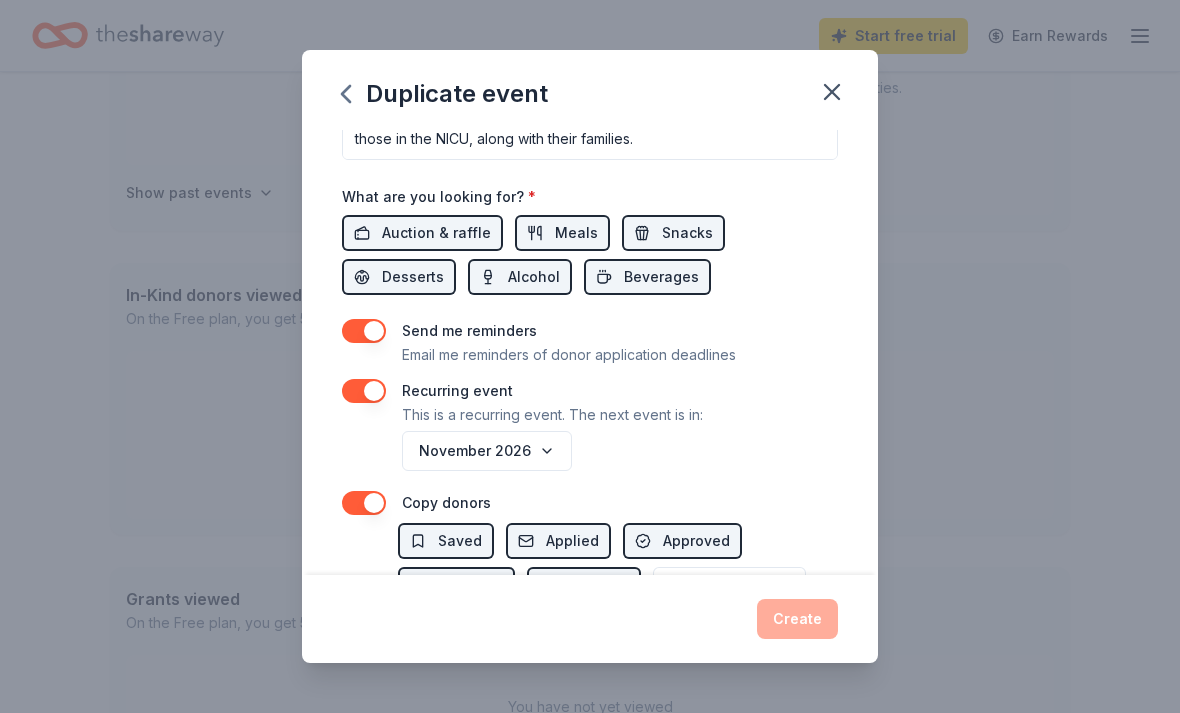 click at bounding box center [364, 391] 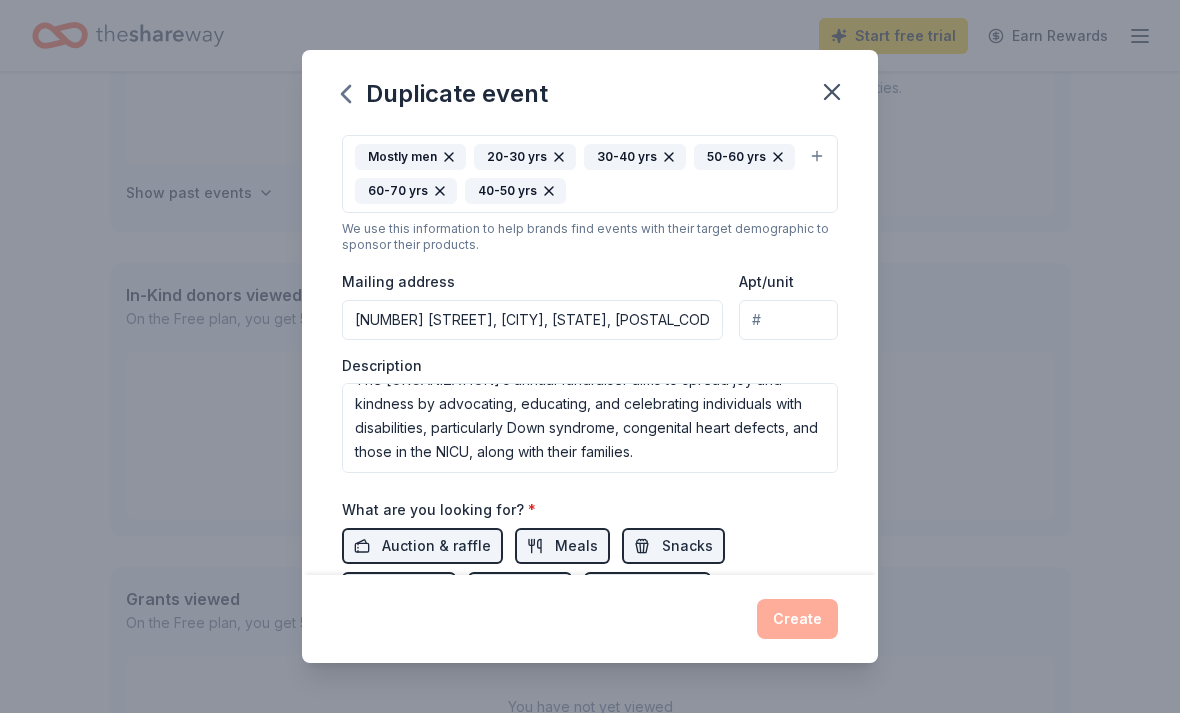 scroll, scrollTop: 374, scrollLeft: 0, axis: vertical 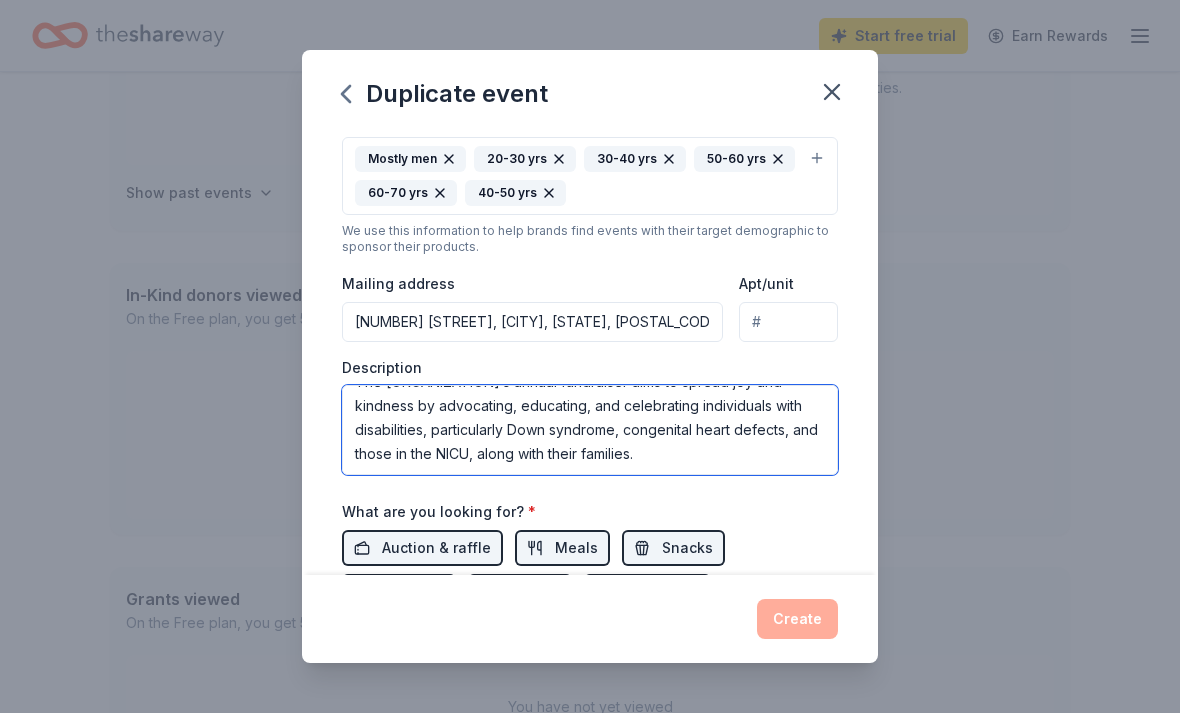 click on "The Mighty Mabel Foundation’s annual fundraiser aims to spread joy and kindness by advocating, educating, and celebrating individuals with disabilities, particularly Down syndrome, congenital heart defects, and those in the NICU, along with their families." at bounding box center (590, 430) 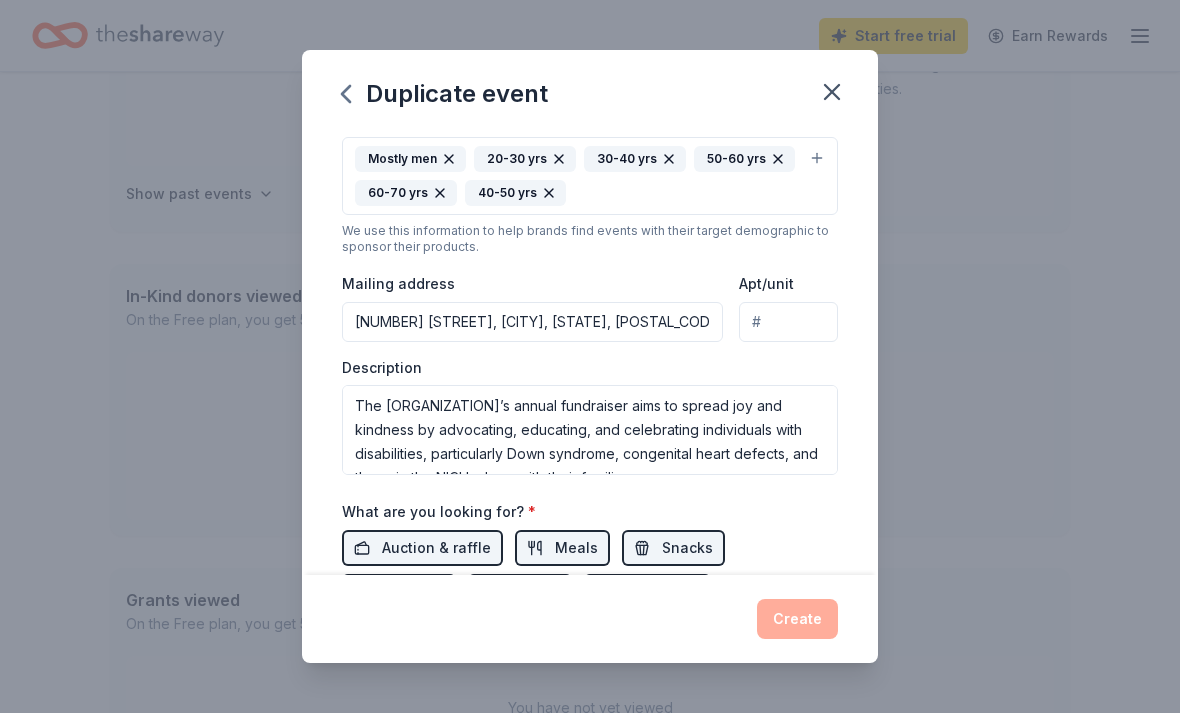 click on "Apt/unit" at bounding box center [788, 322] 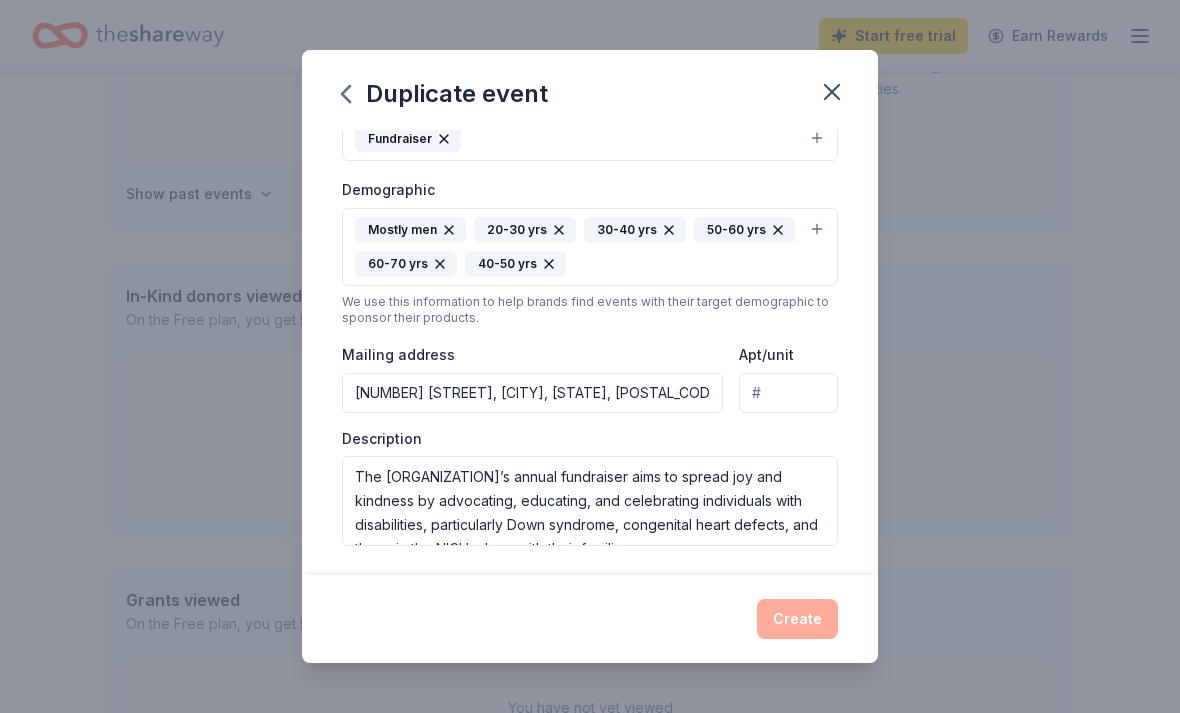 scroll, scrollTop: 296, scrollLeft: 0, axis: vertical 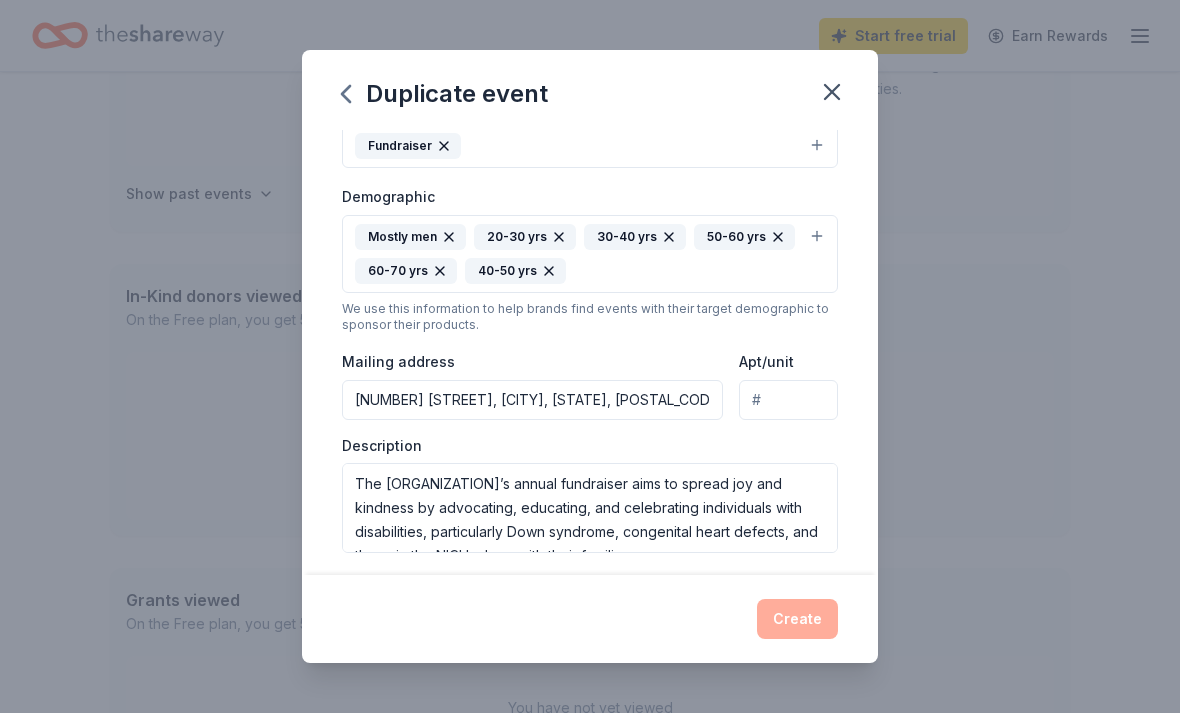 click on "510 Crescent Drive, Hoschton, GA, 30548" at bounding box center (532, 400) 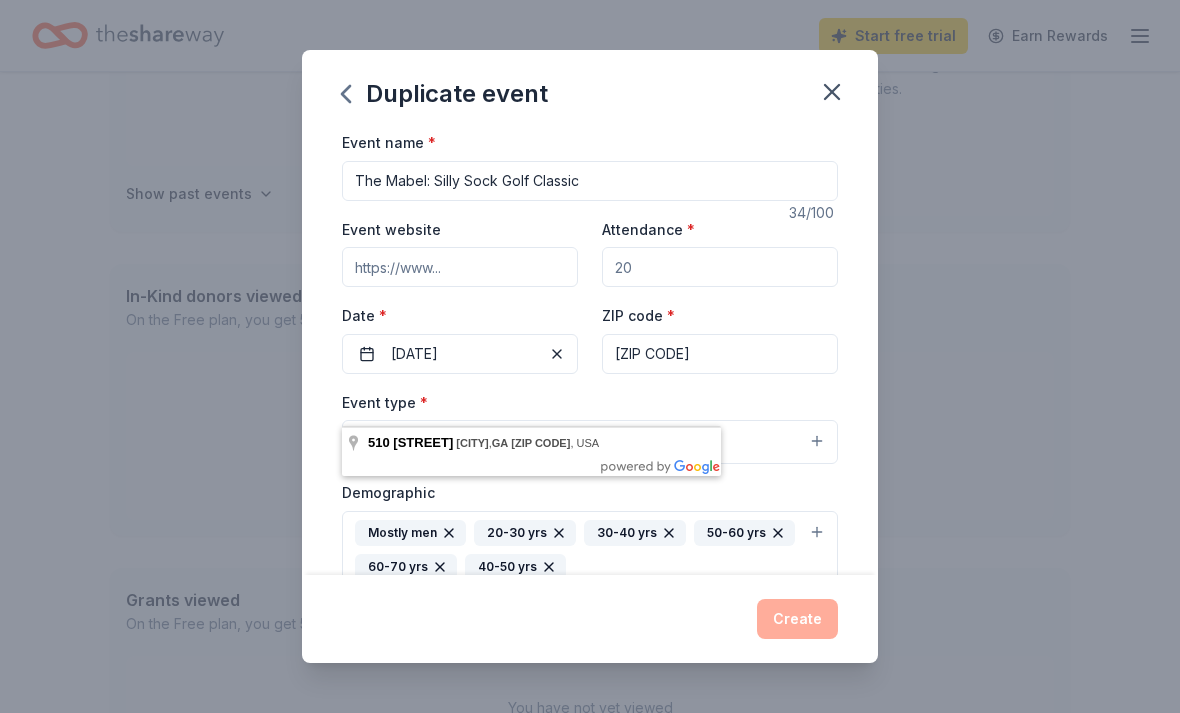 scroll, scrollTop: 0, scrollLeft: 0, axis: both 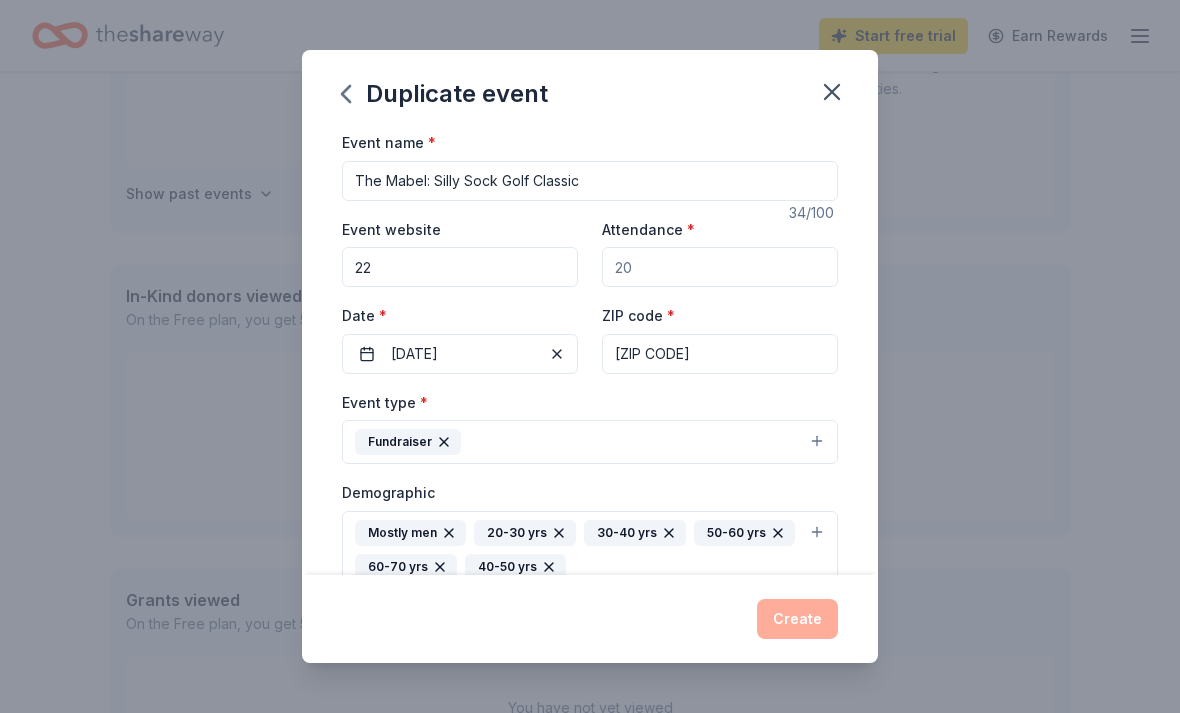 type on "2" 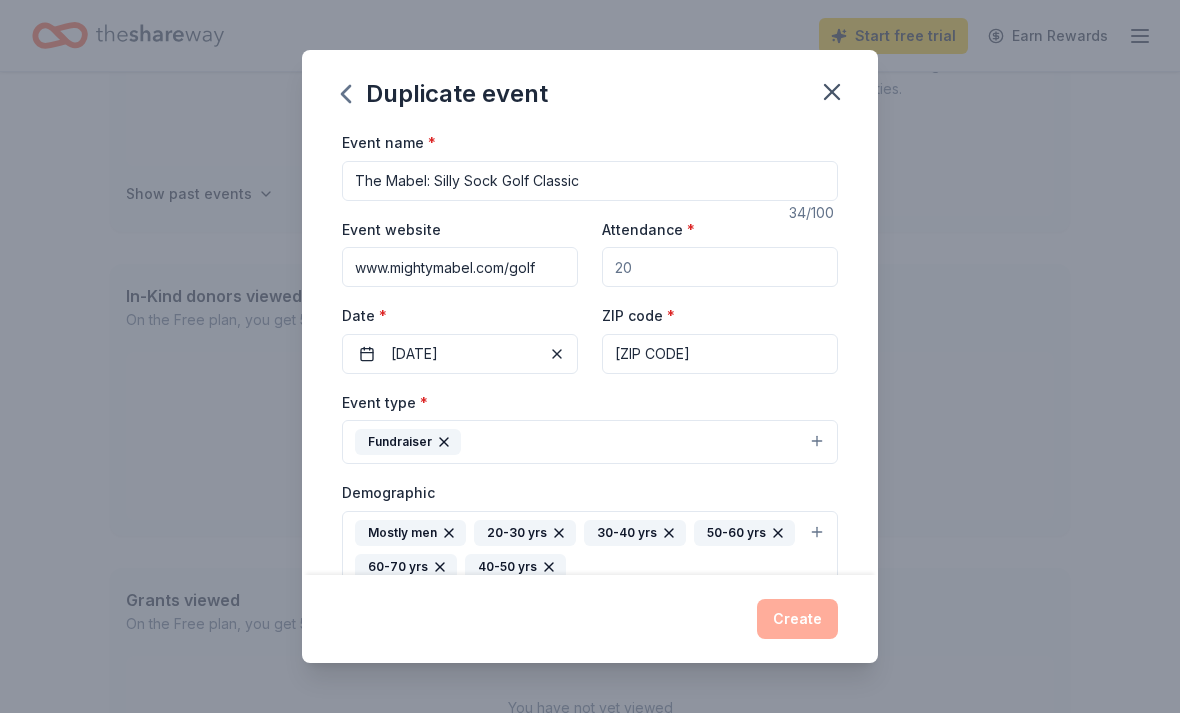 type on "www.mightymabel.com/golf" 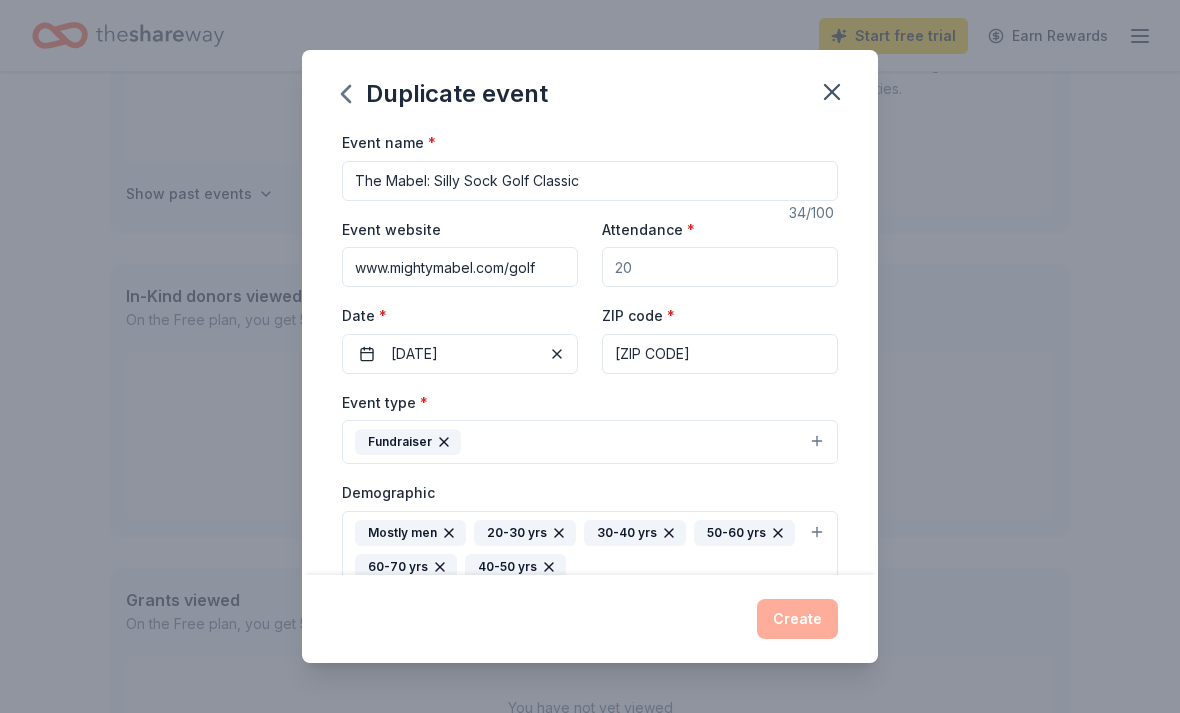 click on "Attendance *" at bounding box center [720, 267] 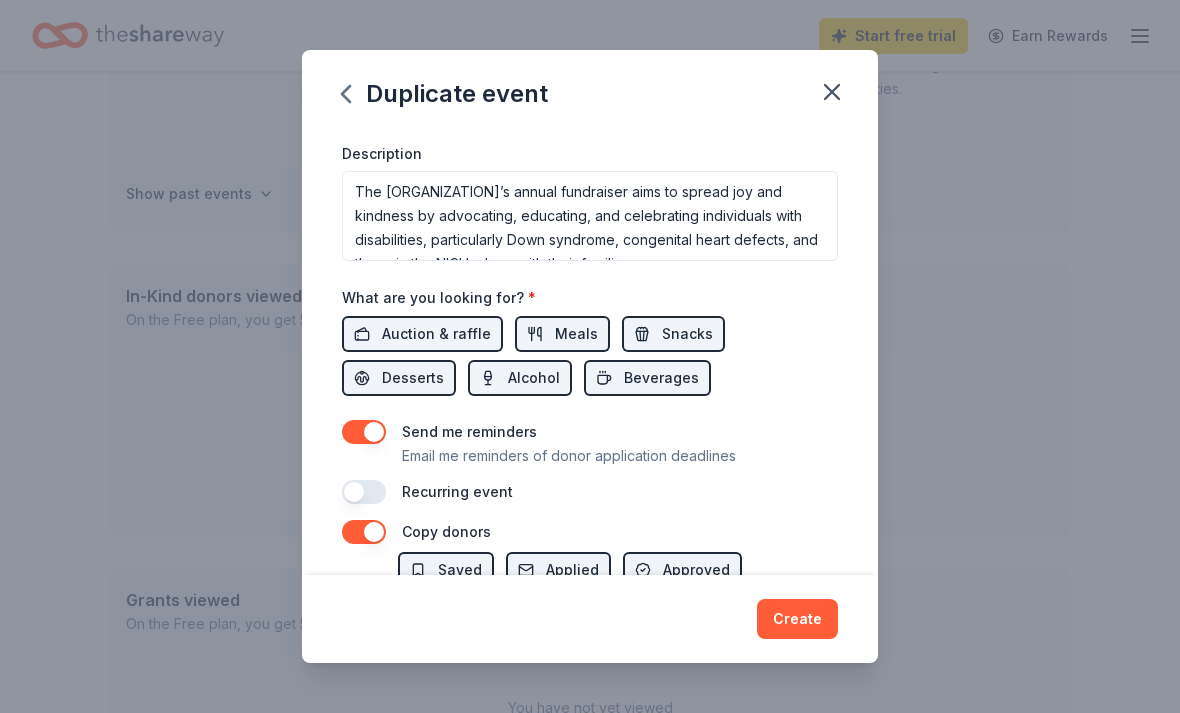 scroll, scrollTop: 586, scrollLeft: 0, axis: vertical 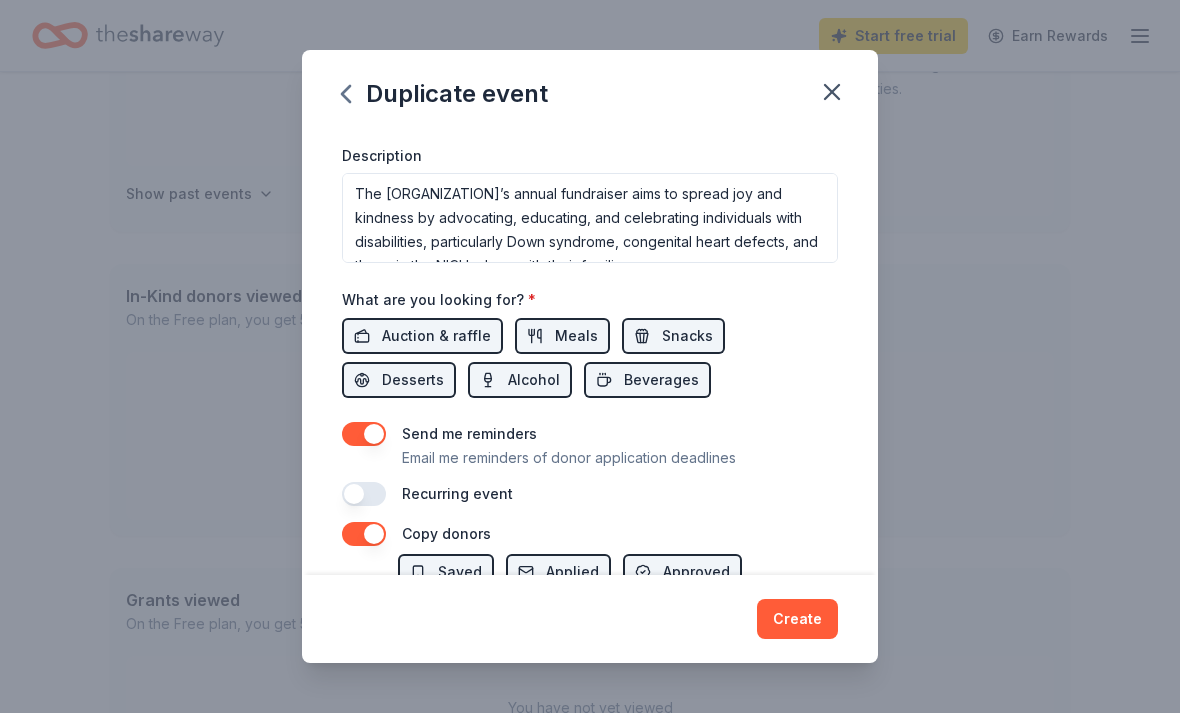 type on "200" 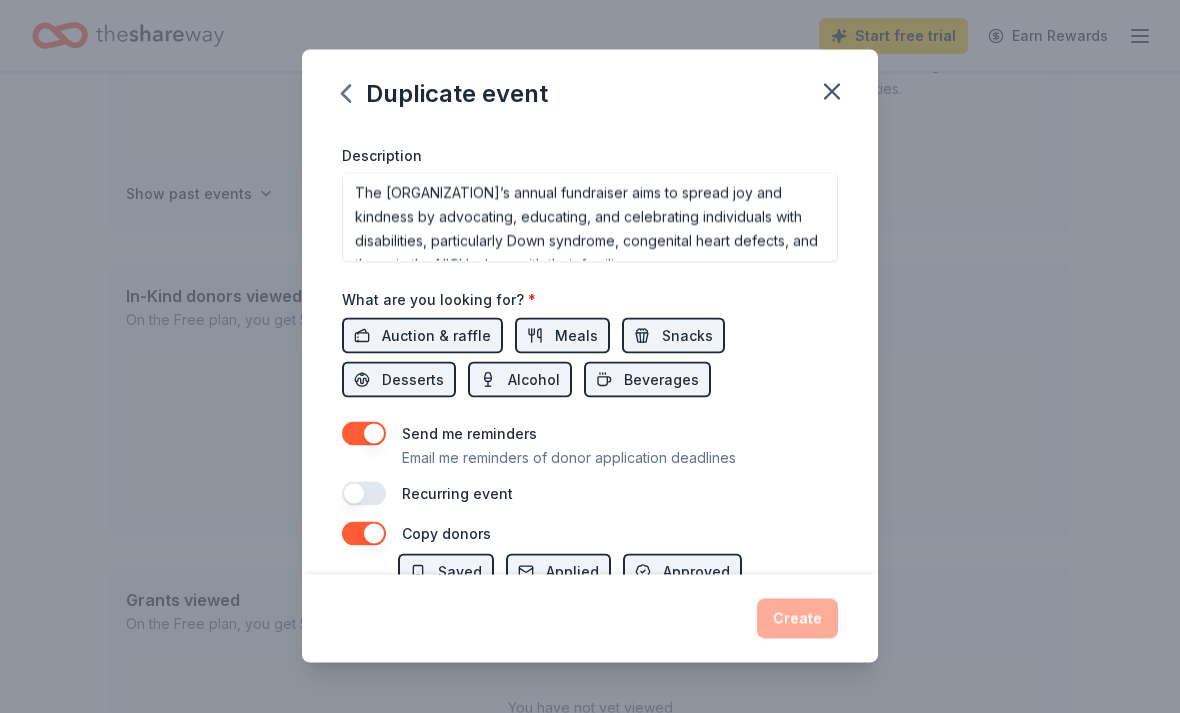 scroll, scrollTop: 336, scrollLeft: 0, axis: vertical 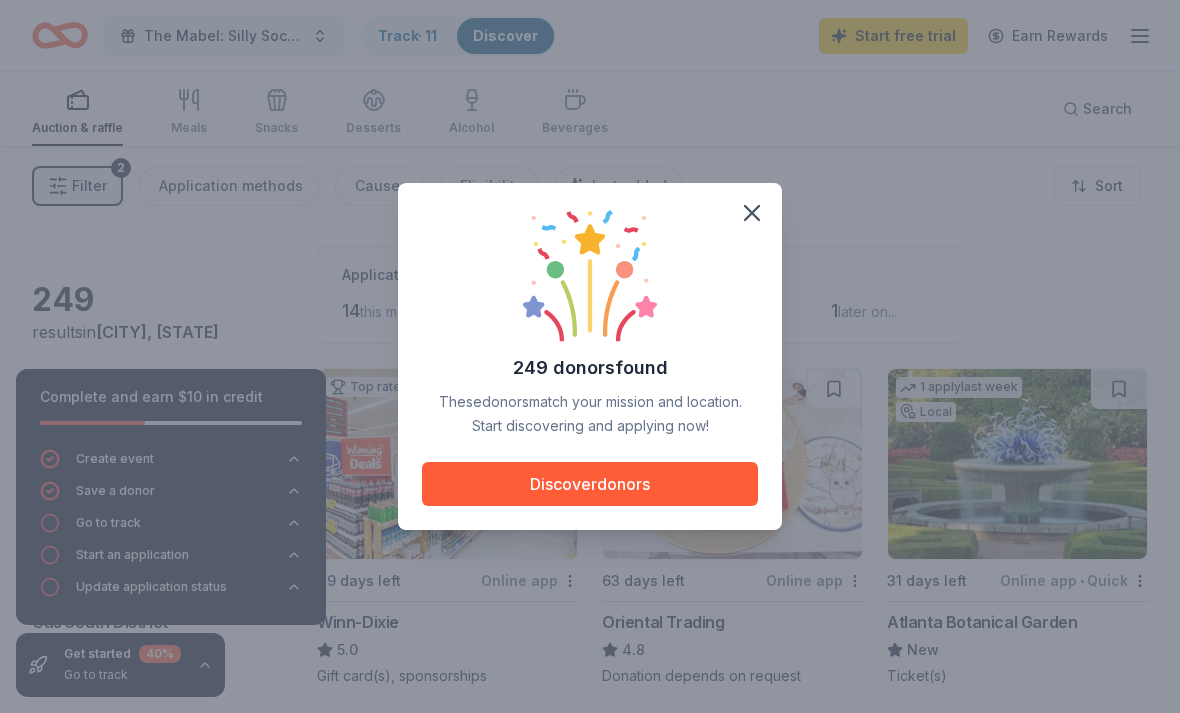 click on "Discover  donors" at bounding box center (590, 484) 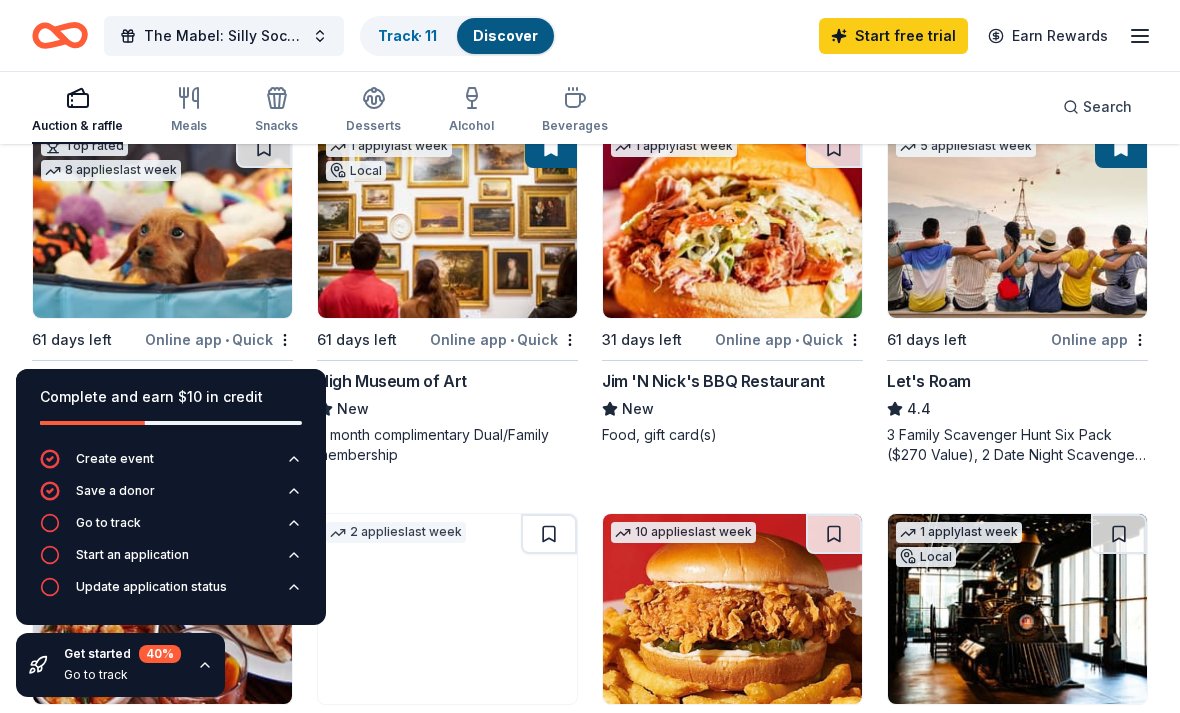 scroll, scrollTop: 991, scrollLeft: 0, axis: vertical 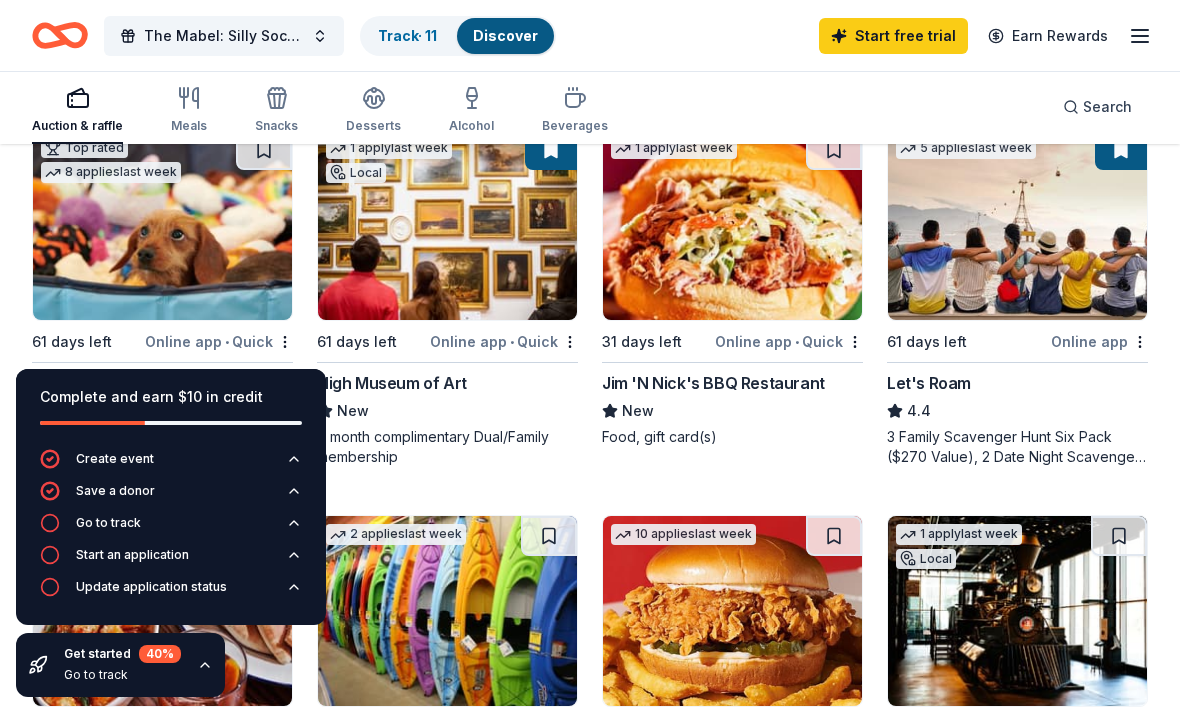 click on "Online app • Quick" at bounding box center (789, 341) 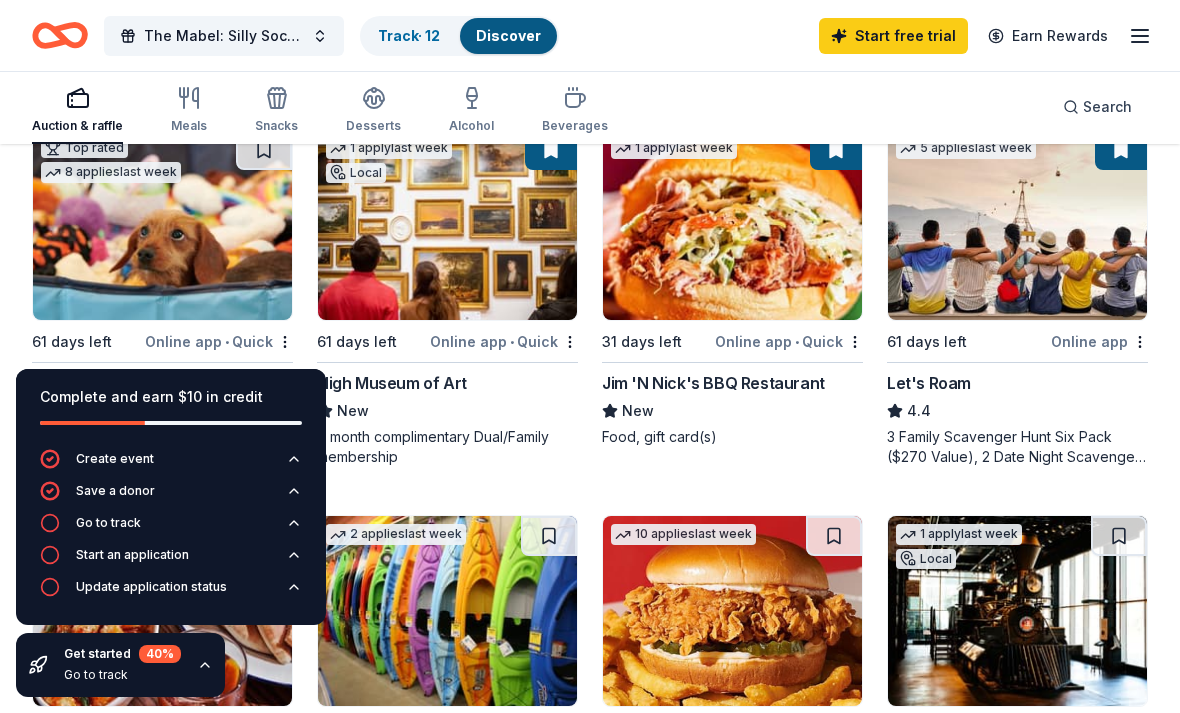 click on "Go to track" at bounding box center (171, 529) 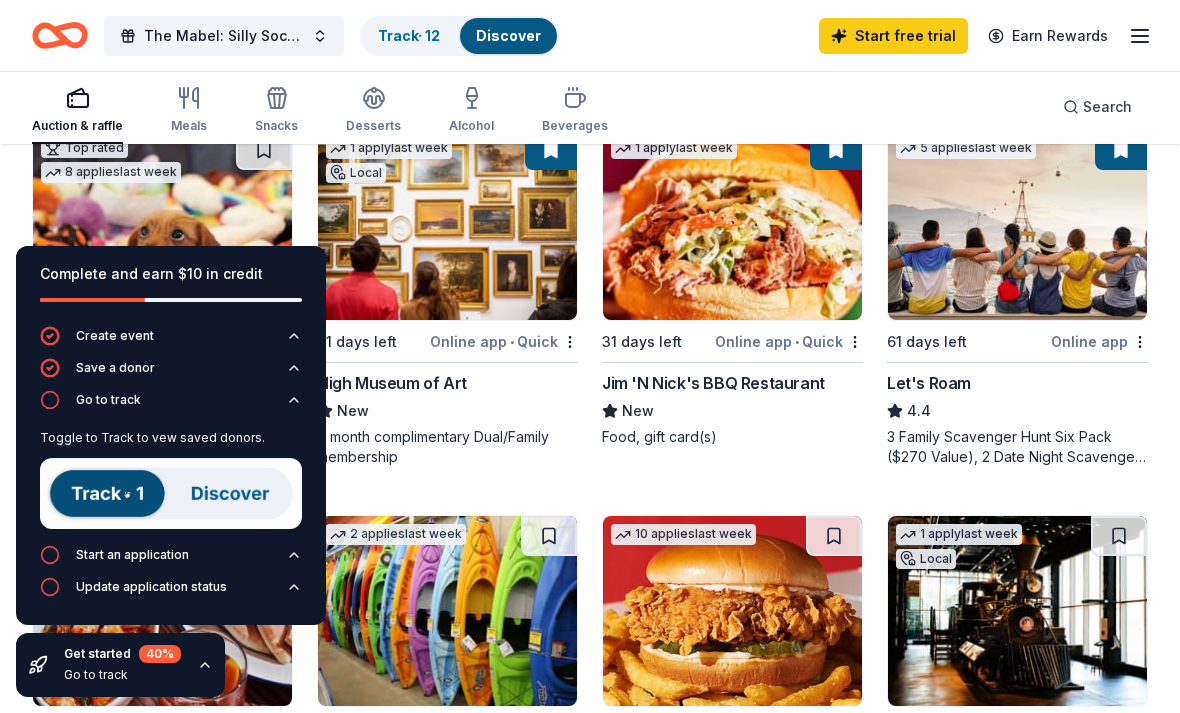 click on "Track  · 12" at bounding box center (409, 36) 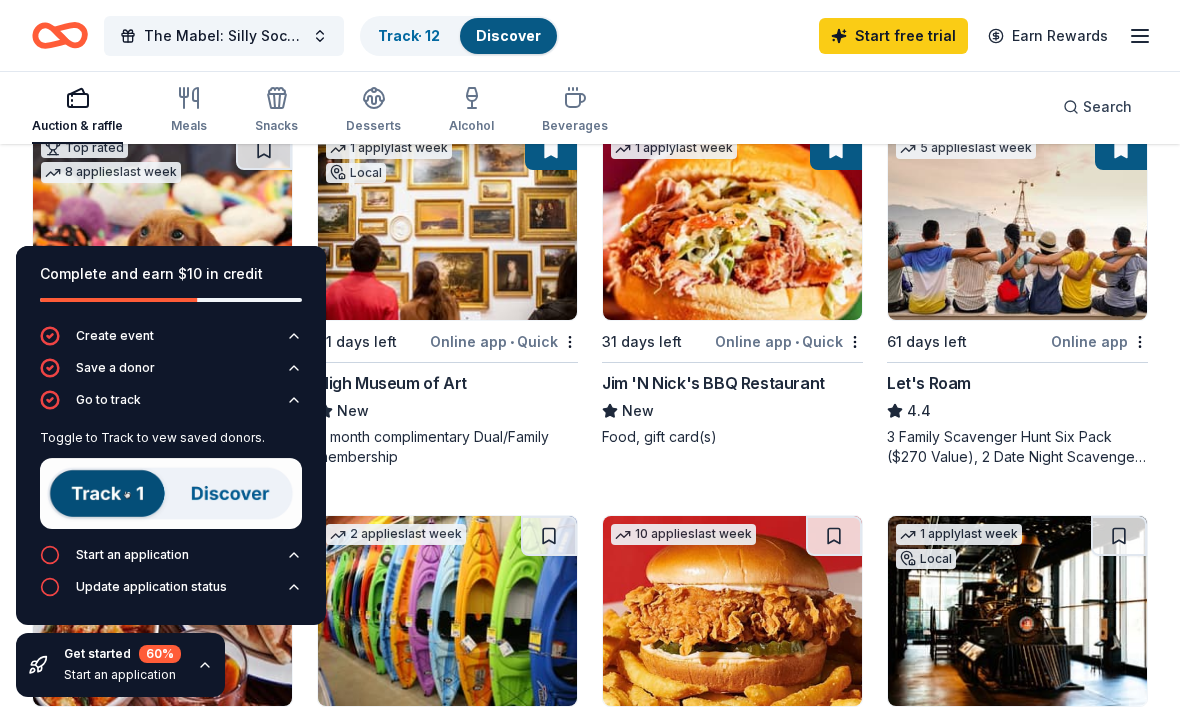 click on "Track  · 12" at bounding box center [409, 35] 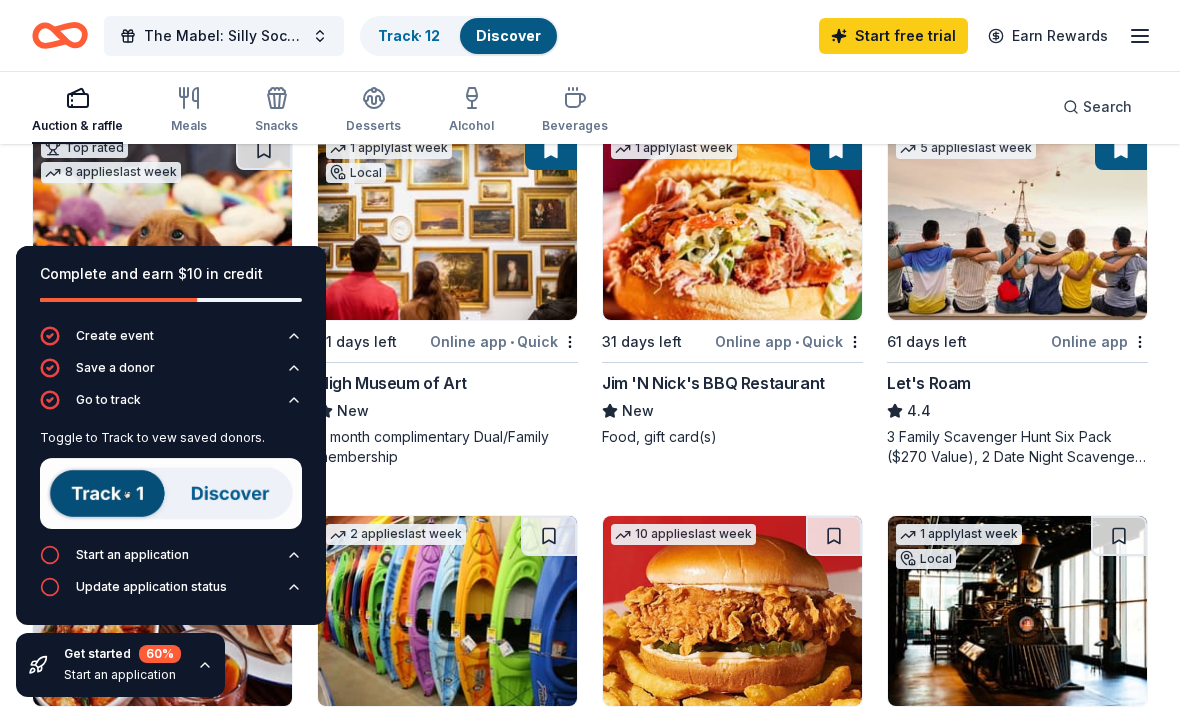 click on "Discover" at bounding box center (508, 35) 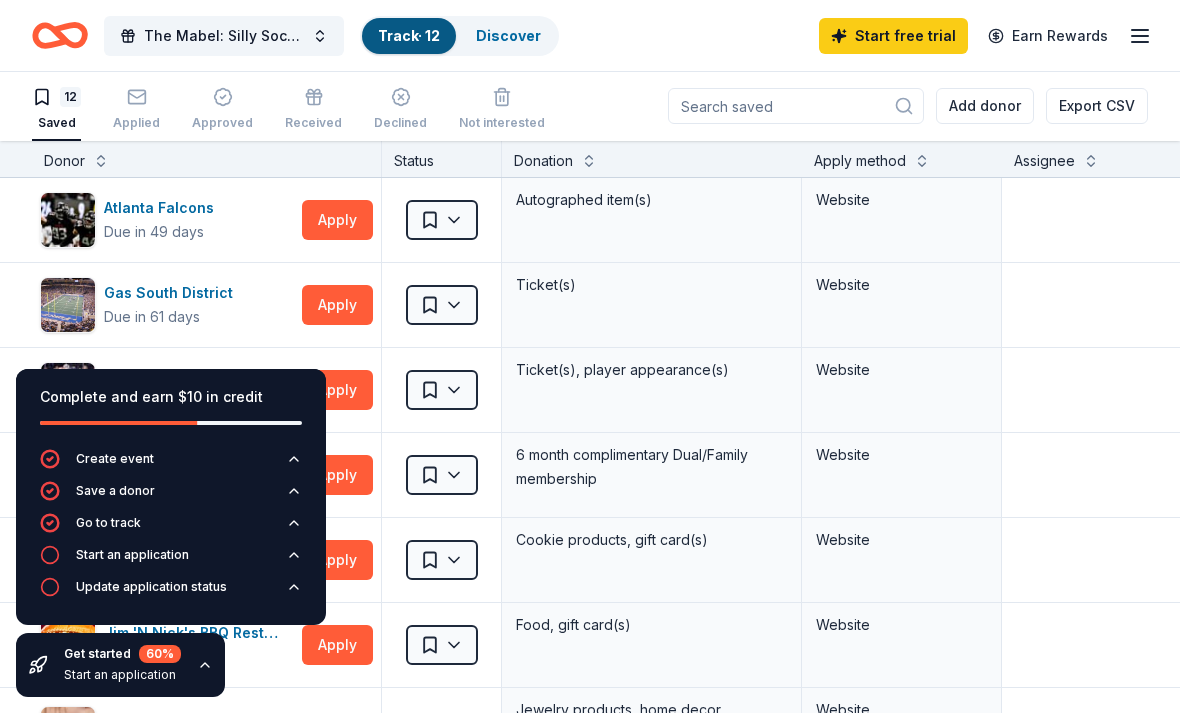 scroll, scrollTop: 0, scrollLeft: 0, axis: both 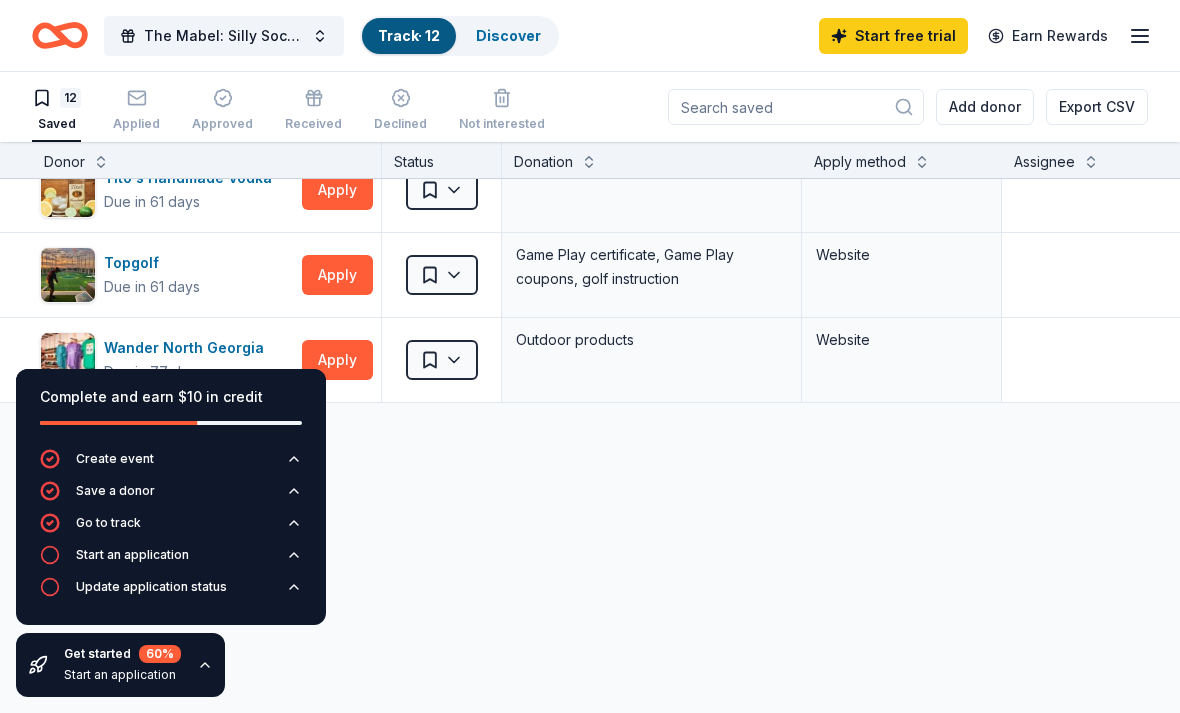 click on "Go to track" at bounding box center (171, 529) 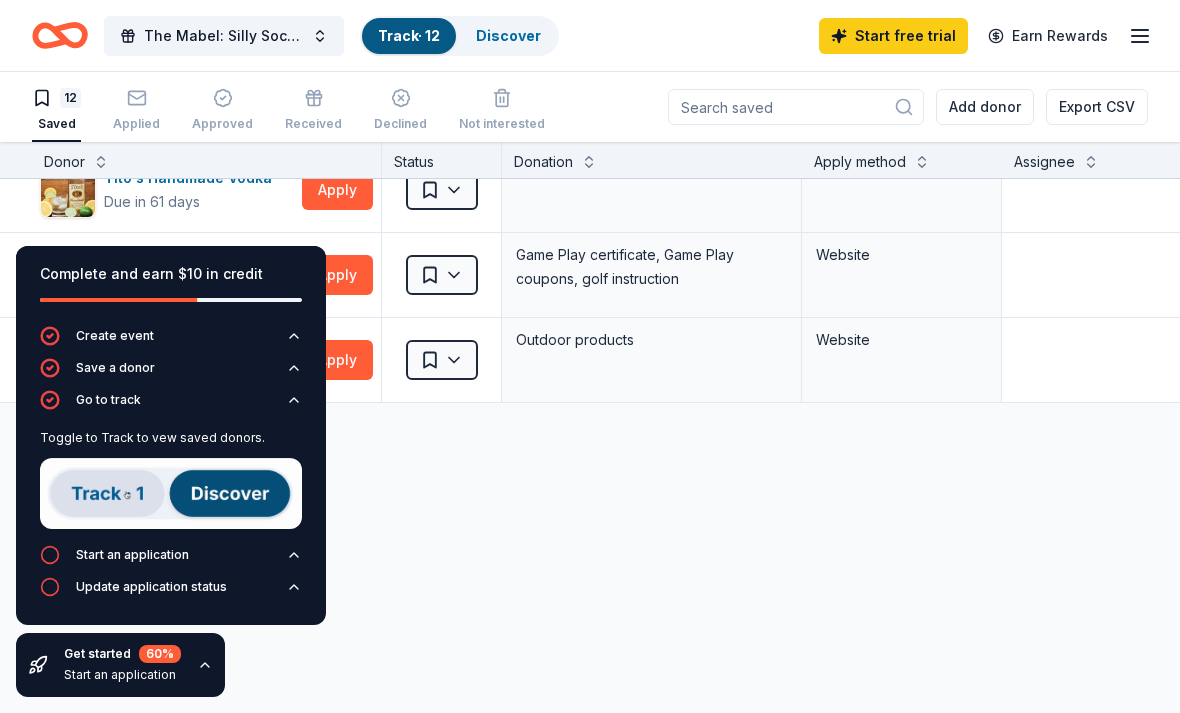 click 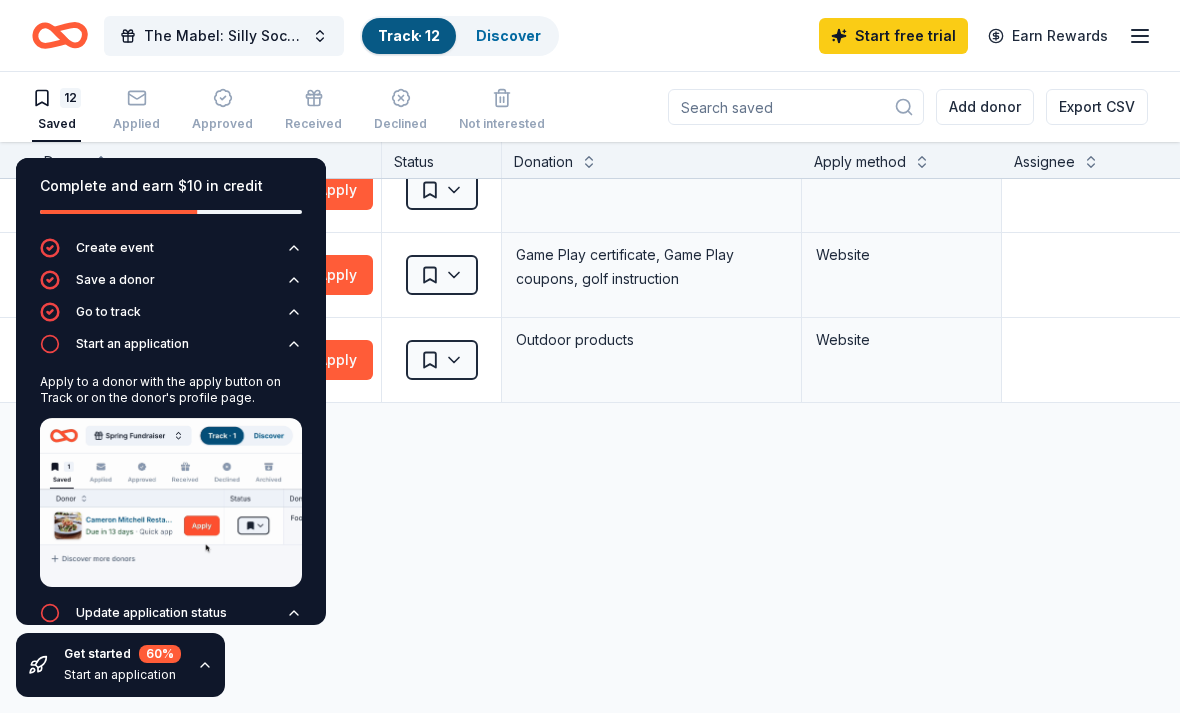 click on "Update application status" at bounding box center (171, 619) 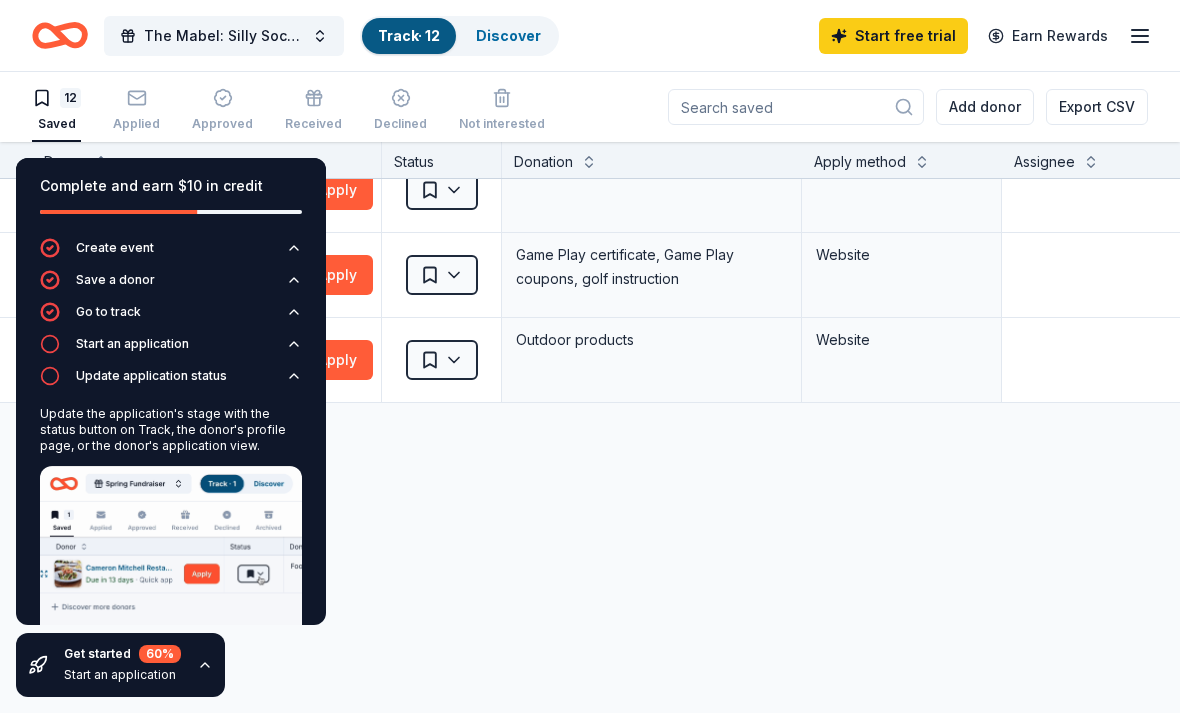 click on "Atlanta Falcons Due in 49 days Apply Saved Autographed item(s) Website Gas South District Due in 61 days Apply Saved Ticket(s) Website Georgia Swarm Due in 49 days Apply Saved Ticket(s), player appearance(s) Website High Museum of Art Due in 61 days Apply Saved 6 month complimentary Dual/Family membership Website Insomnia Cookies Due in 63 days Apply Saved Cookie products, gift card(s) Website Jim 'N Nick's BBQ Restaurant Due in 31 days Apply Saved Food, gift card(s) Website Kendra Scott Due in 31 days Apply Saved Jewelry products, home decor products, and Kendra Gives Back event in-store or online (or both!) where 20% of the proceeds will support the cause or people you care about. Website Let's Roam Due in 61 days Apply Saved 3 Family Scavenger Hunt Six Pack ($270 Value), 2 Date Night Scavenger Hunt Two Pack ($130 Value) Website The Escape Game Donating paused Apply Saved Gift cards (up to $200 in value) Website Tito's Handmade Vodka Due in 61 days Apply Saved Merchandise Website Topgolf Due in 61 days" at bounding box center (767, 73) 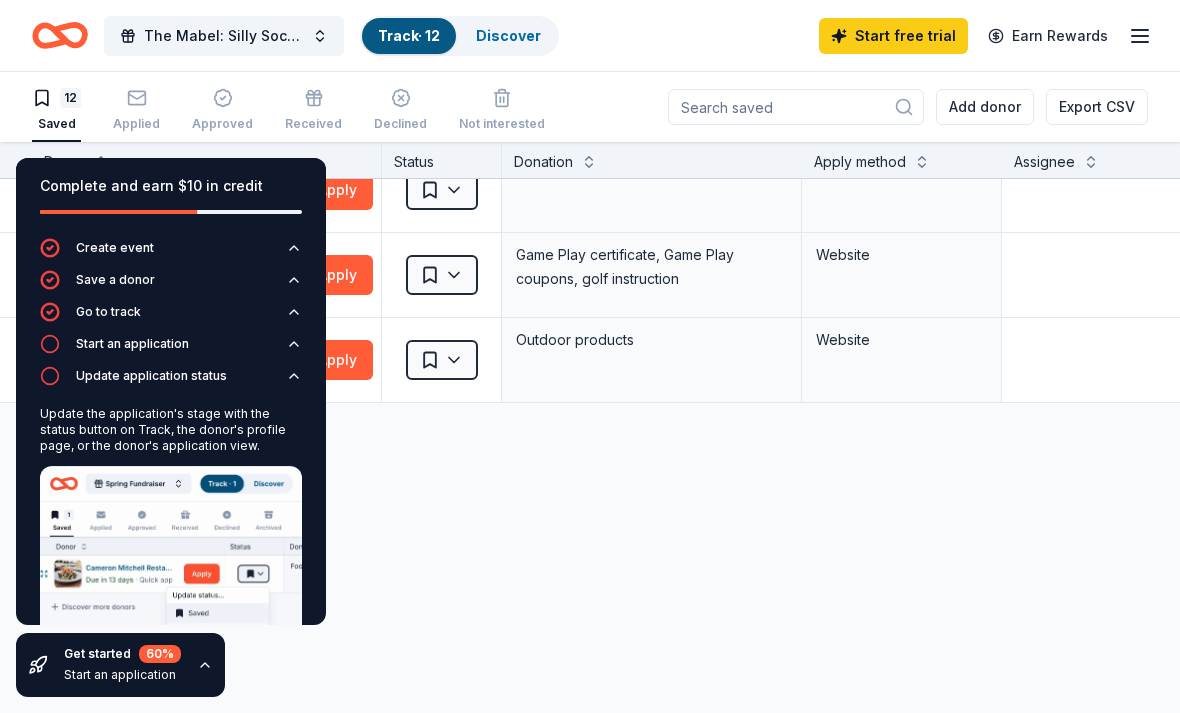 click 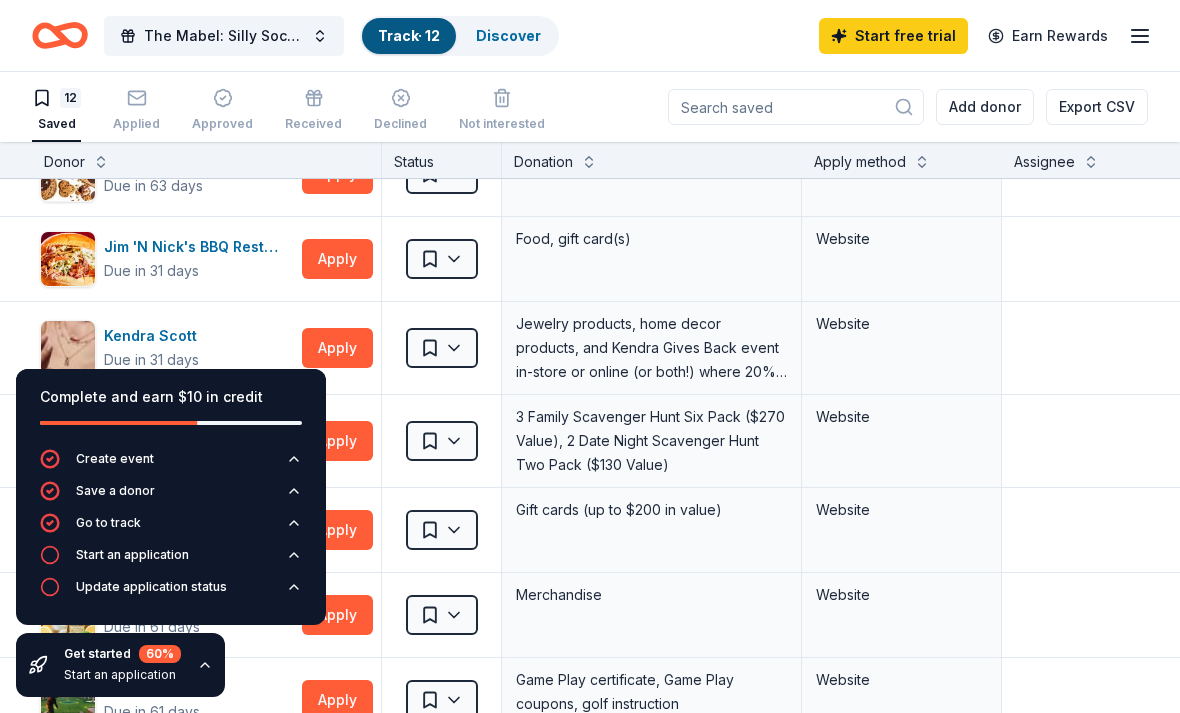 scroll, scrollTop: 388, scrollLeft: 0, axis: vertical 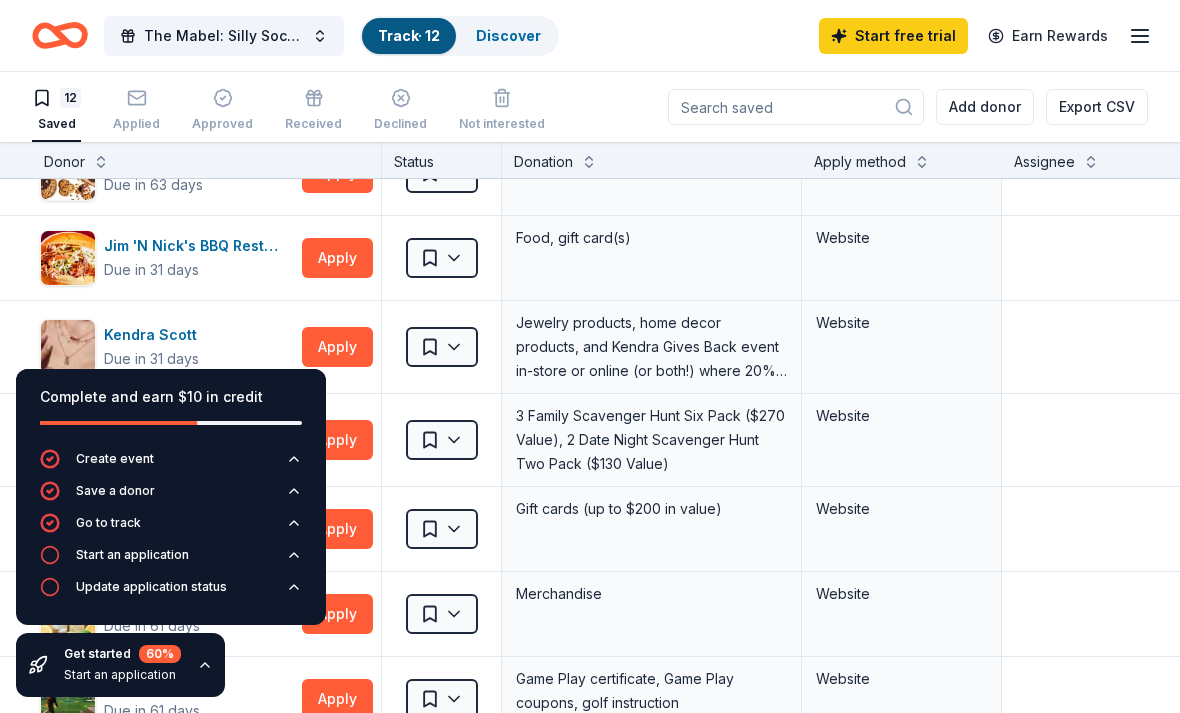 click on "Apply" at bounding box center [337, 347] 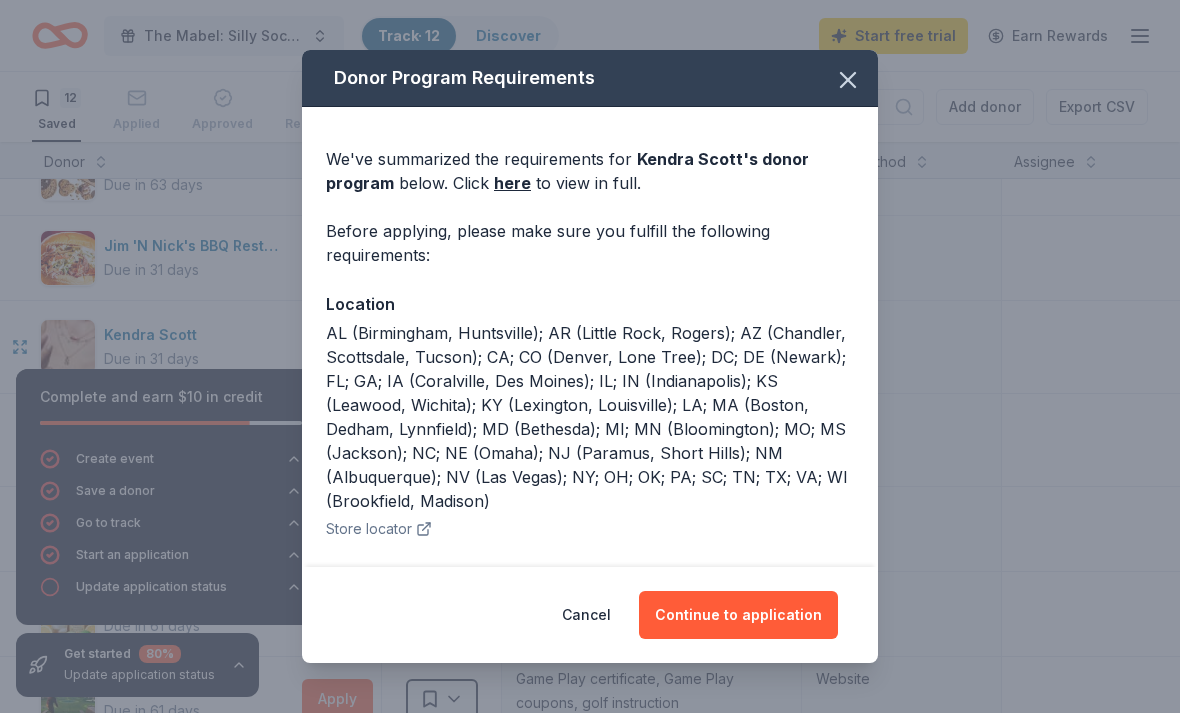 click on "Continue to application" at bounding box center [738, 615] 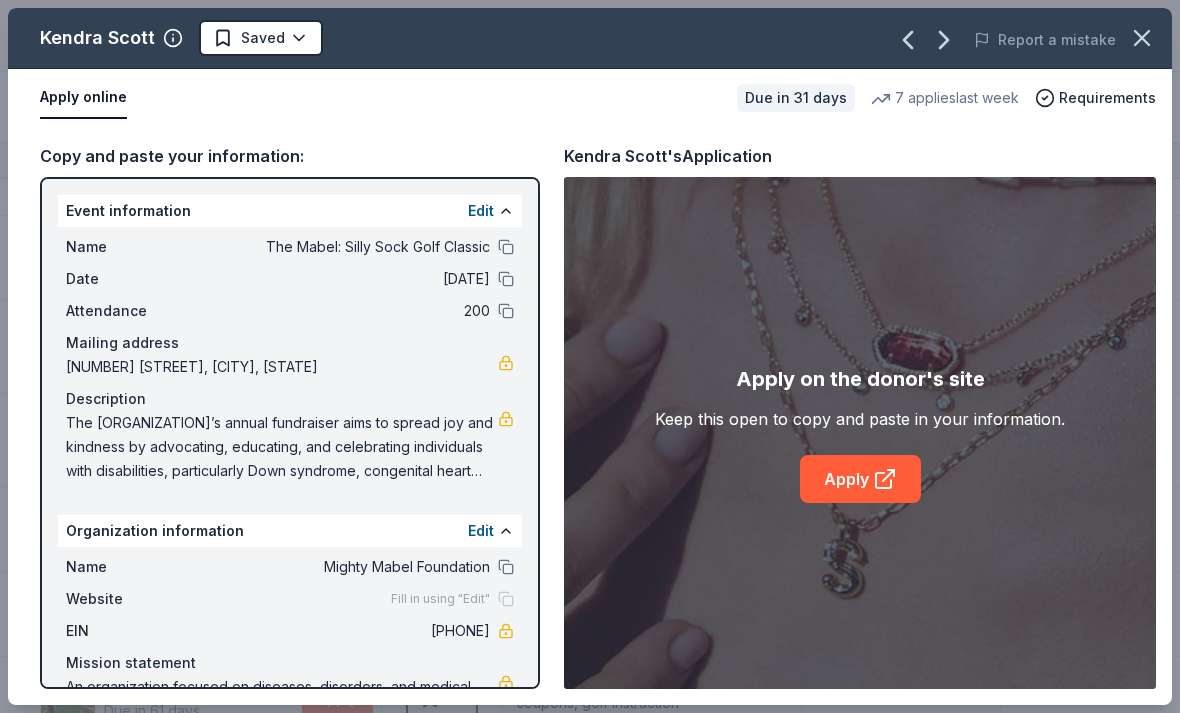 click on "Apply" at bounding box center (860, 479) 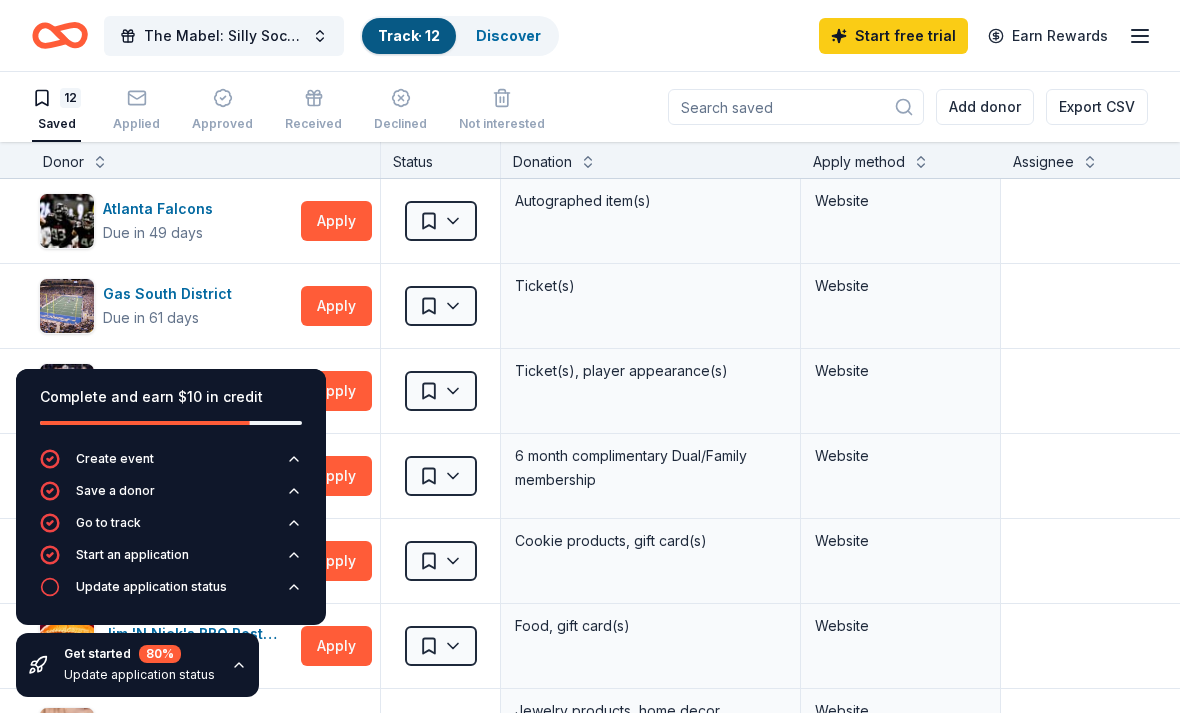 scroll, scrollTop: 0, scrollLeft: 0, axis: both 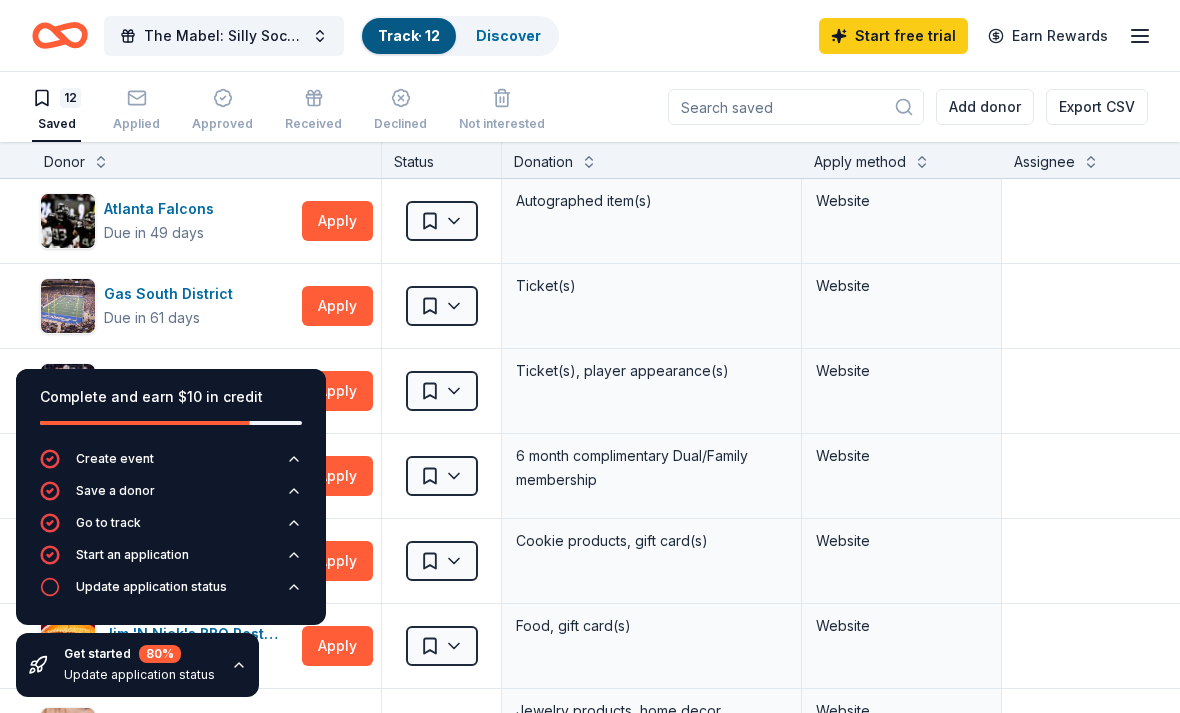 click at bounding box center (136, 98) 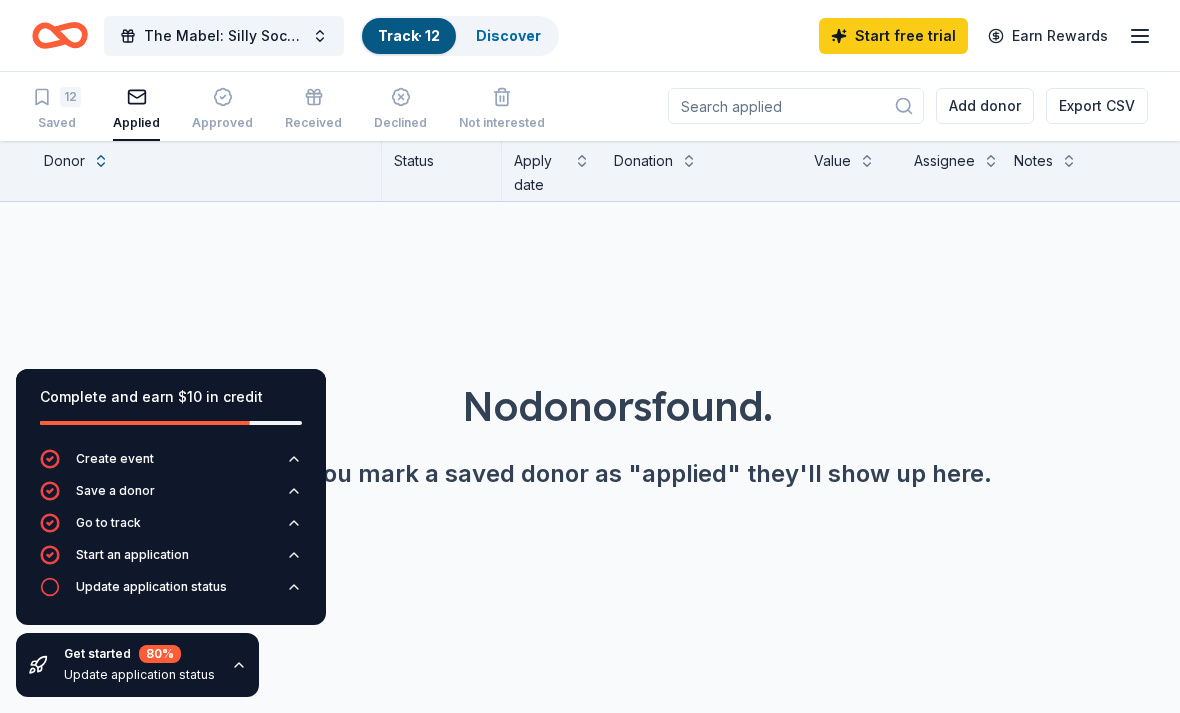 scroll, scrollTop: 61, scrollLeft: 0, axis: vertical 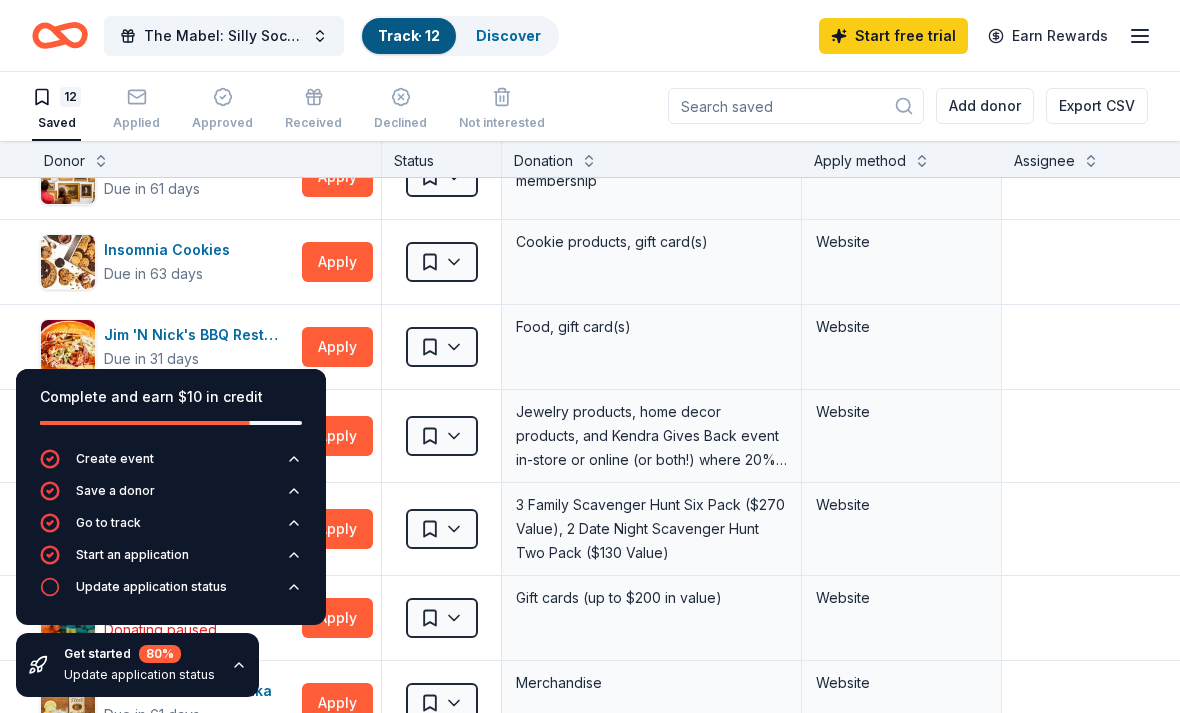 click on "Jim 'N Nick's BBQ Restaurant" at bounding box center [199, 335] 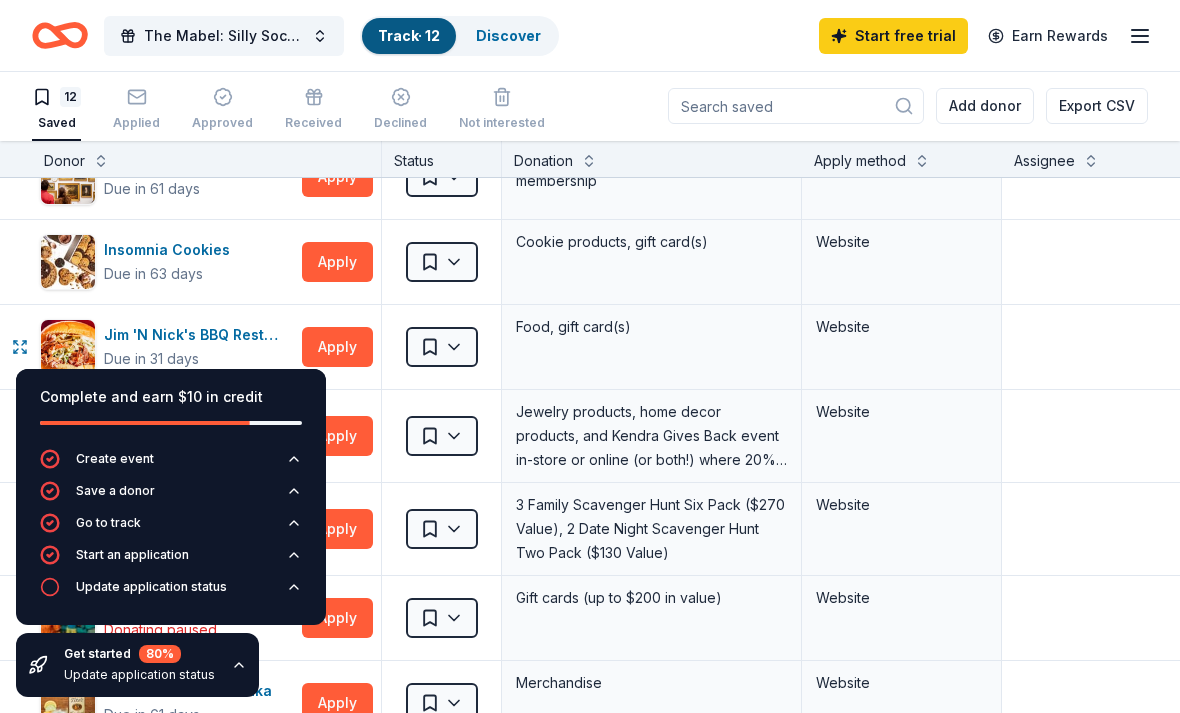 scroll, scrollTop: 66, scrollLeft: 0, axis: vertical 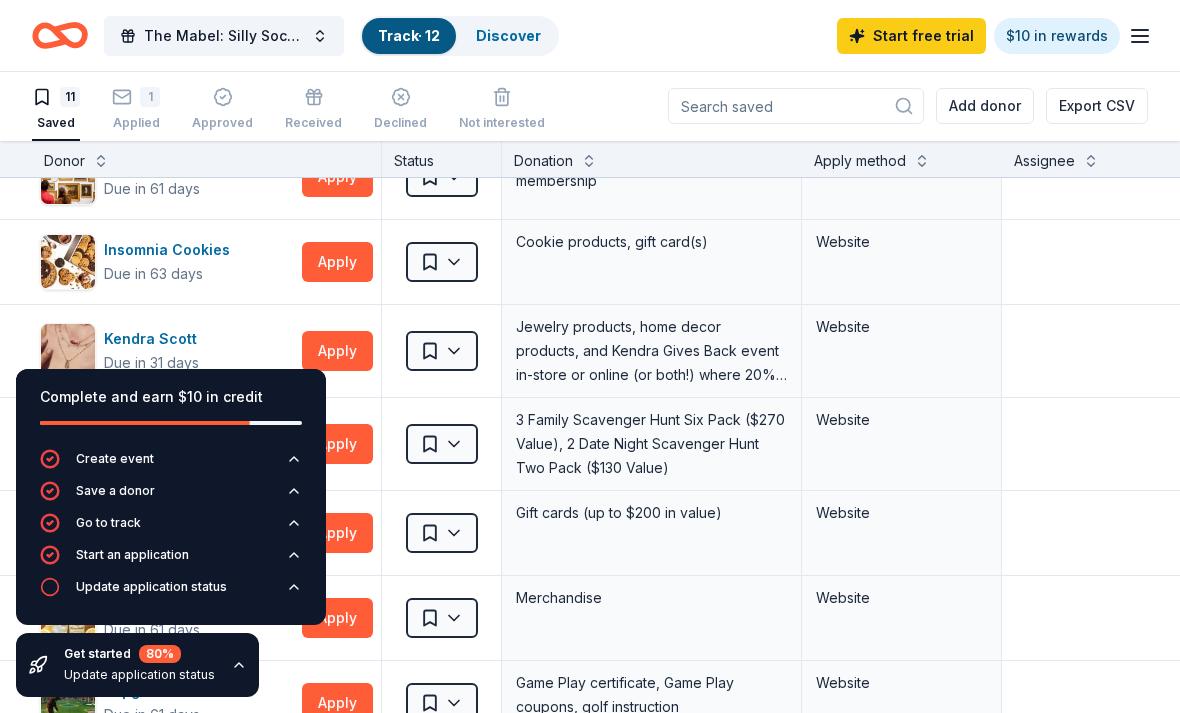 click on "Discover" at bounding box center [508, 35] 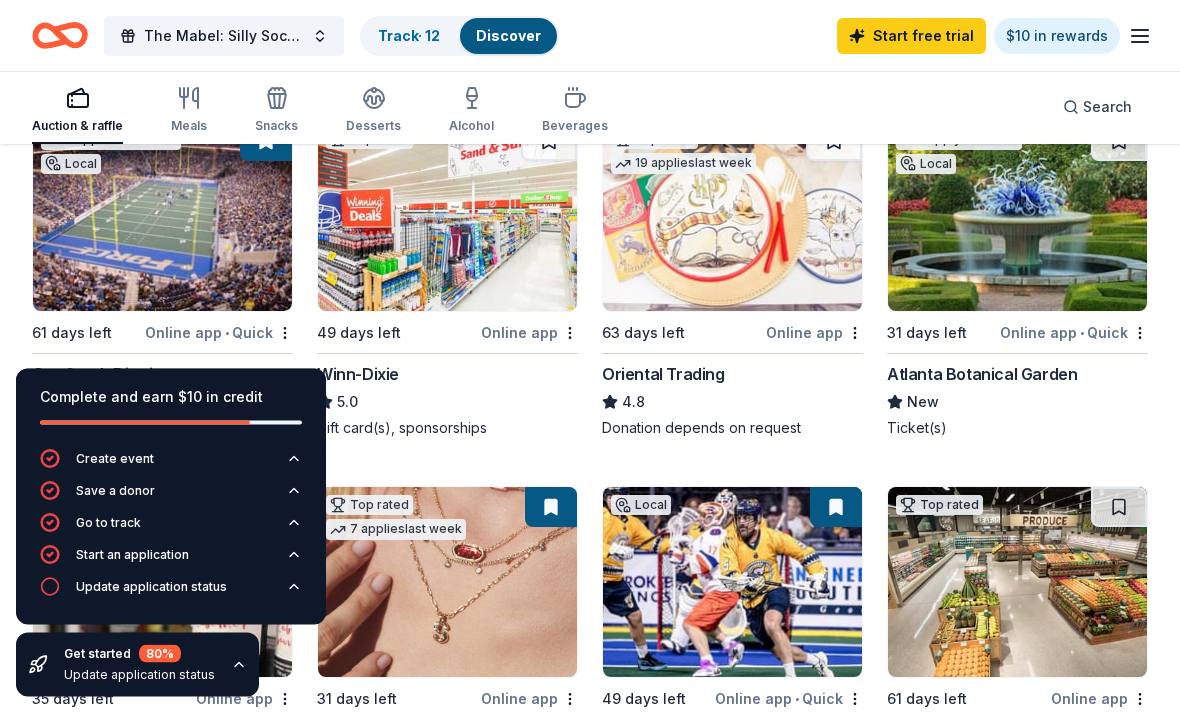 scroll, scrollTop: 248, scrollLeft: 0, axis: vertical 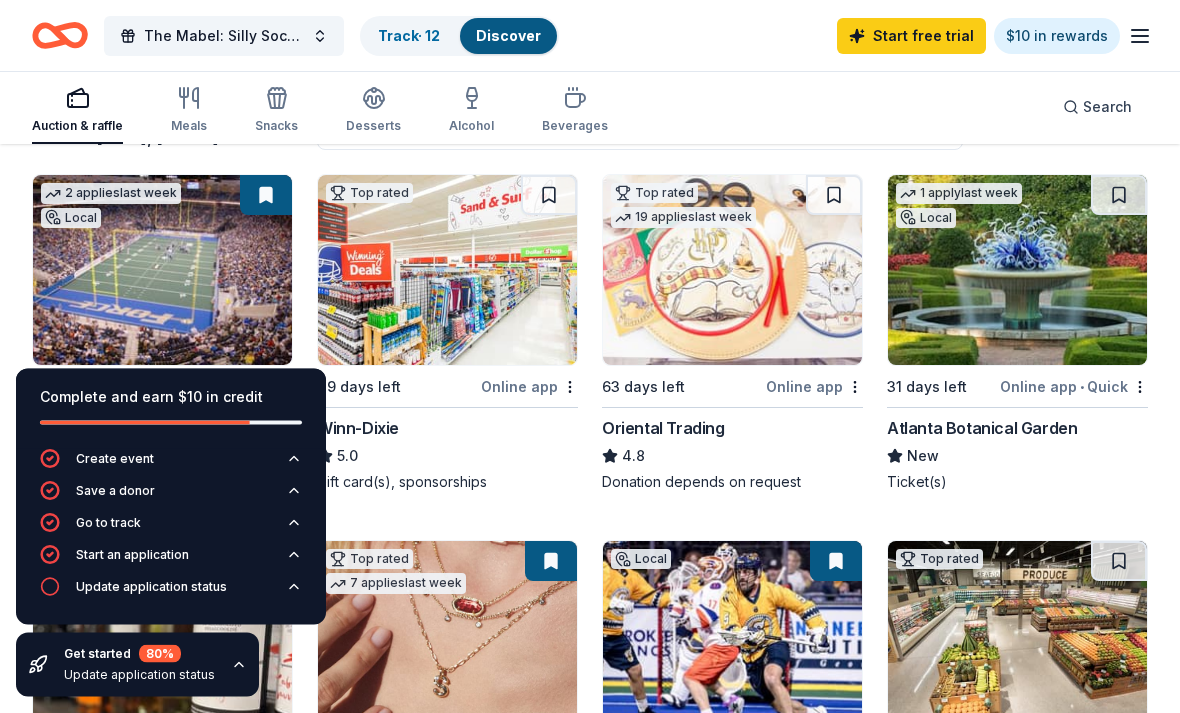 click at bounding box center [1119, 196] 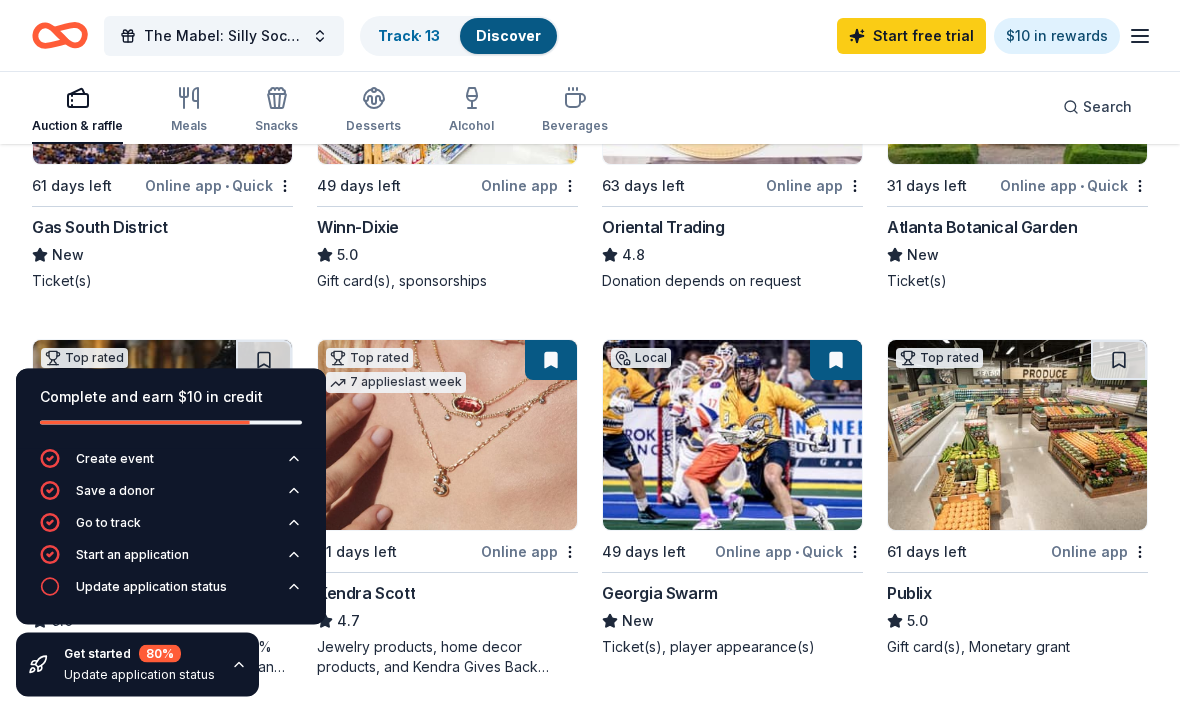scroll, scrollTop: 398, scrollLeft: 0, axis: vertical 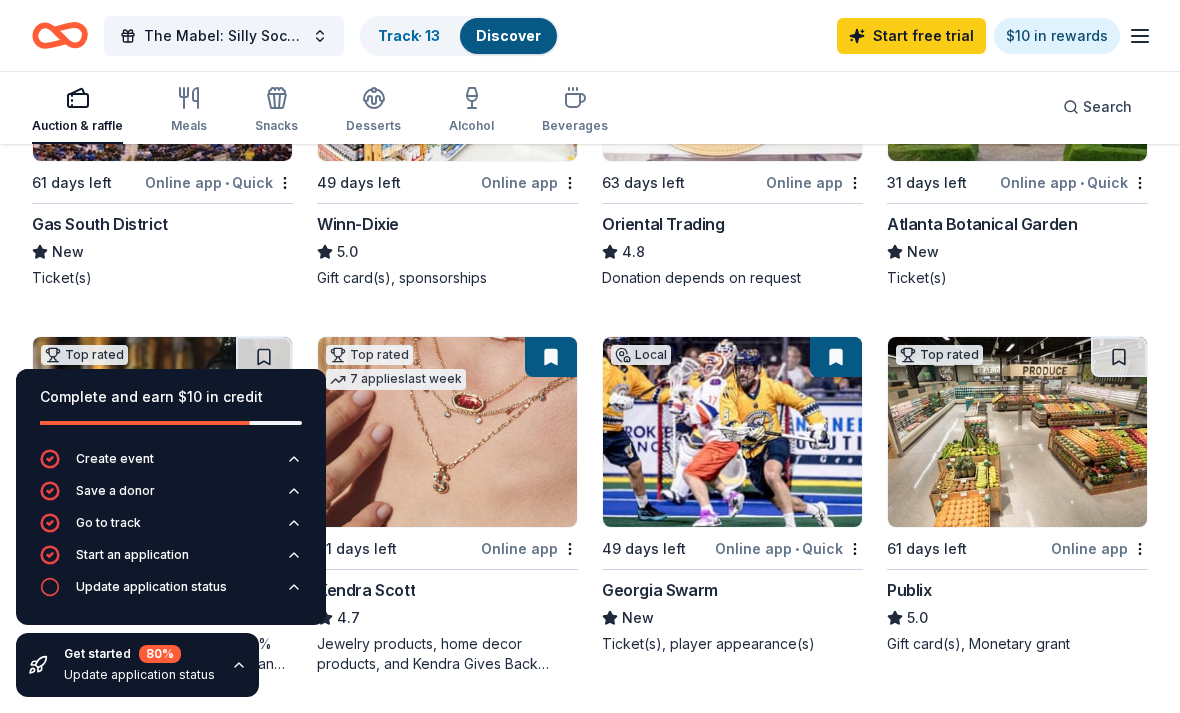 click at bounding box center (836, 357) 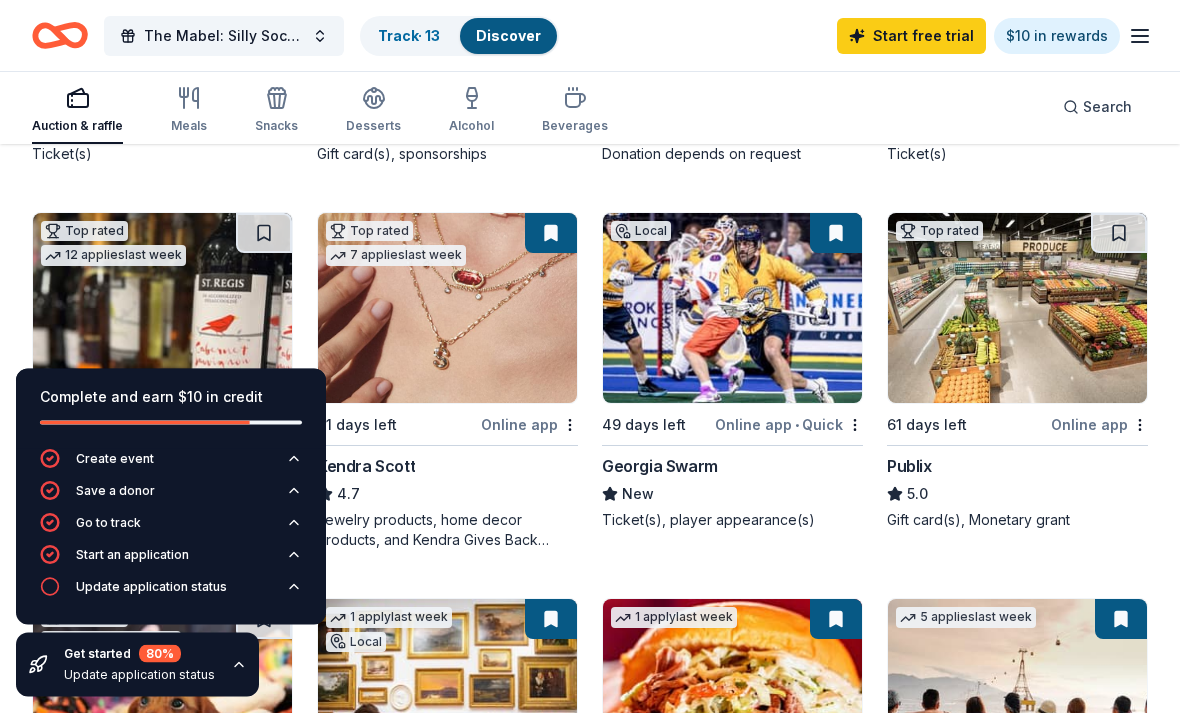 click at bounding box center [1119, 234] 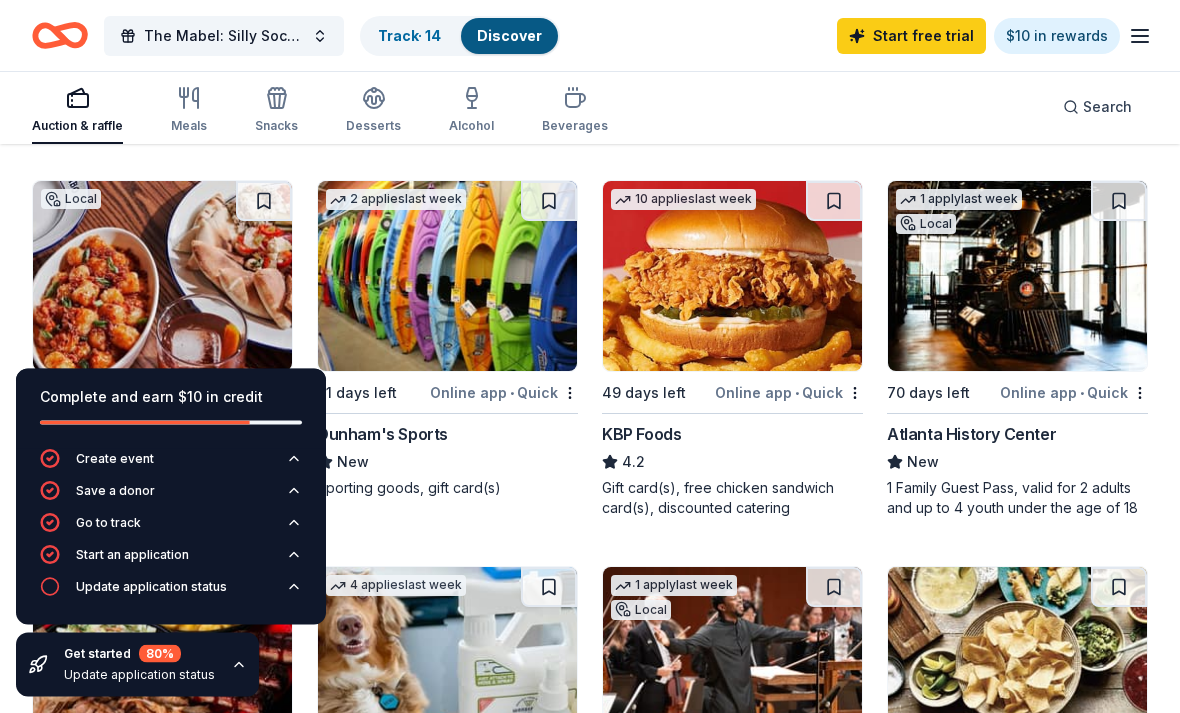 scroll, scrollTop: 1326, scrollLeft: 0, axis: vertical 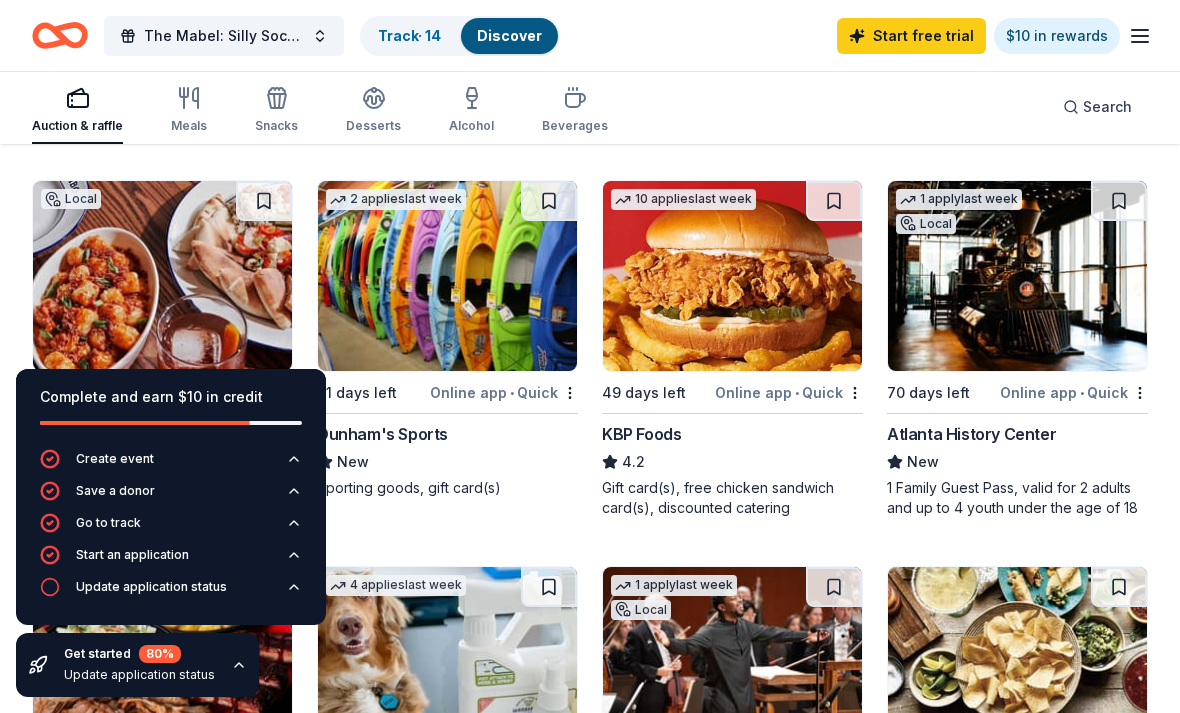 click at bounding box center (1119, 201) 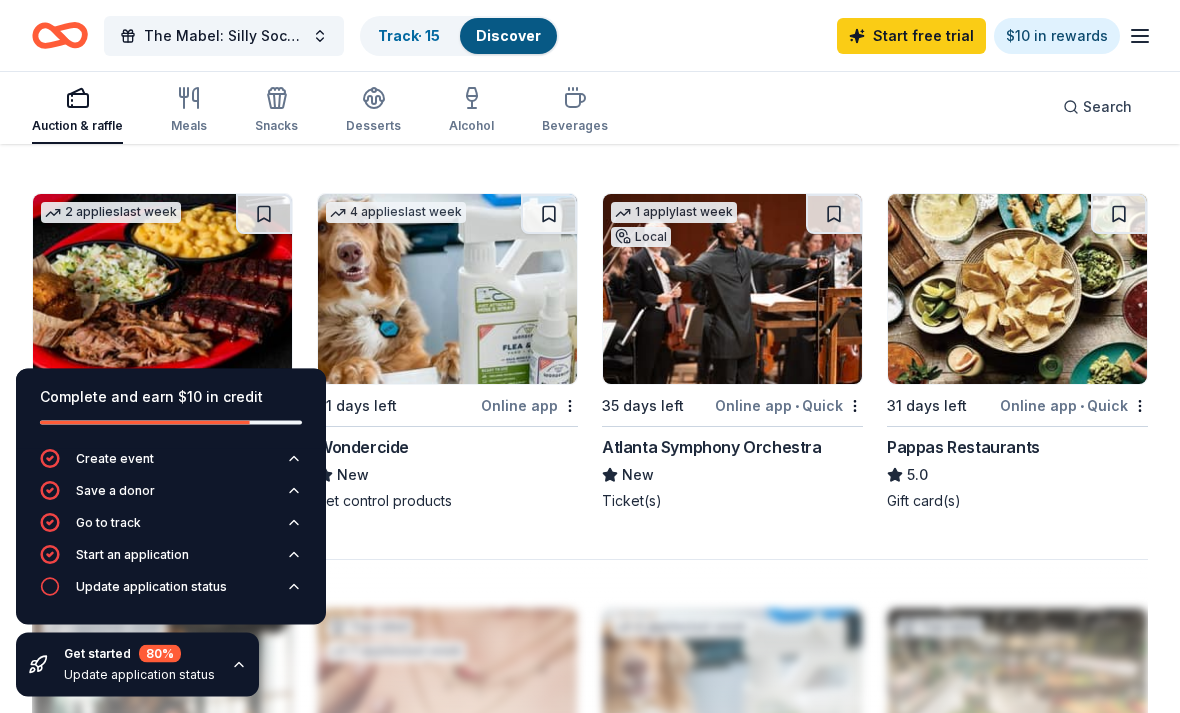 click at bounding box center [834, 215] 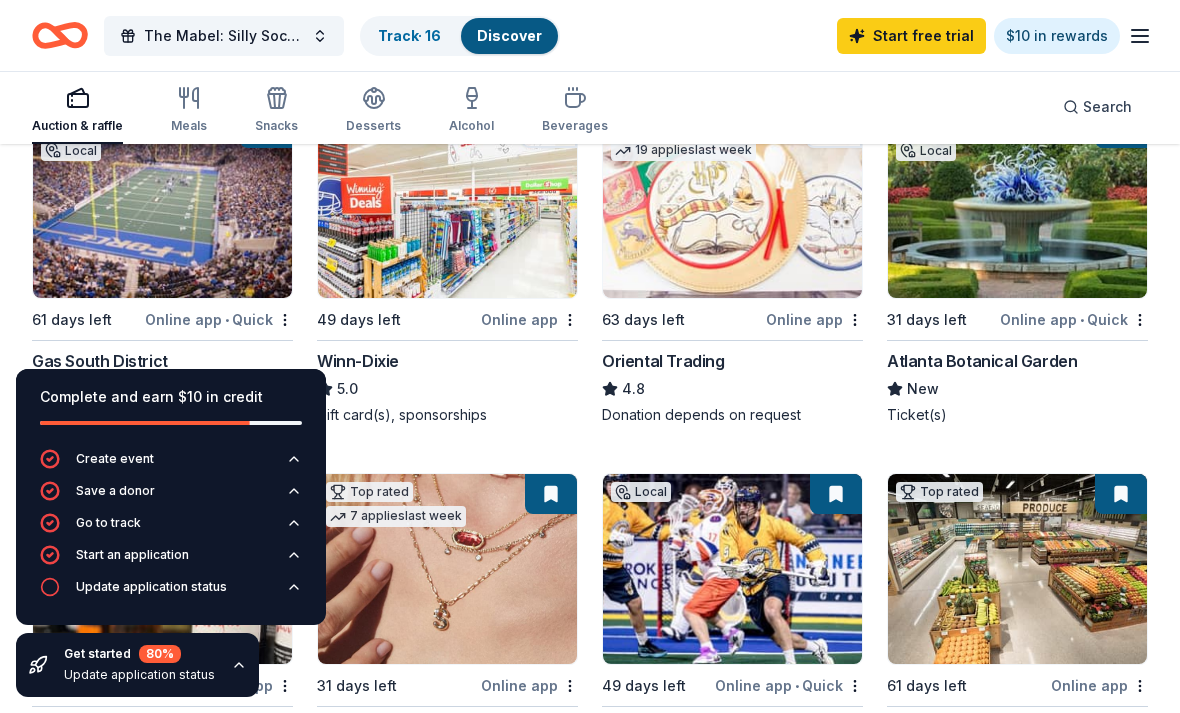 scroll, scrollTop: 0, scrollLeft: 0, axis: both 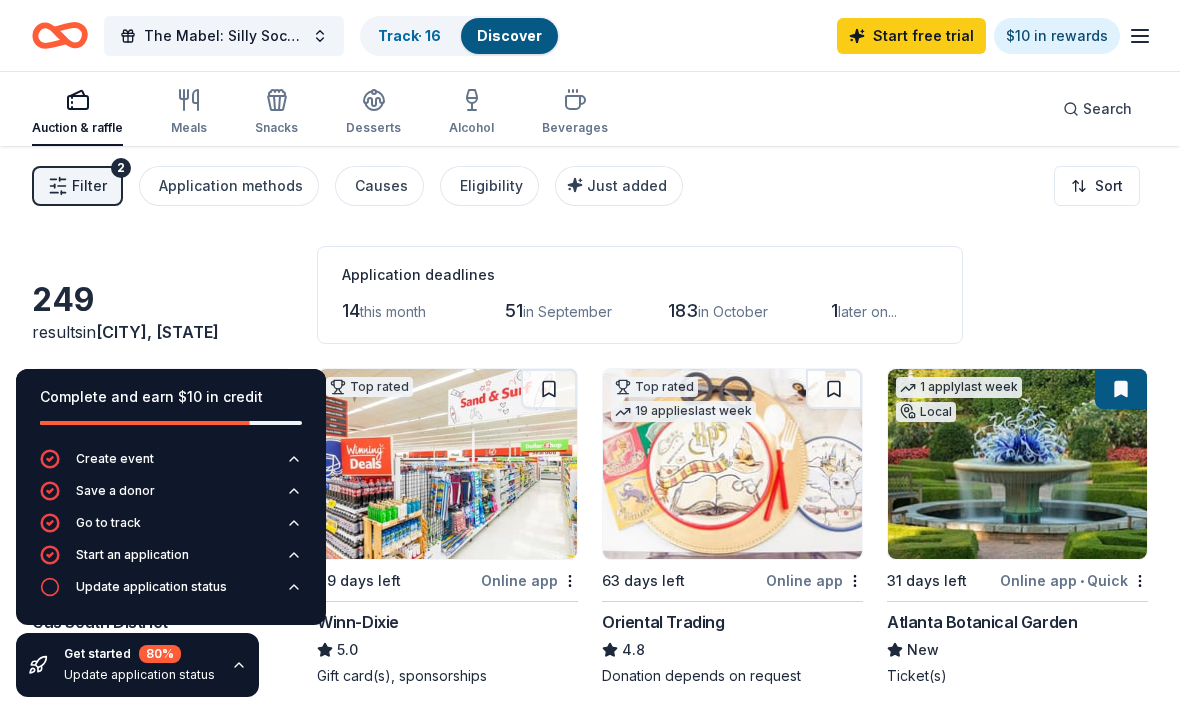 click 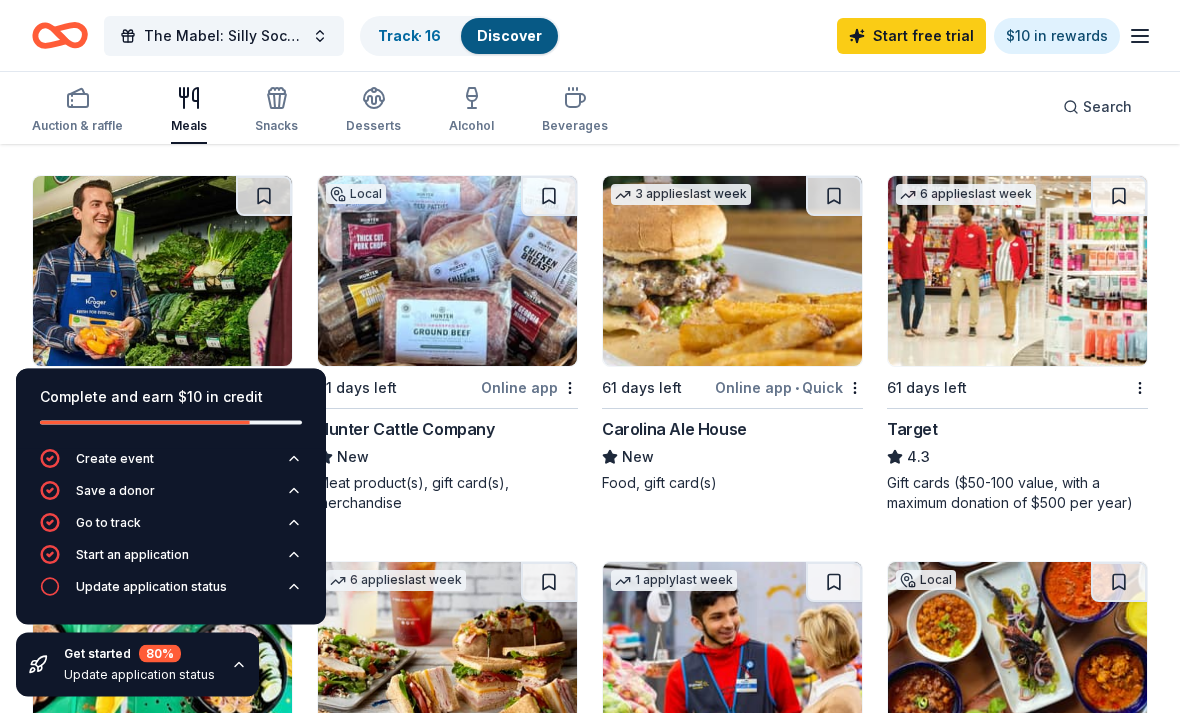 scroll, scrollTop: 945, scrollLeft: 0, axis: vertical 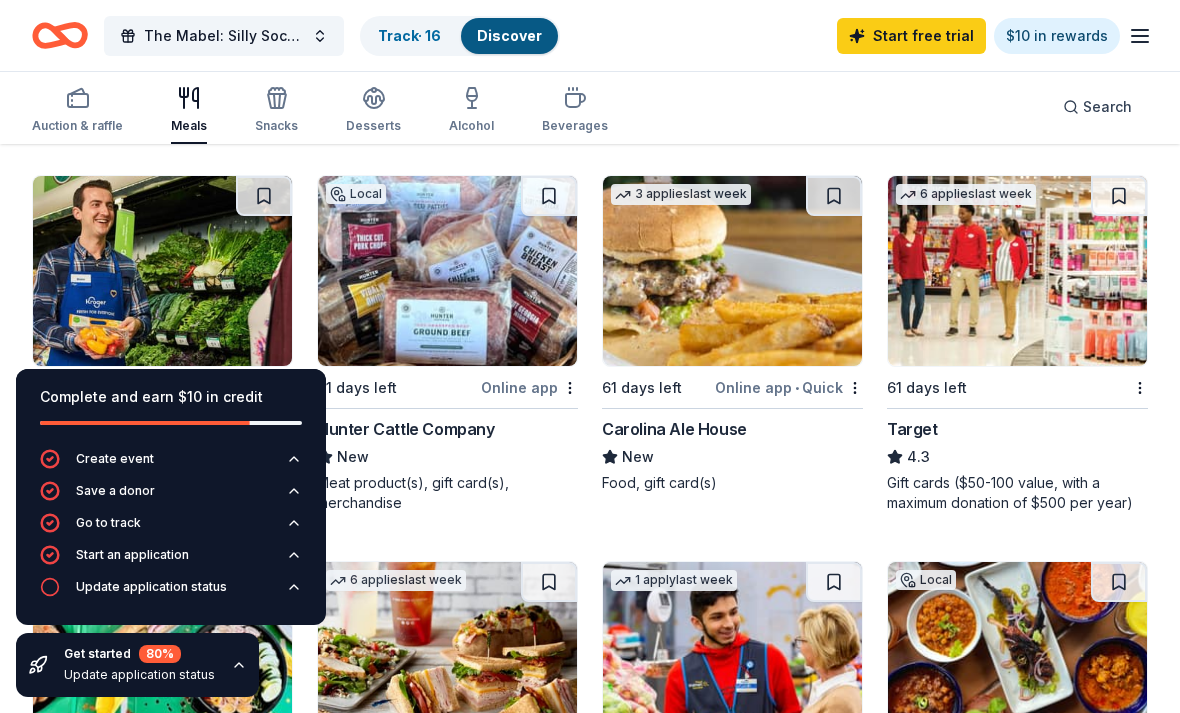 click at bounding box center [549, 196] 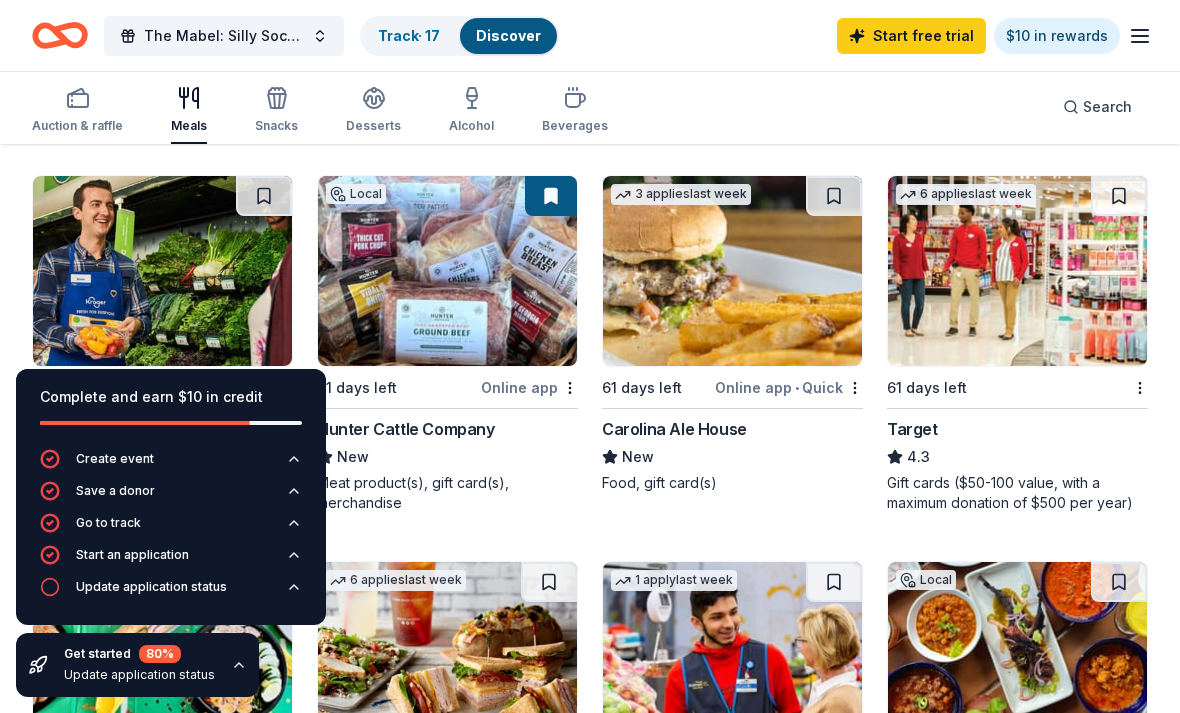 click at bounding box center [264, 196] 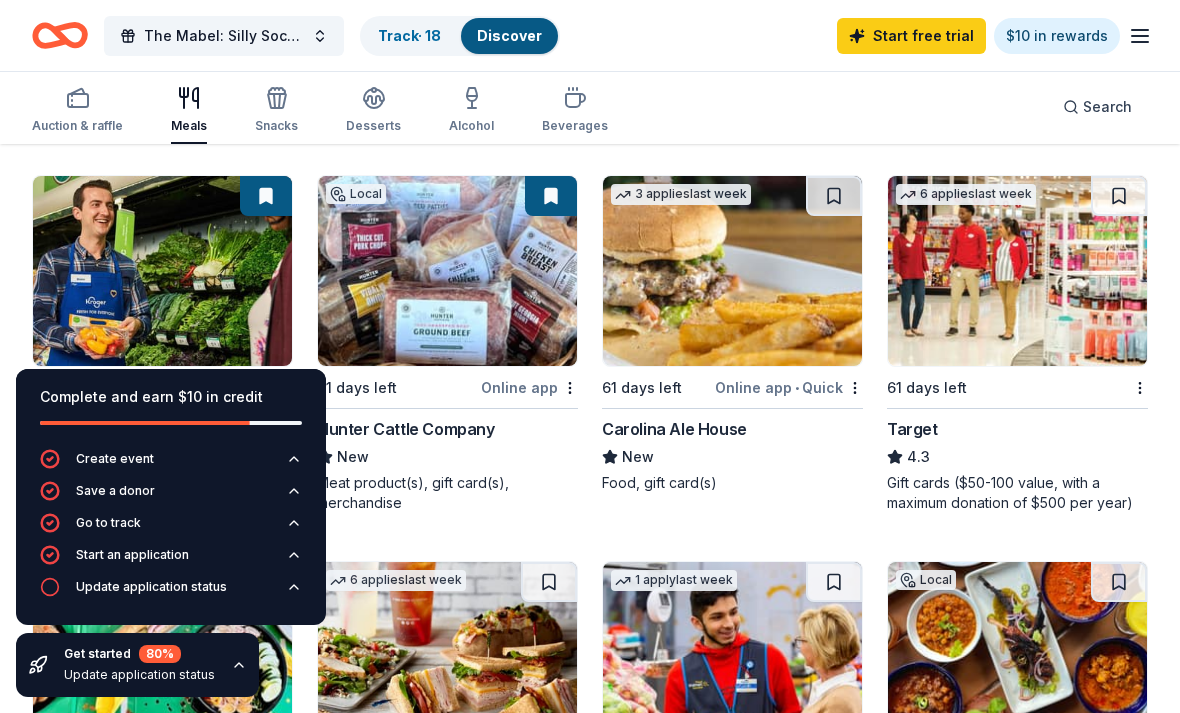 click at bounding box center (1119, 196) 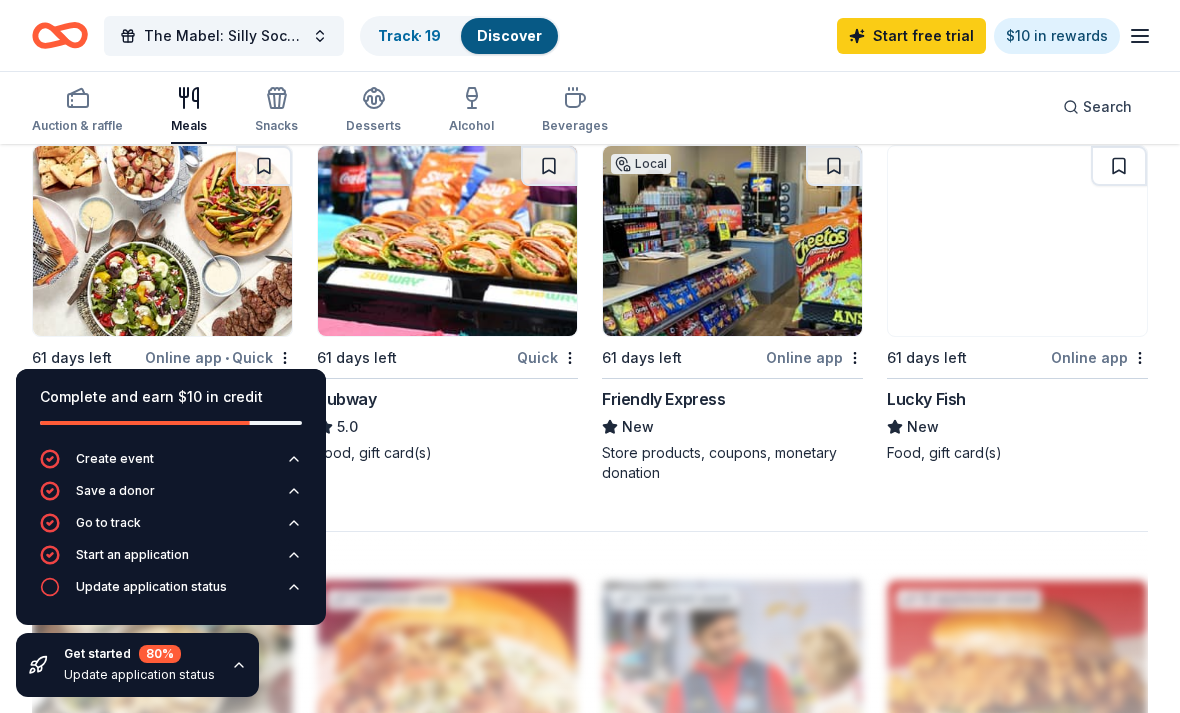 scroll, scrollTop: 1720, scrollLeft: 0, axis: vertical 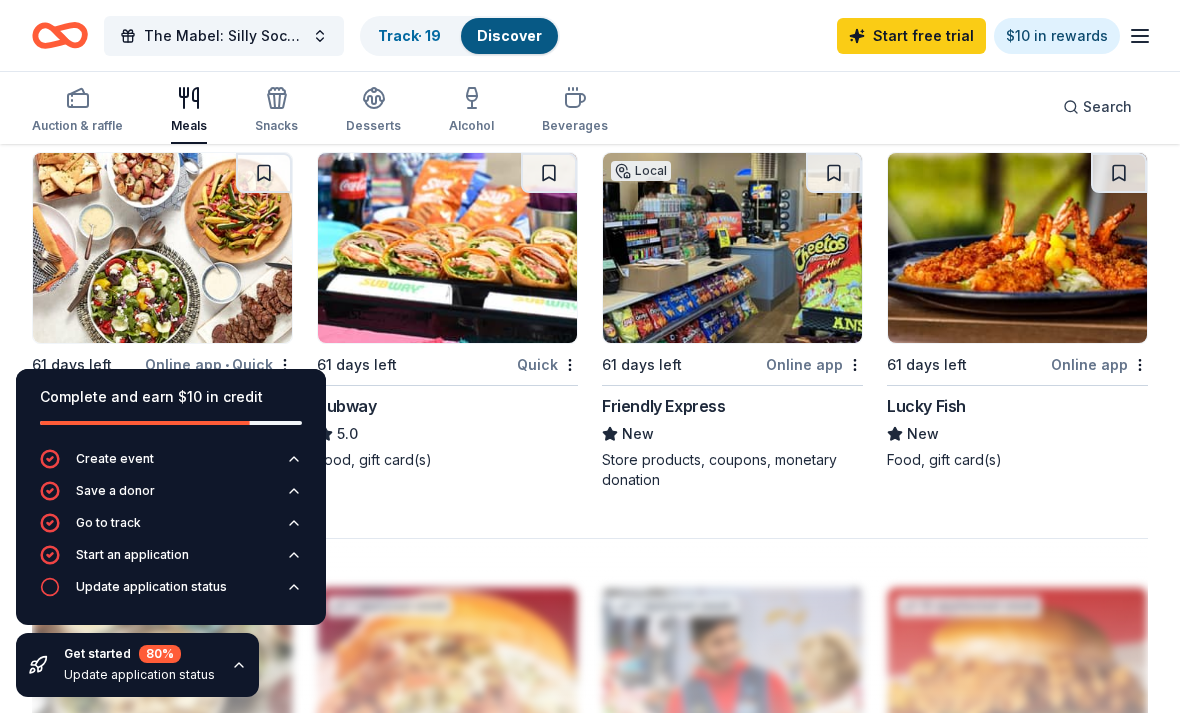 click at bounding box center [264, 173] 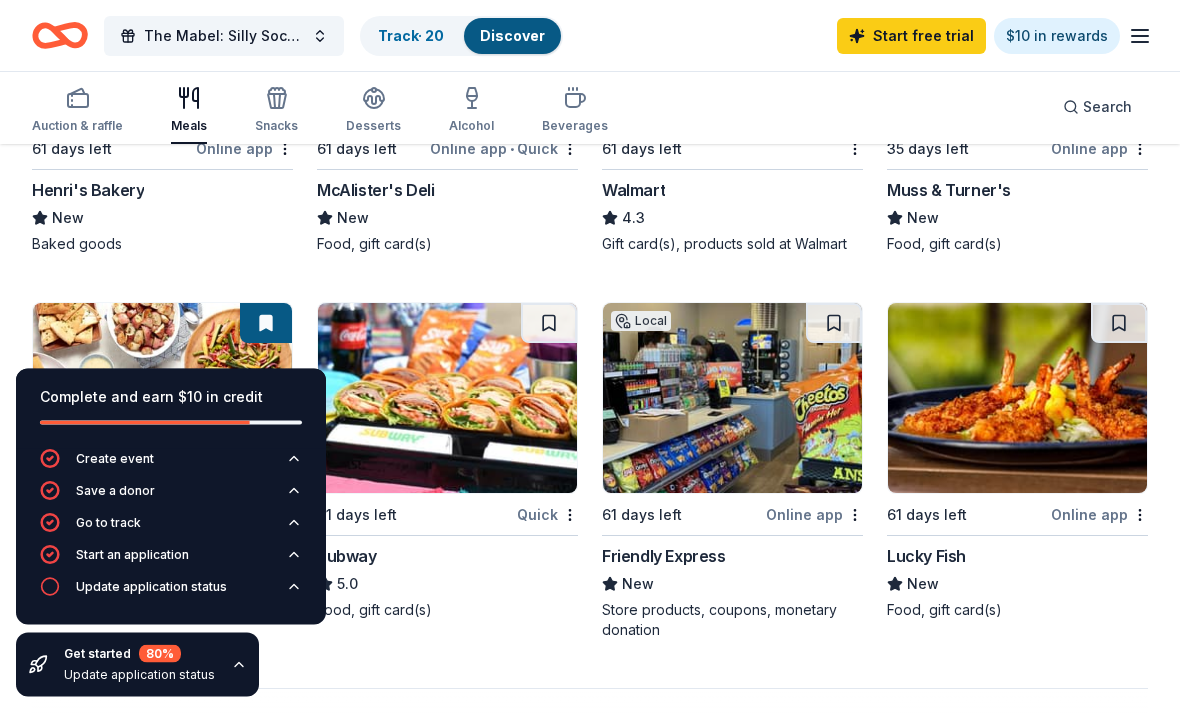 scroll, scrollTop: 1549, scrollLeft: 0, axis: vertical 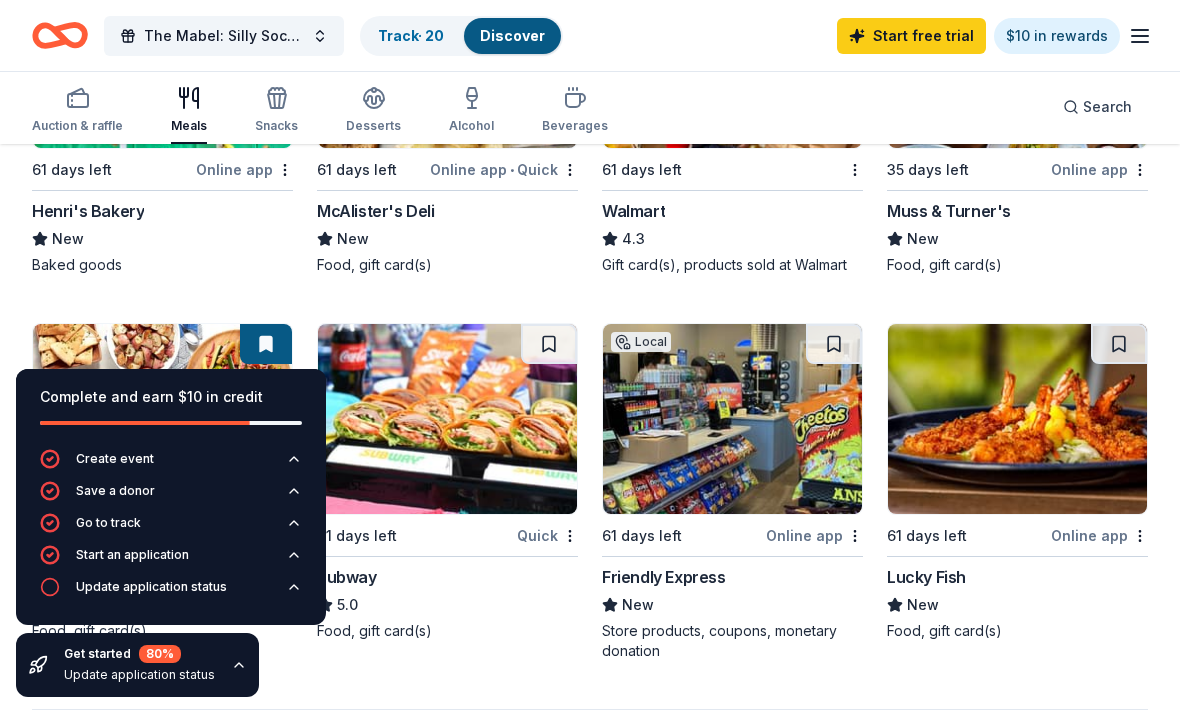 click on "Snacks" at bounding box center [276, 110] 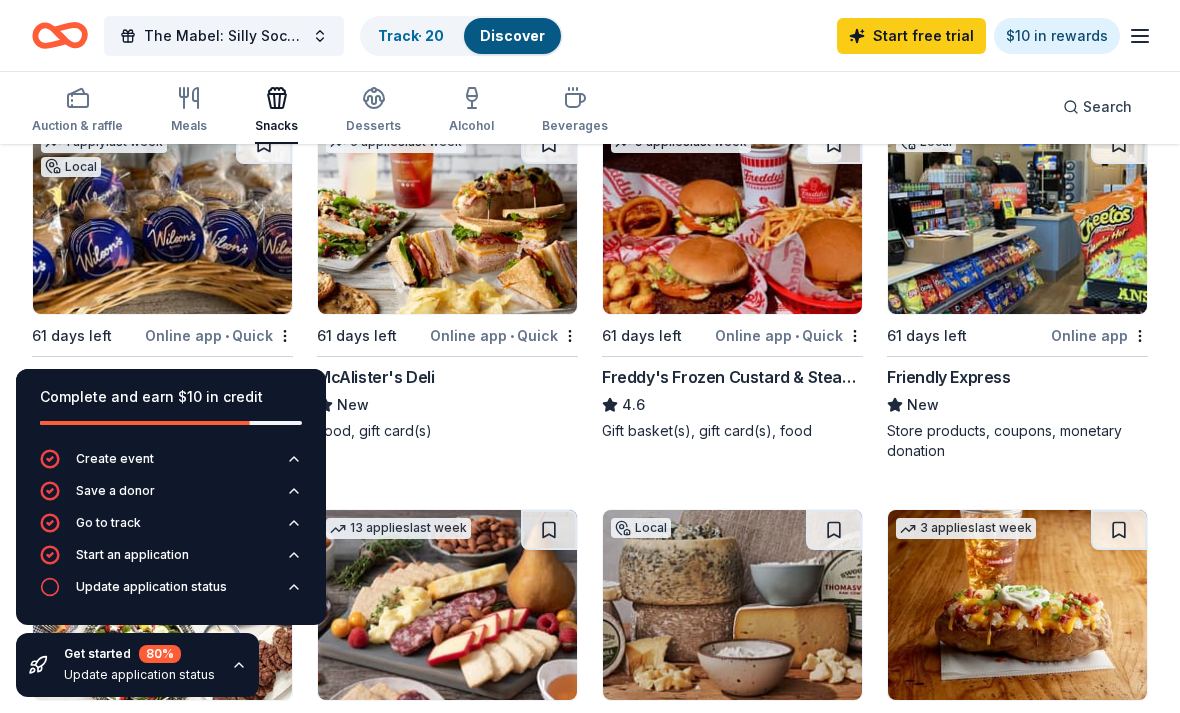 scroll, scrollTop: 244, scrollLeft: 0, axis: vertical 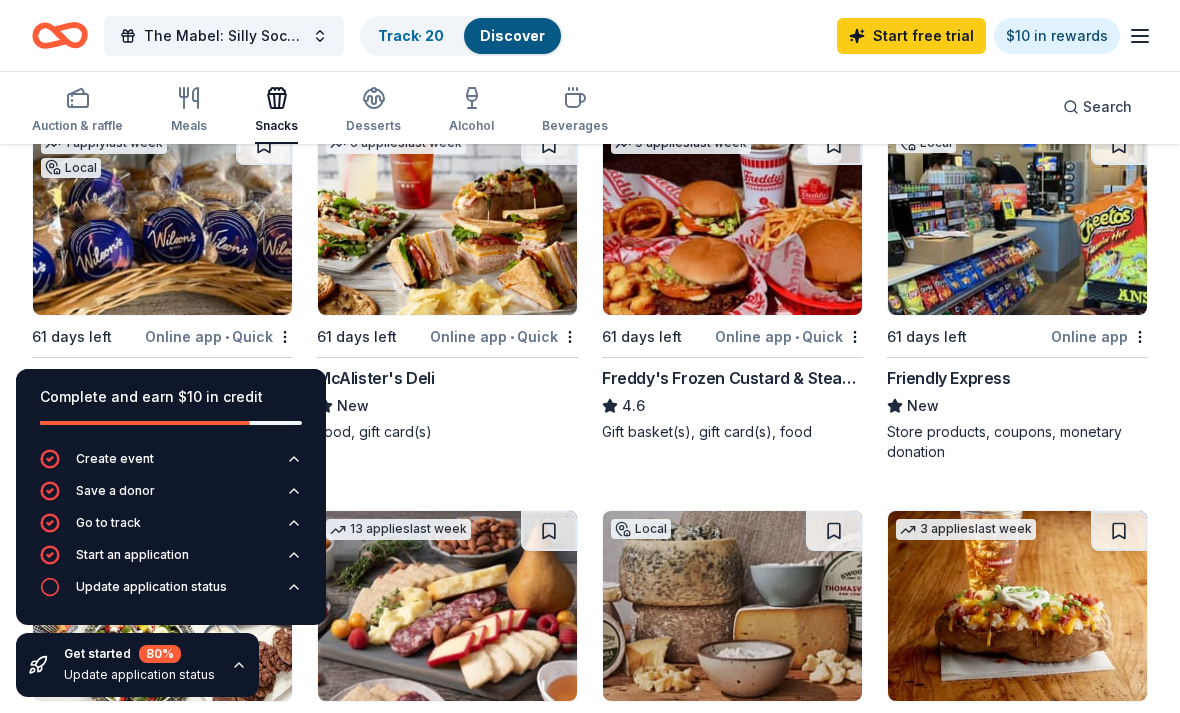 click on "Snacks" at bounding box center [276, 111] 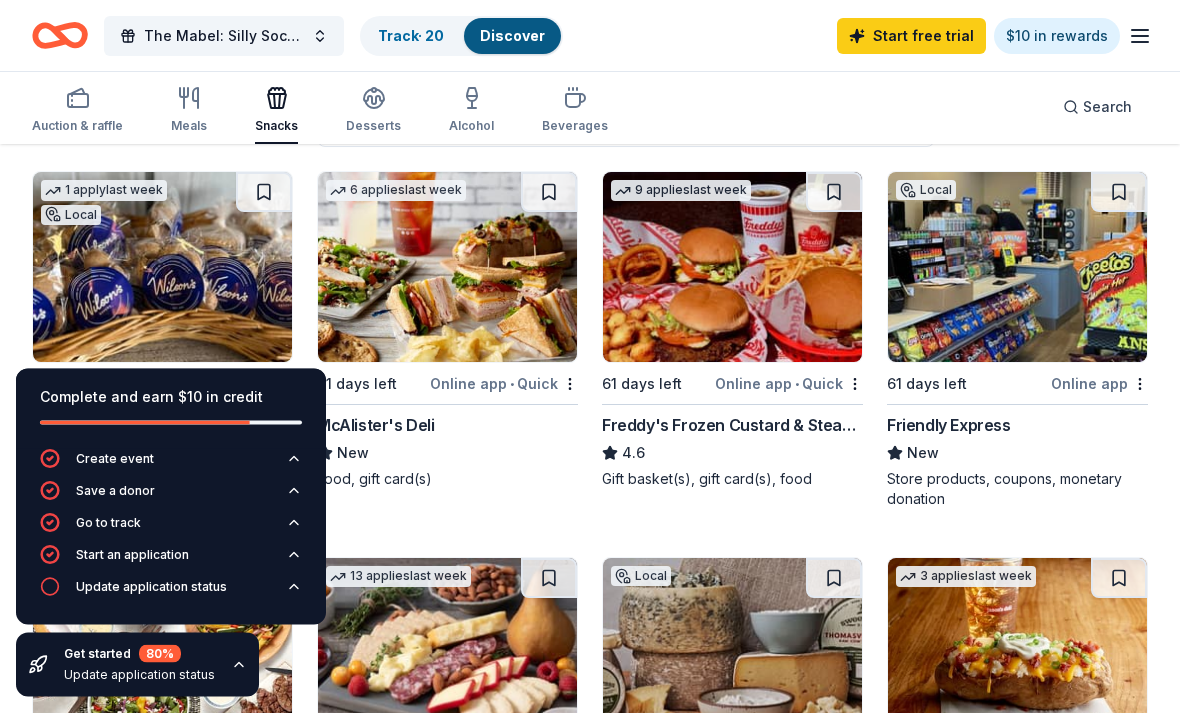 scroll, scrollTop: 198, scrollLeft: 0, axis: vertical 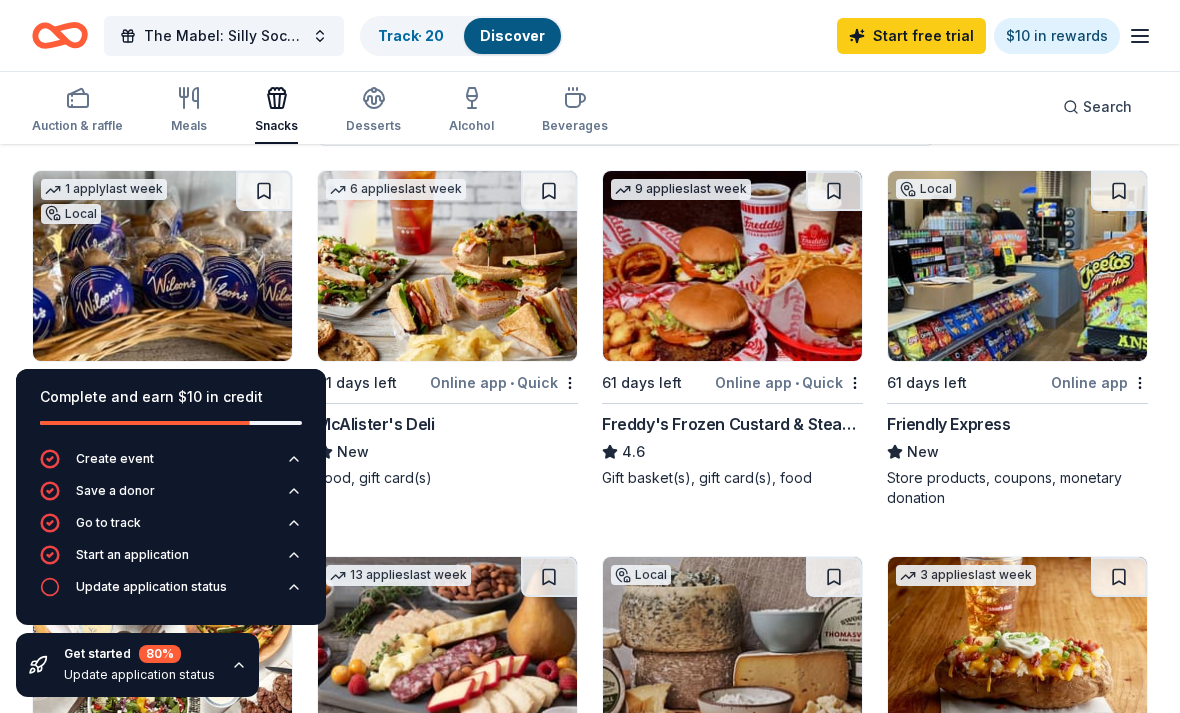 click at bounding box center [264, 191] 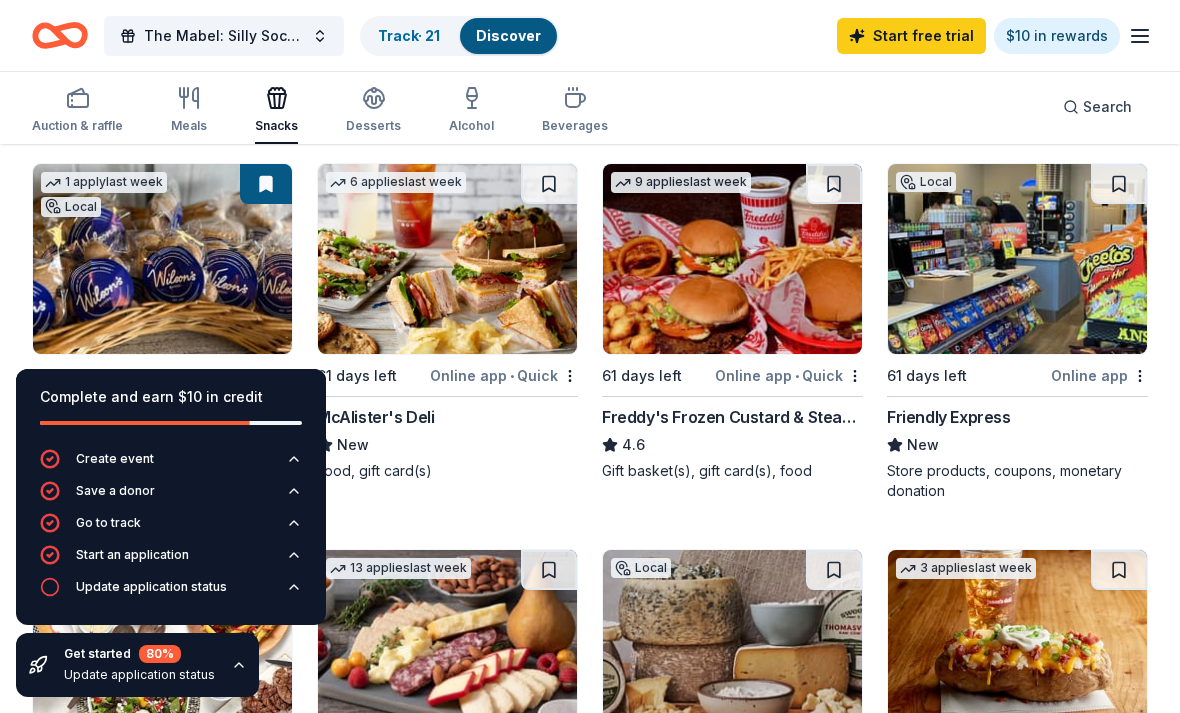 scroll, scrollTop: 204, scrollLeft: 0, axis: vertical 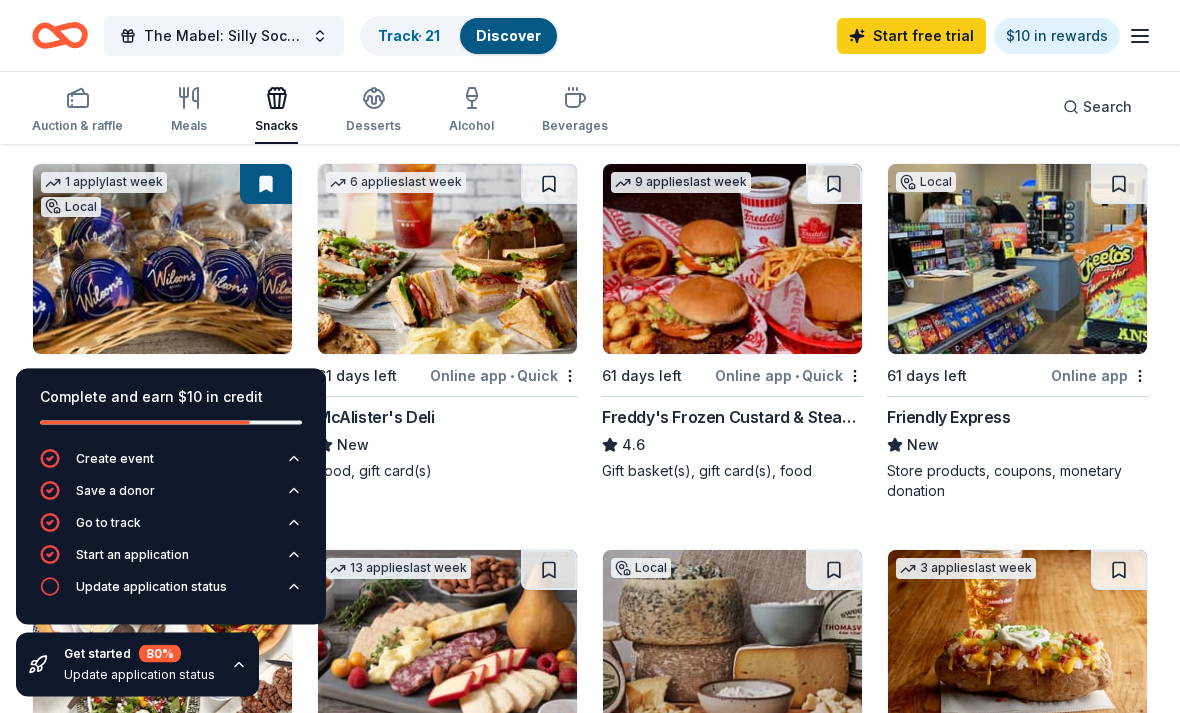click at bounding box center (162, 260) 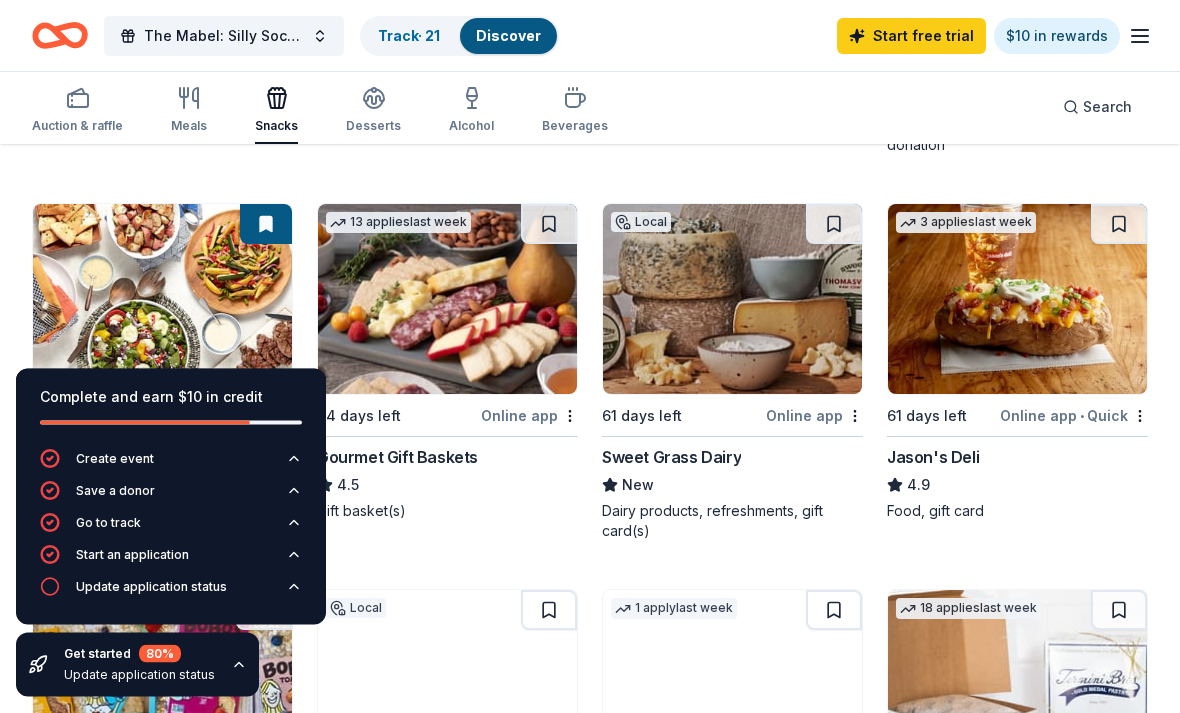 scroll, scrollTop: 561, scrollLeft: 0, axis: vertical 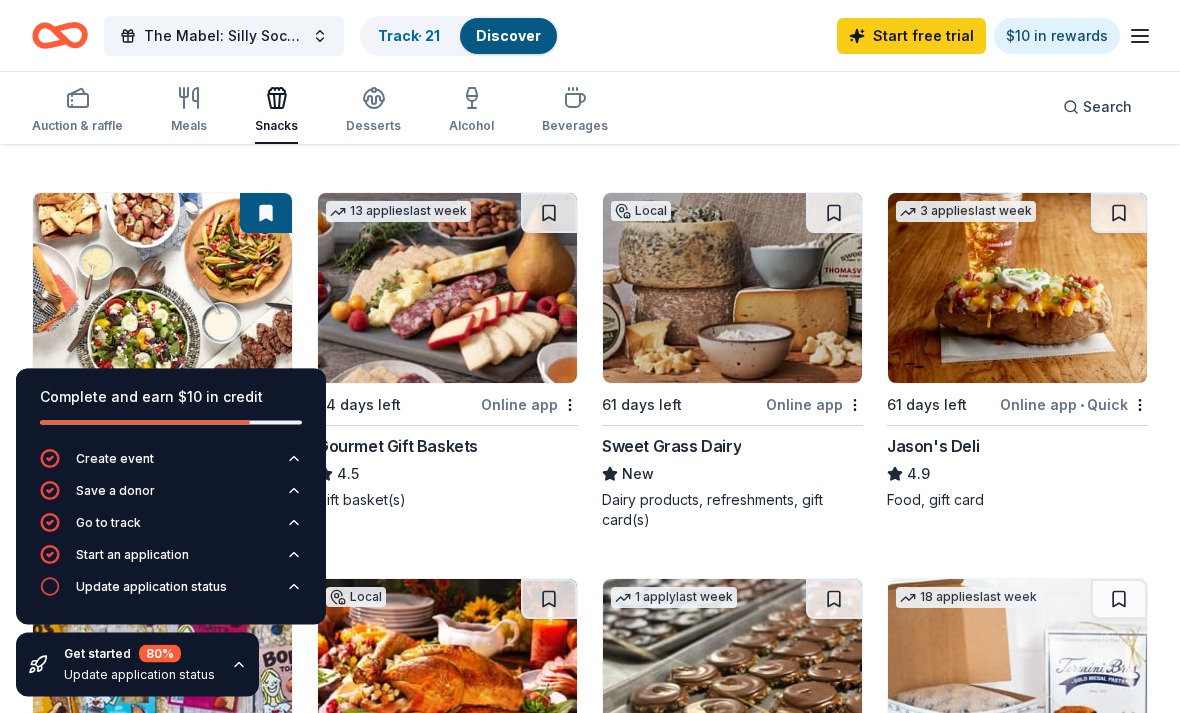 click at bounding box center [1119, 214] 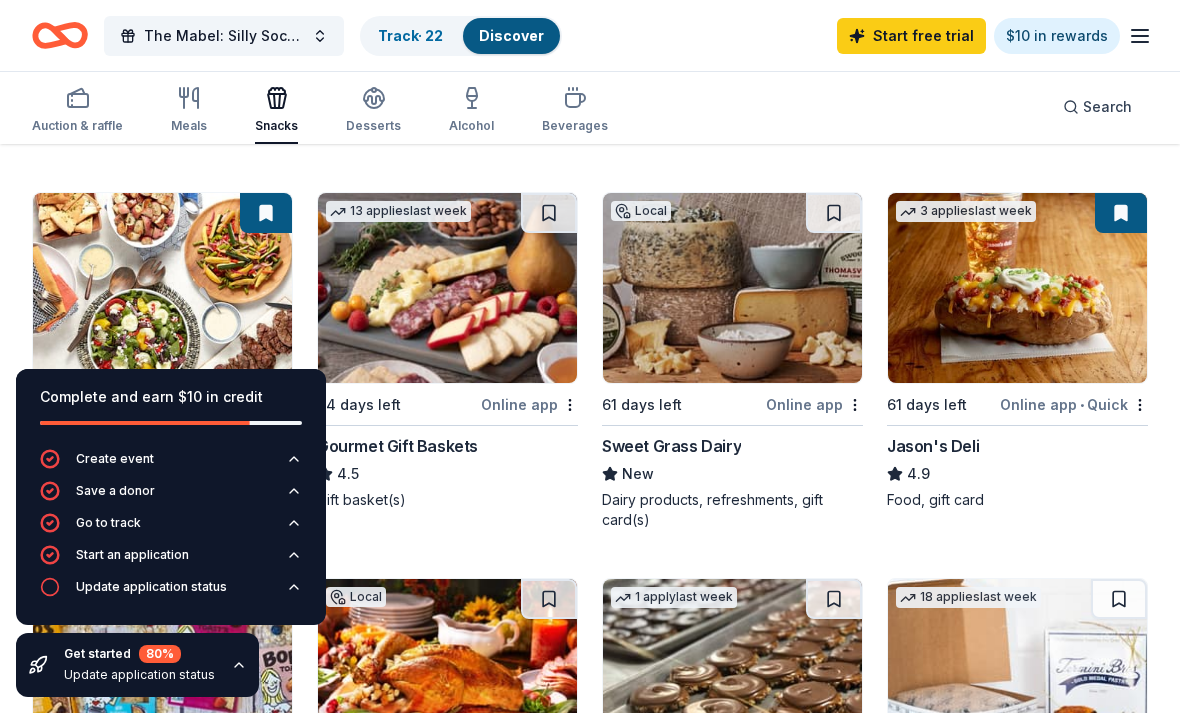 click at bounding box center [732, 288] 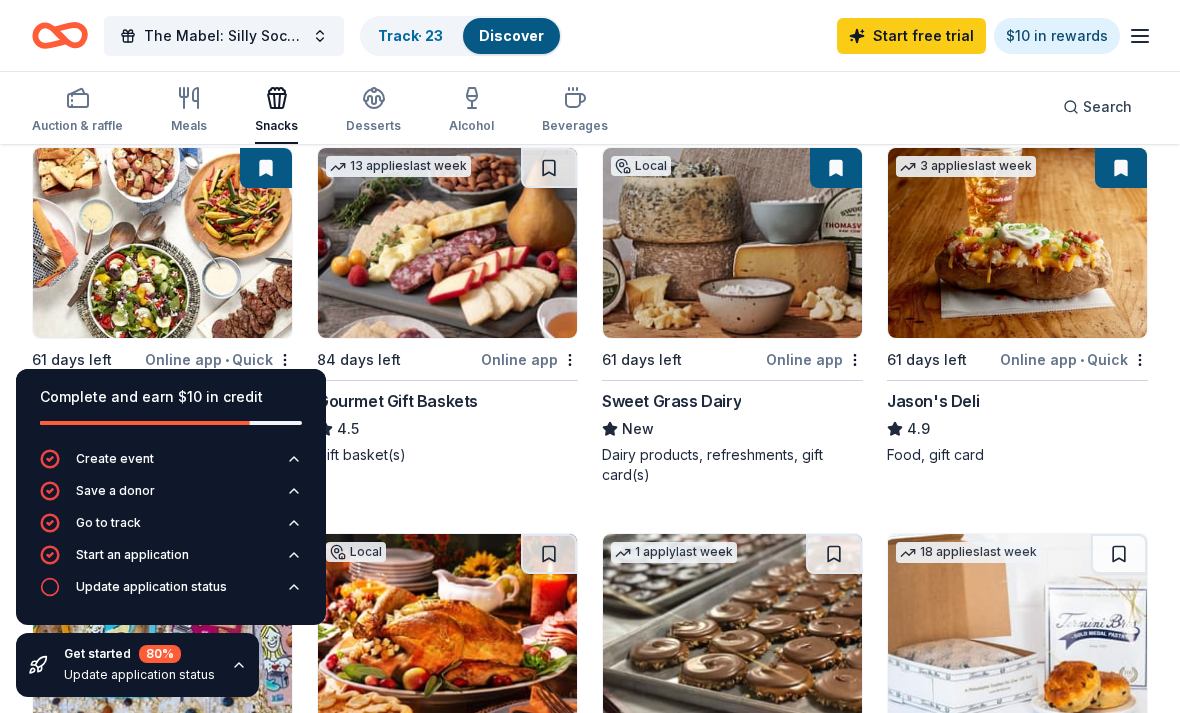scroll, scrollTop: 609, scrollLeft: 0, axis: vertical 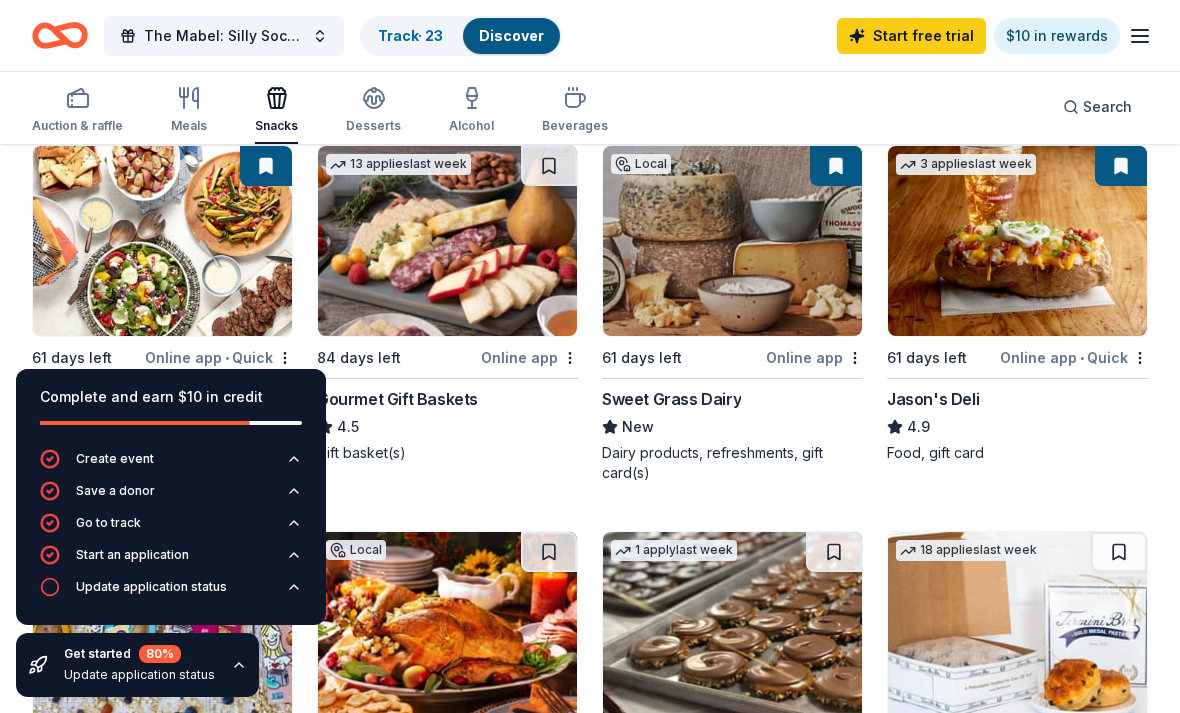 click at bounding box center [549, 166] 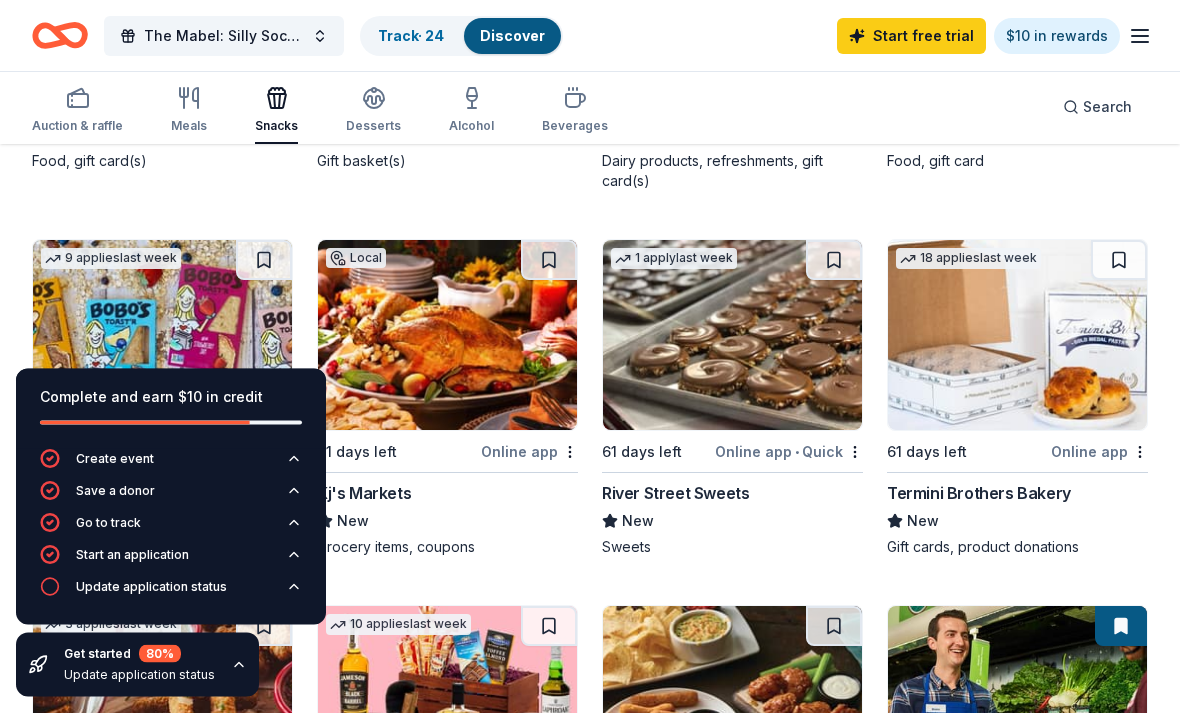 scroll, scrollTop: 901, scrollLeft: 0, axis: vertical 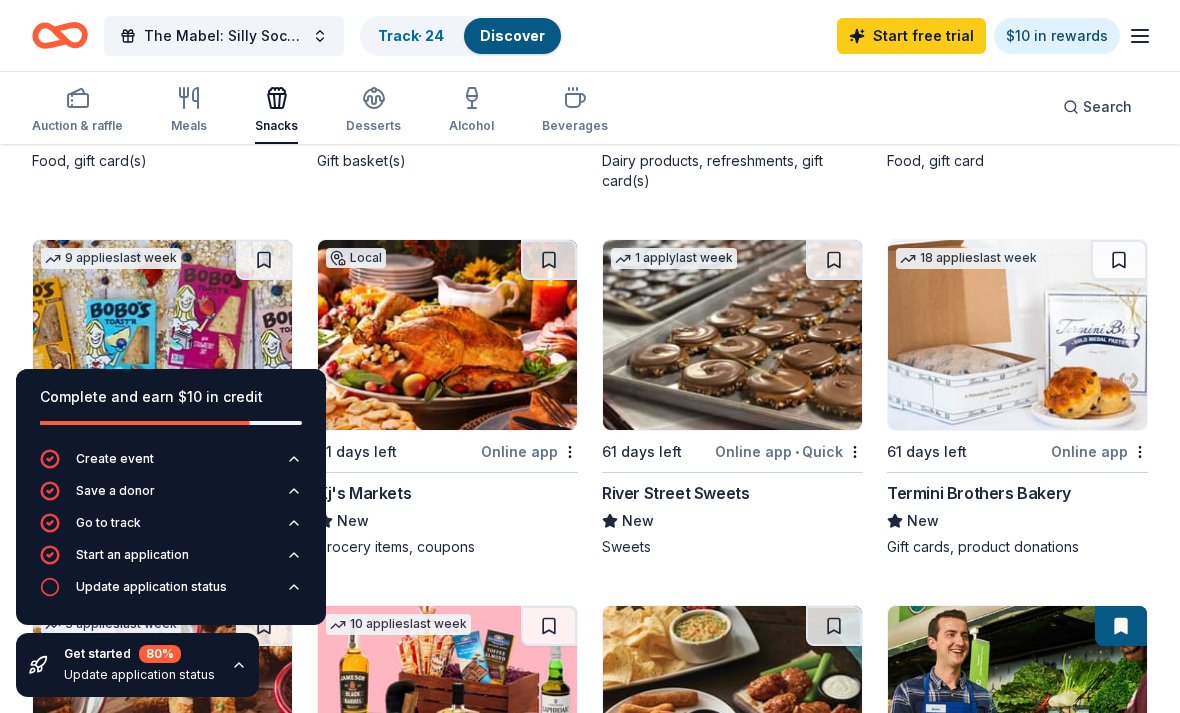click at bounding box center (834, 260) 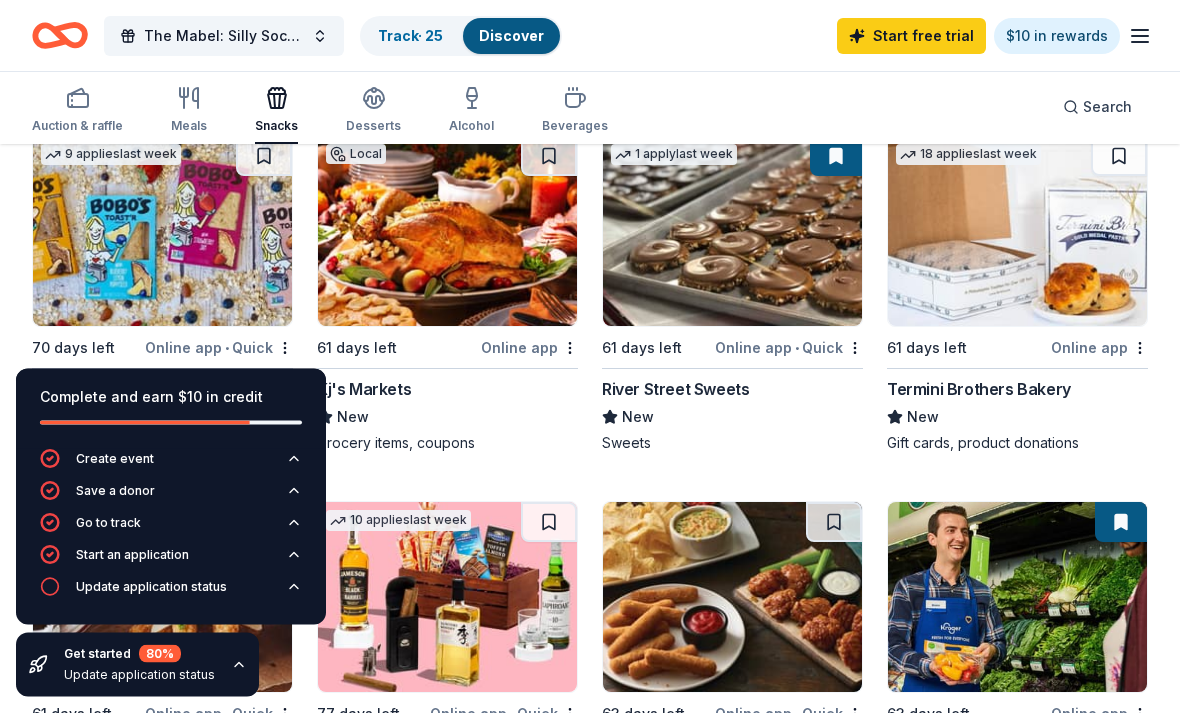 scroll, scrollTop: 1005, scrollLeft: 0, axis: vertical 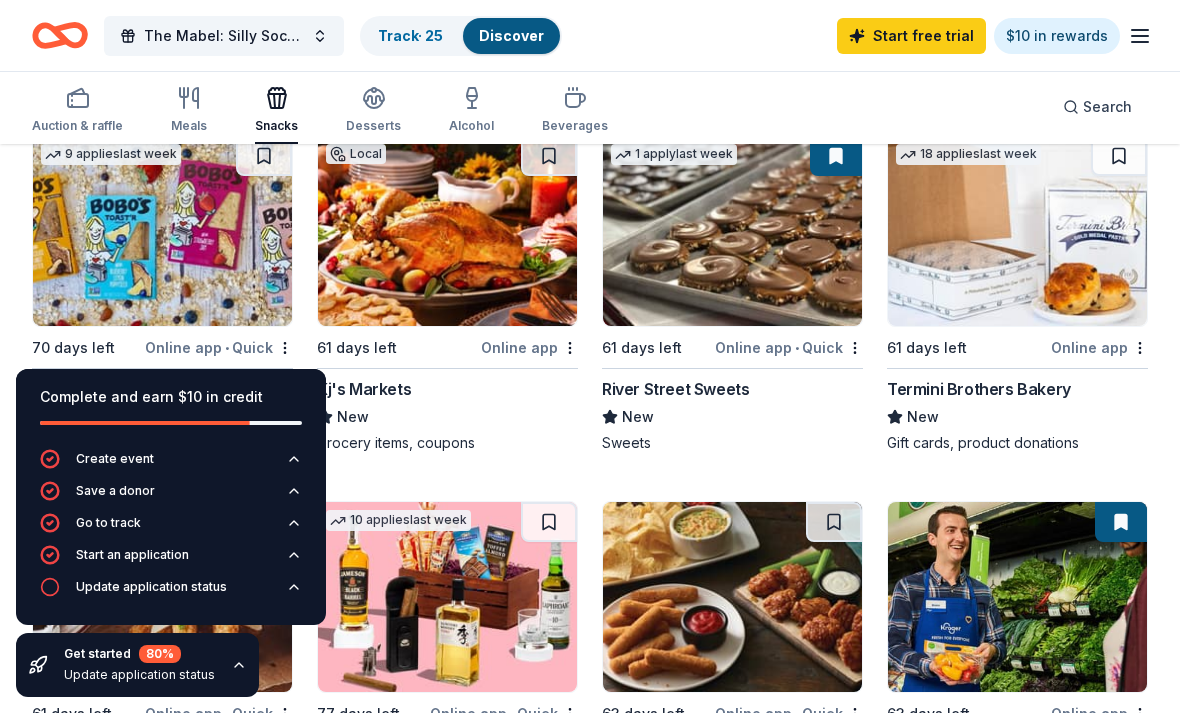 click at bounding box center [264, 156] 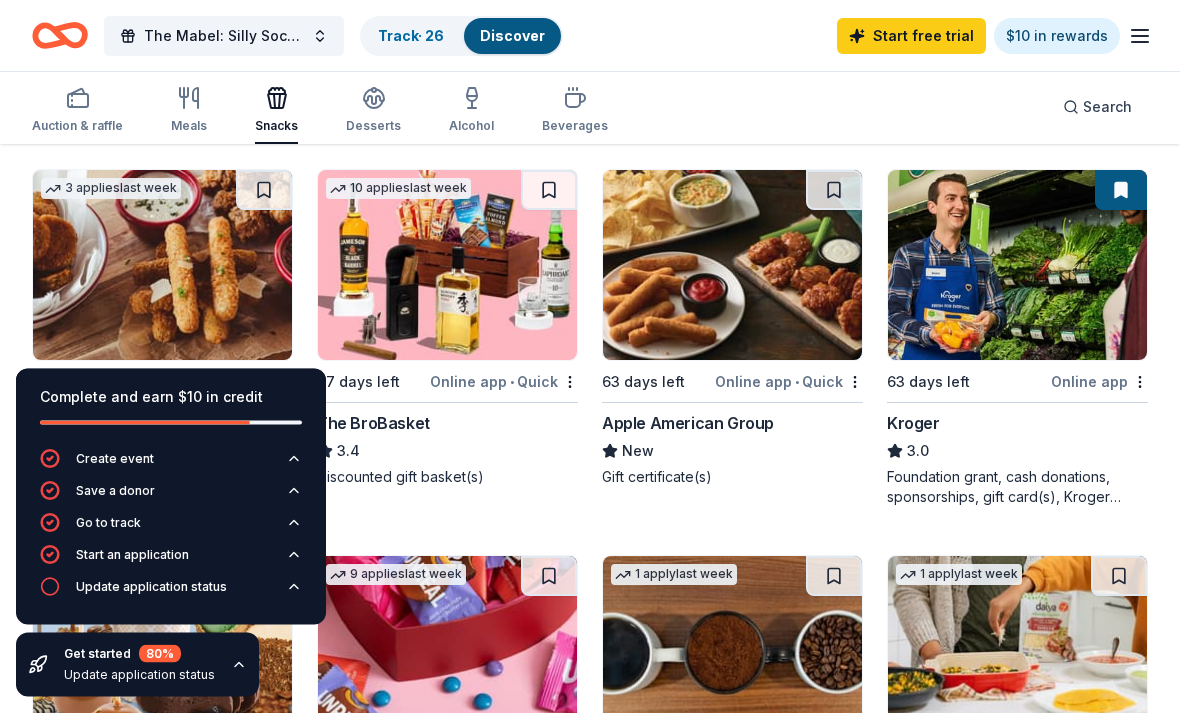scroll, scrollTop: 1335, scrollLeft: 0, axis: vertical 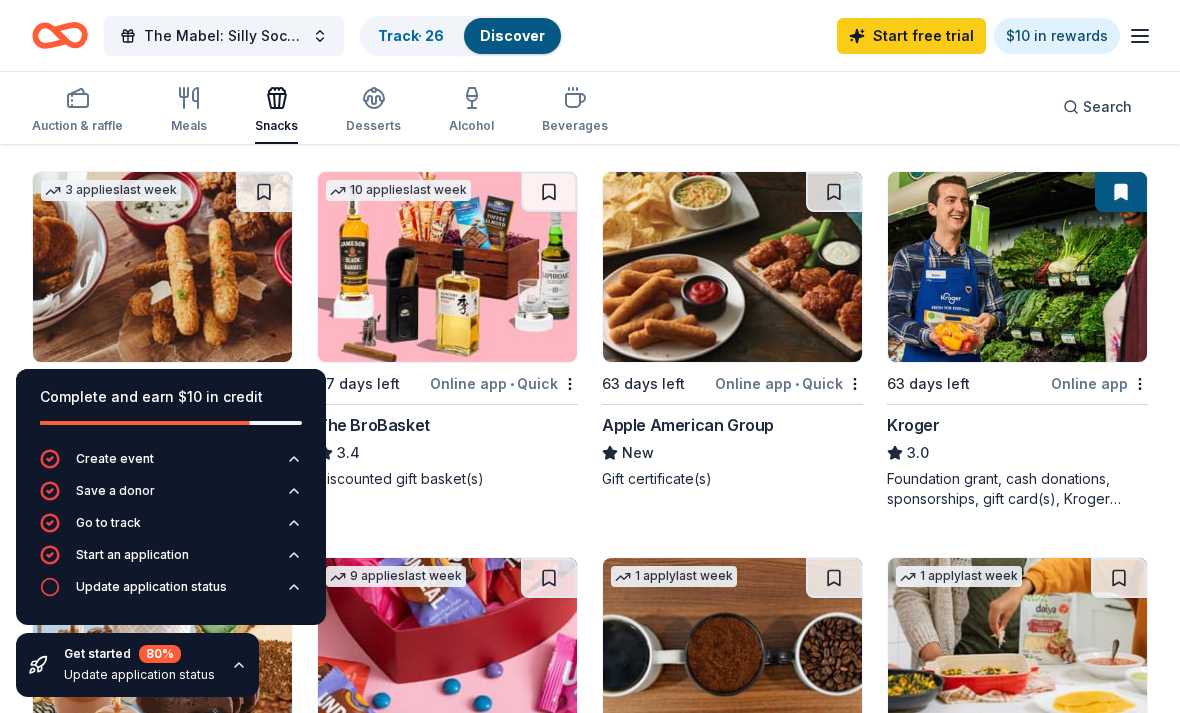 click at bounding box center (549, 192) 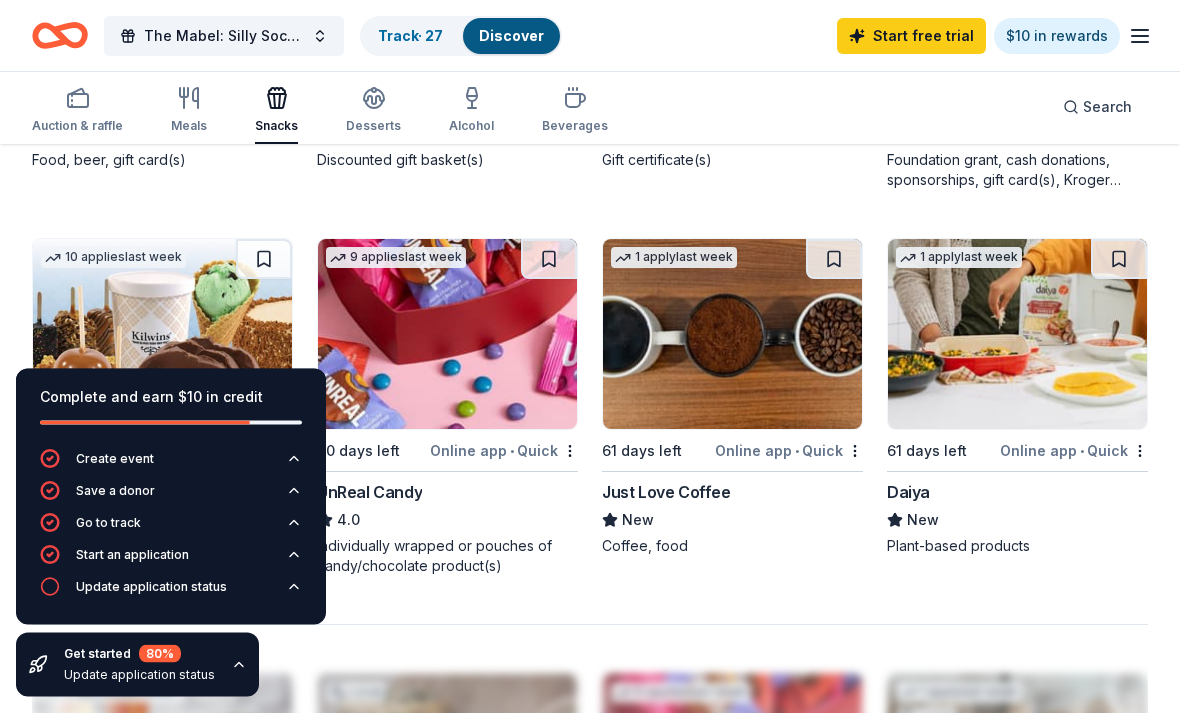 scroll, scrollTop: 1692, scrollLeft: 0, axis: vertical 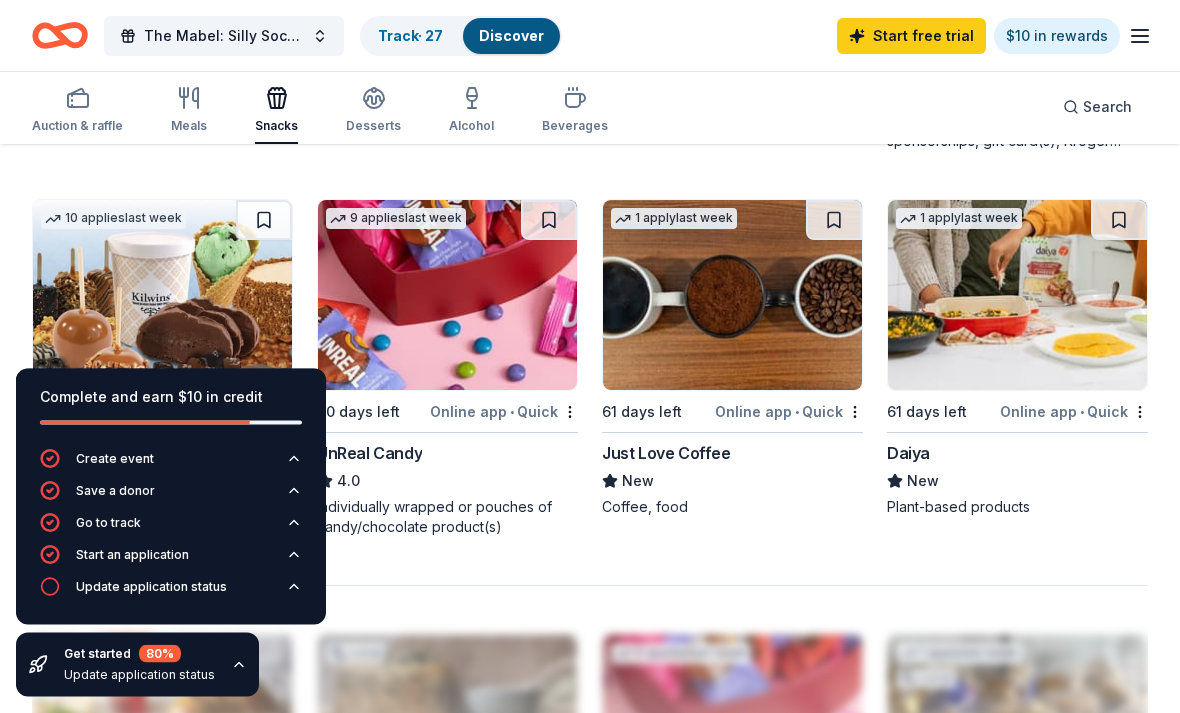 click at bounding box center (834, 221) 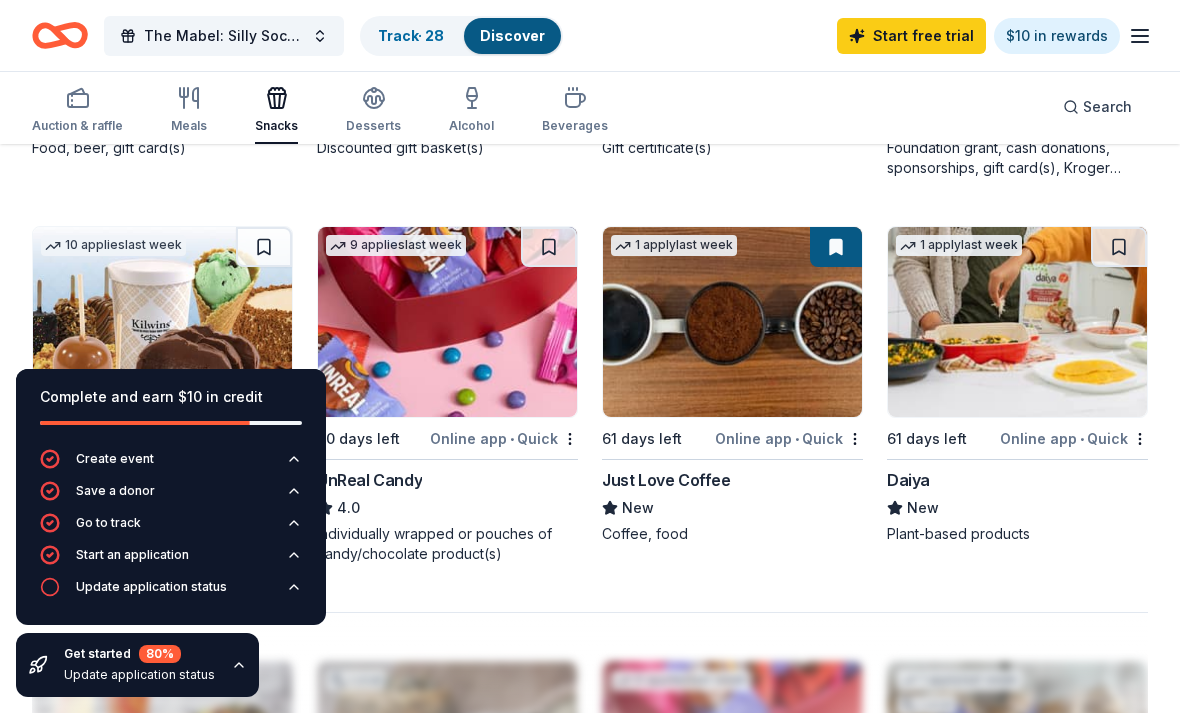 scroll, scrollTop: 1667, scrollLeft: 0, axis: vertical 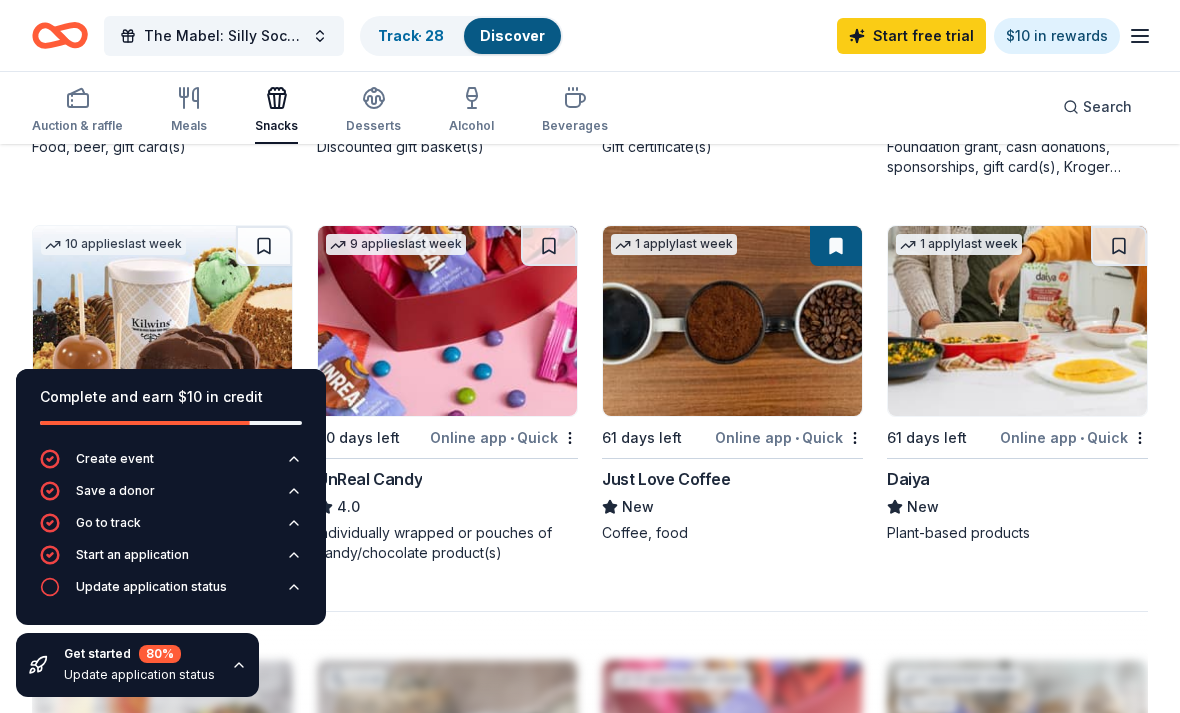 click at bounding box center [549, 246] 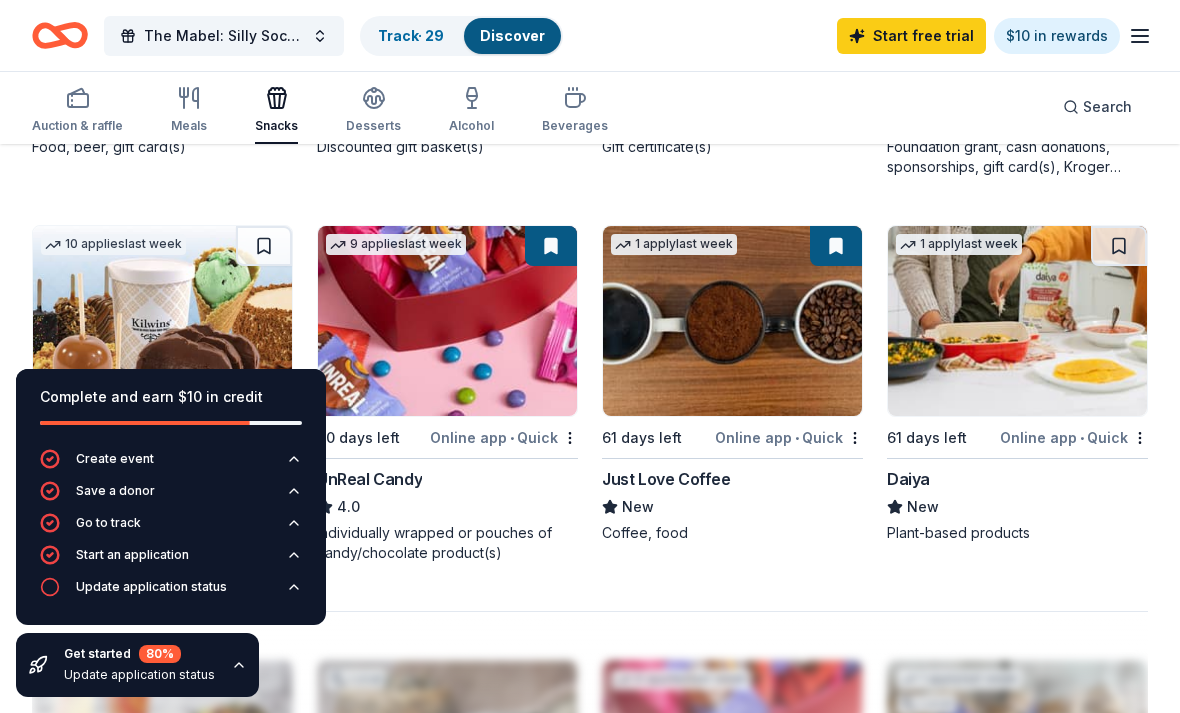 click on "Desserts" at bounding box center [373, 110] 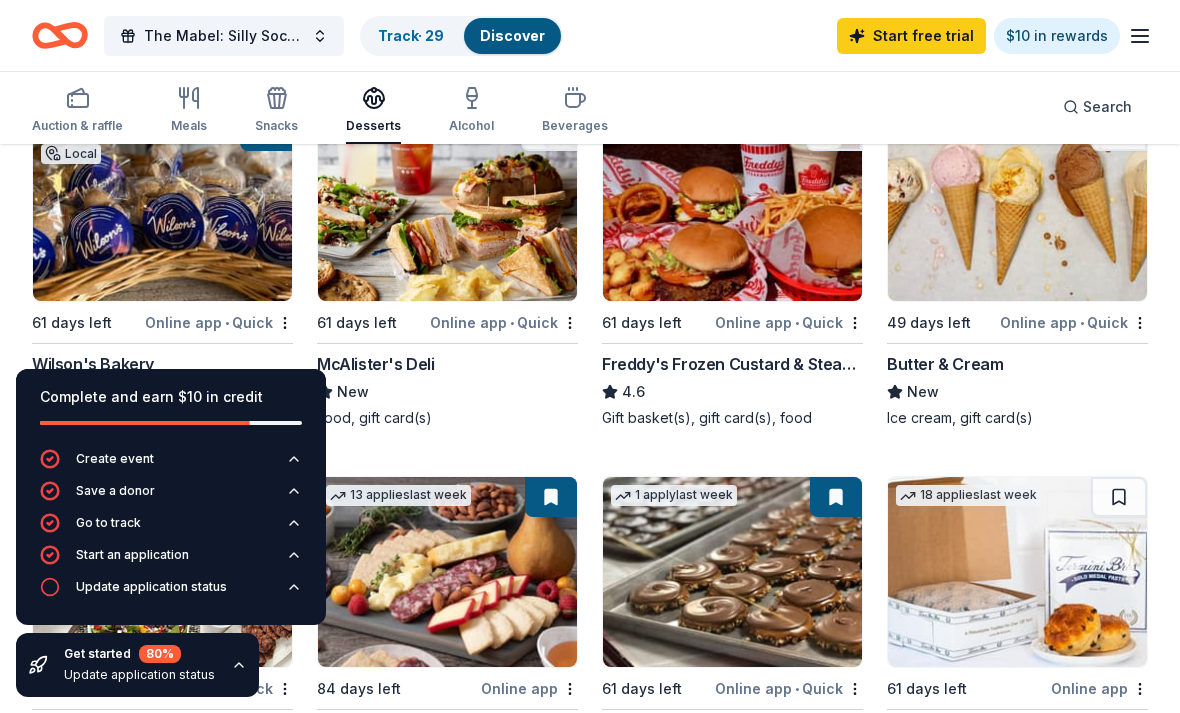 scroll, scrollTop: 257, scrollLeft: 0, axis: vertical 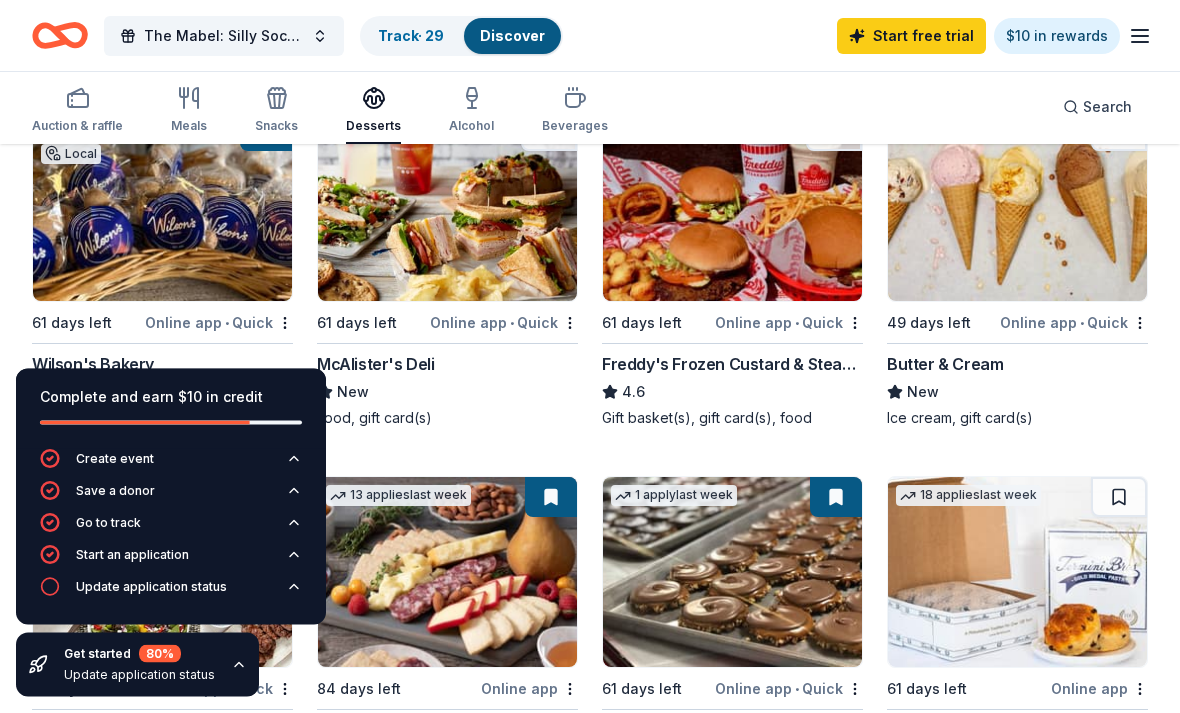 click at bounding box center (1017, 207) 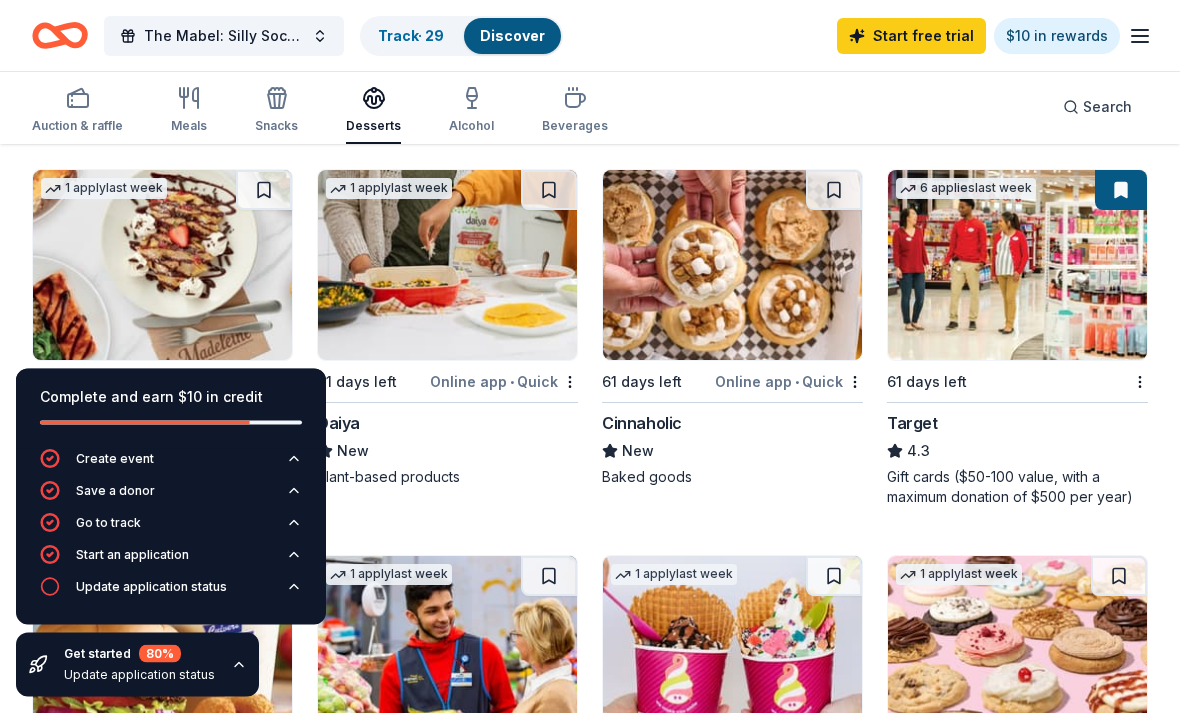 scroll, scrollTop: 1317, scrollLeft: 0, axis: vertical 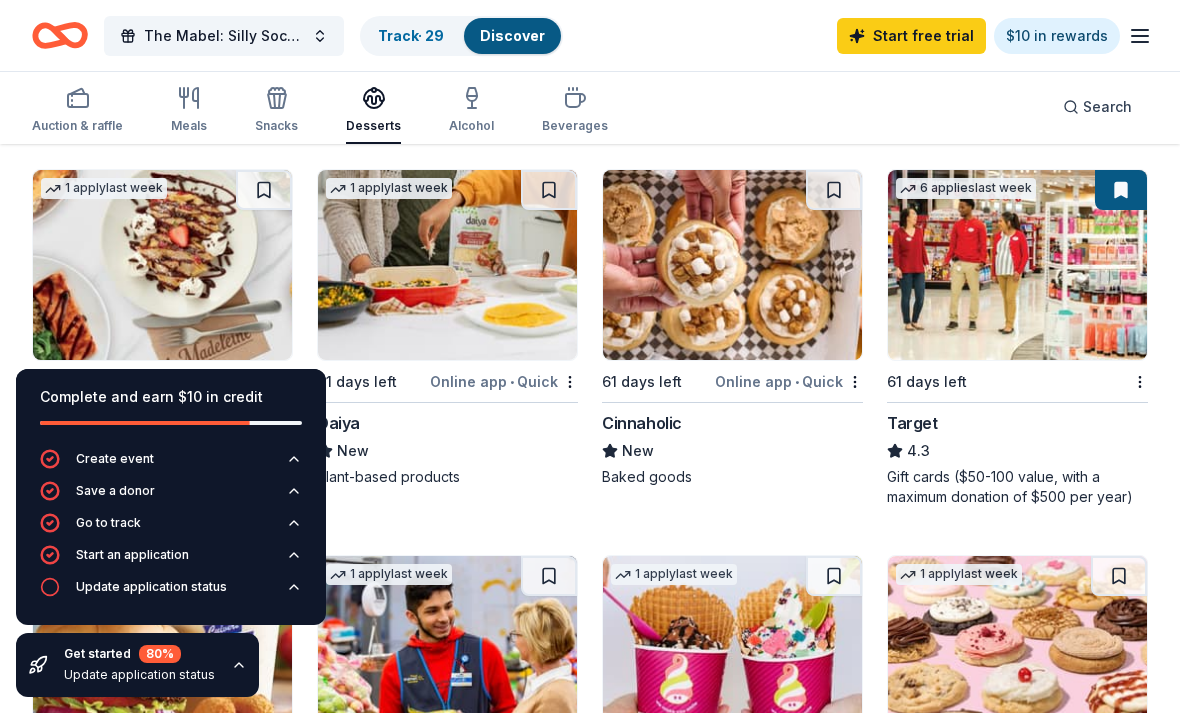 click at bounding box center [264, 190] 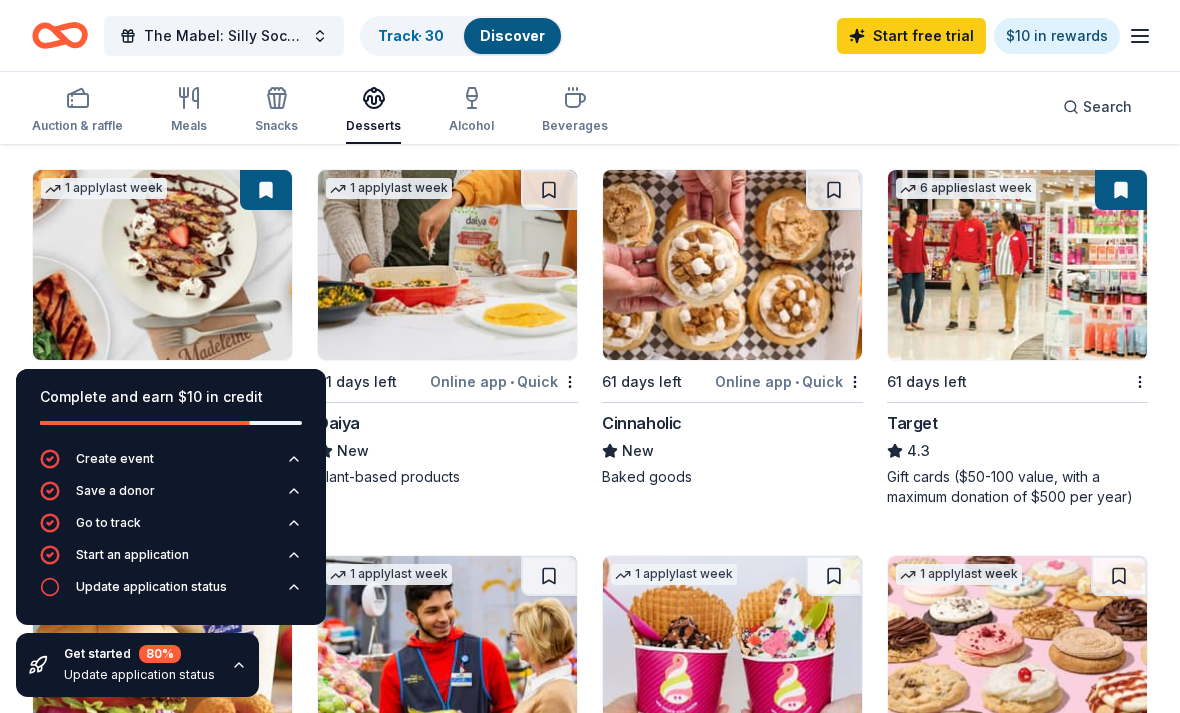 click at bounding box center [834, 190] 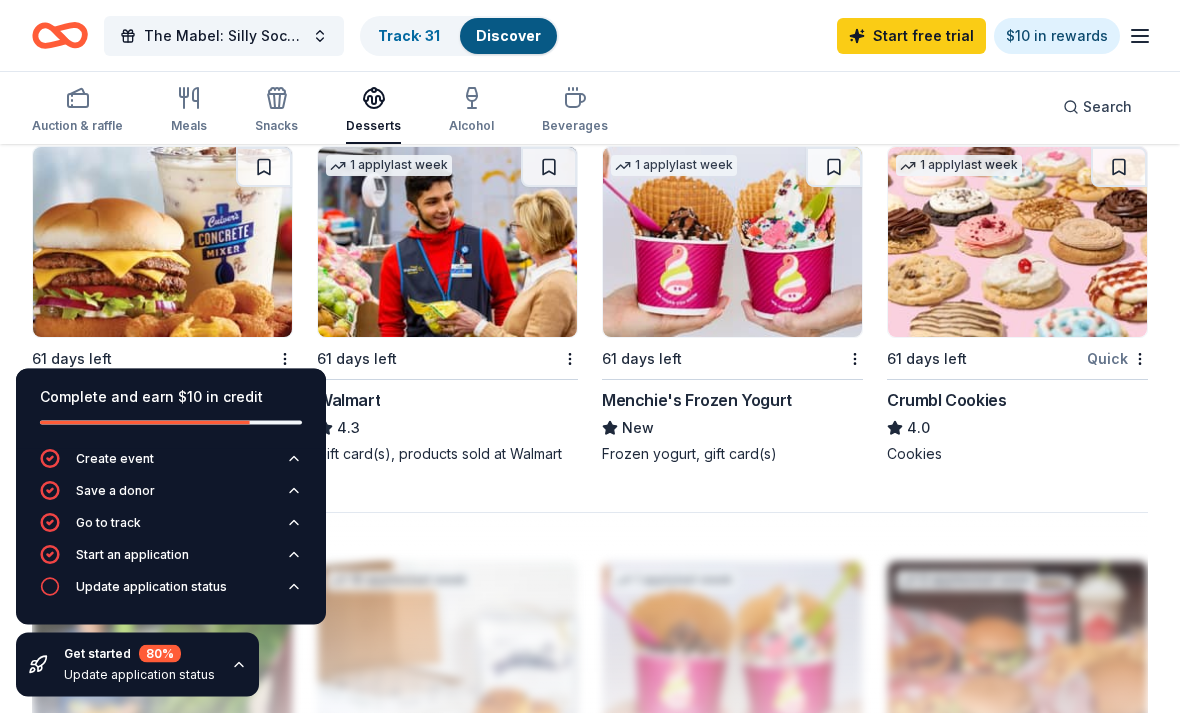 scroll, scrollTop: 1726, scrollLeft: 0, axis: vertical 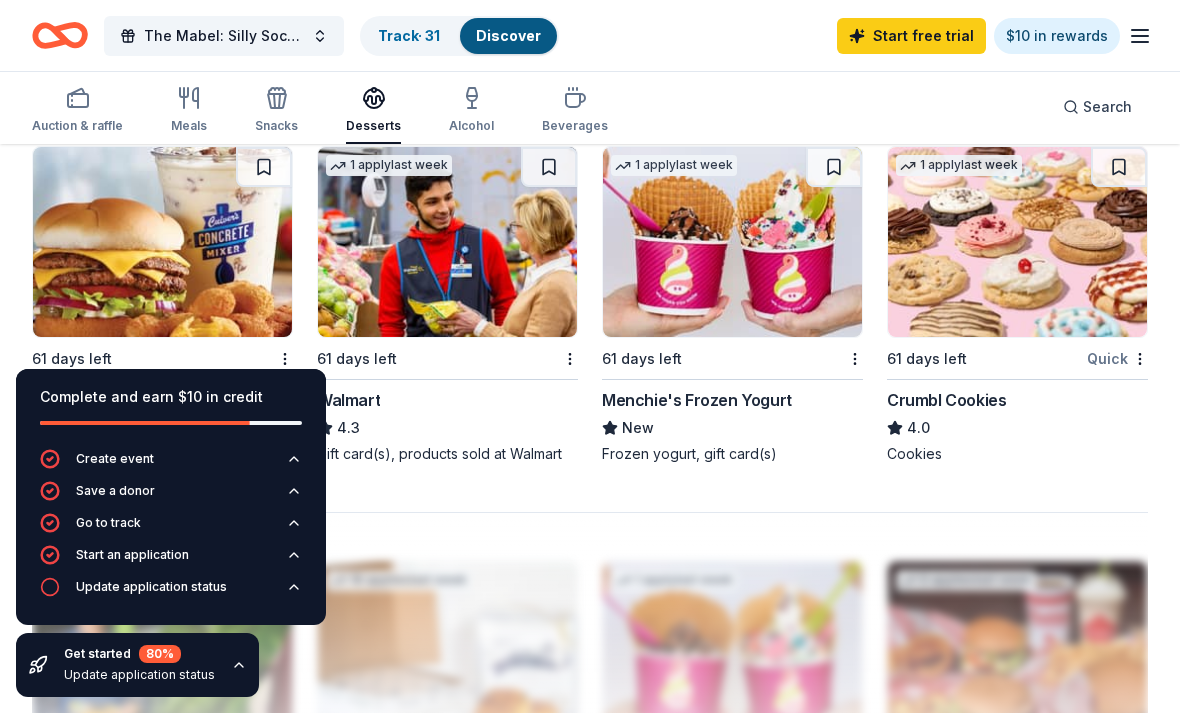 click at bounding box center [264, 167] 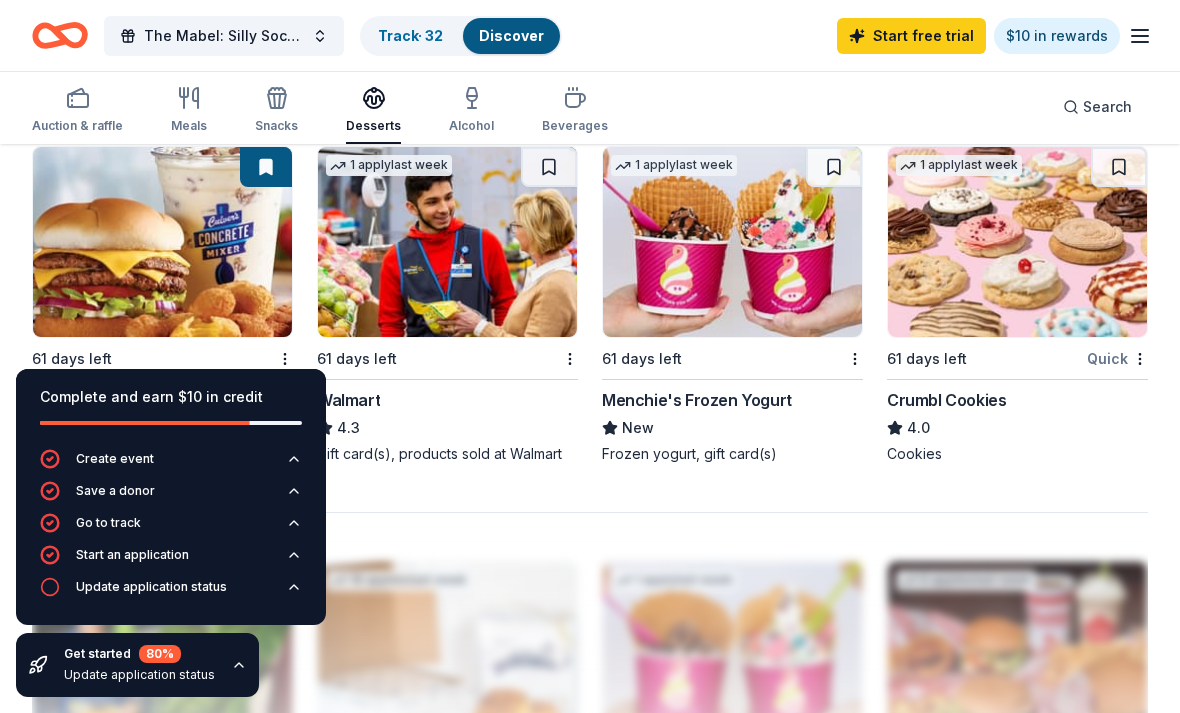 click at bounding box center [1119, 167] 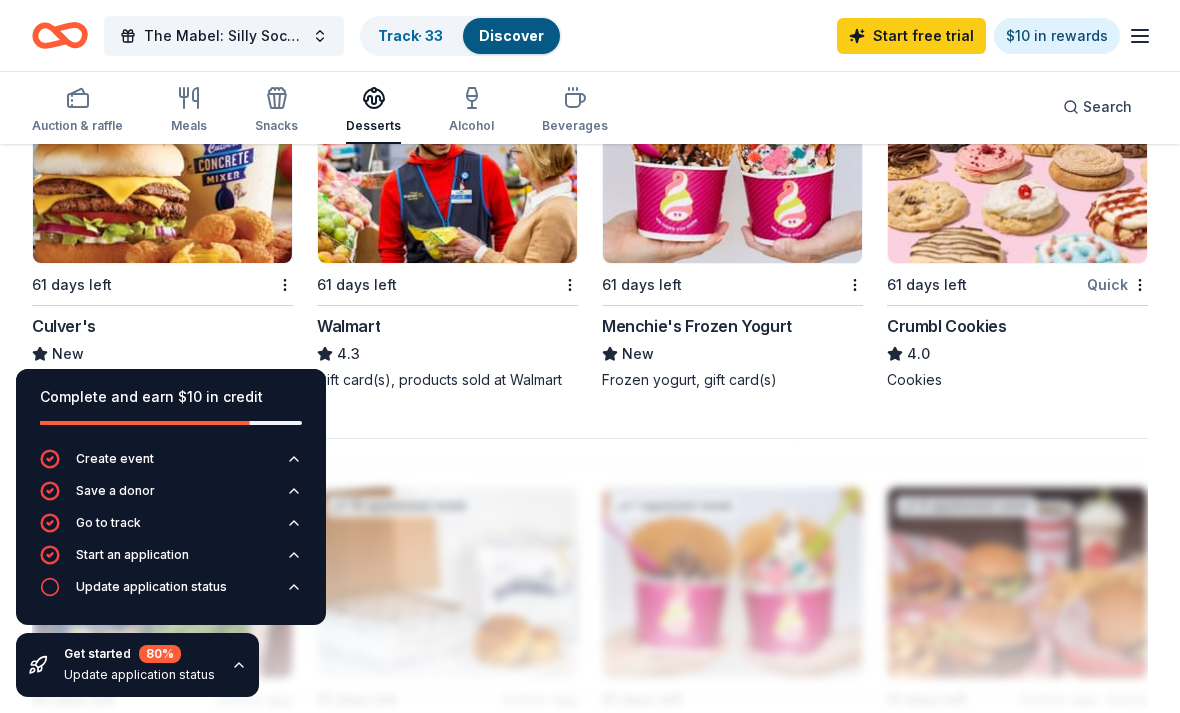 scroll, scrollTop: 1799, scrollLeft: 0, axis: vertical 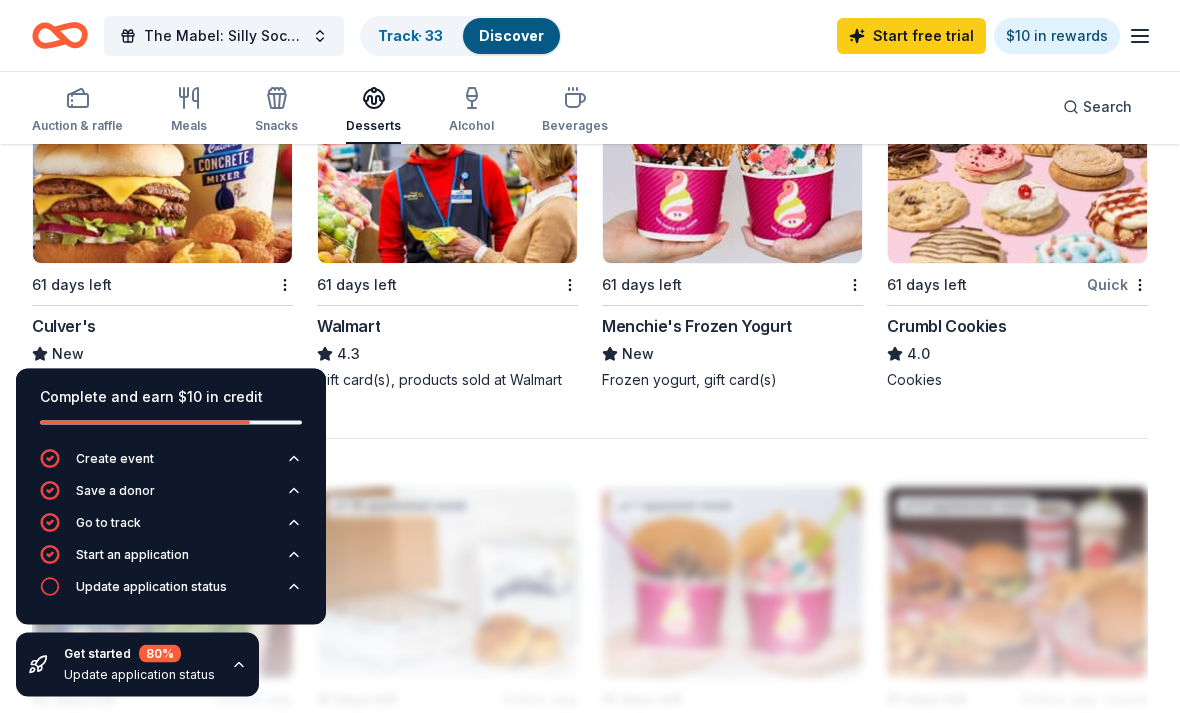 click 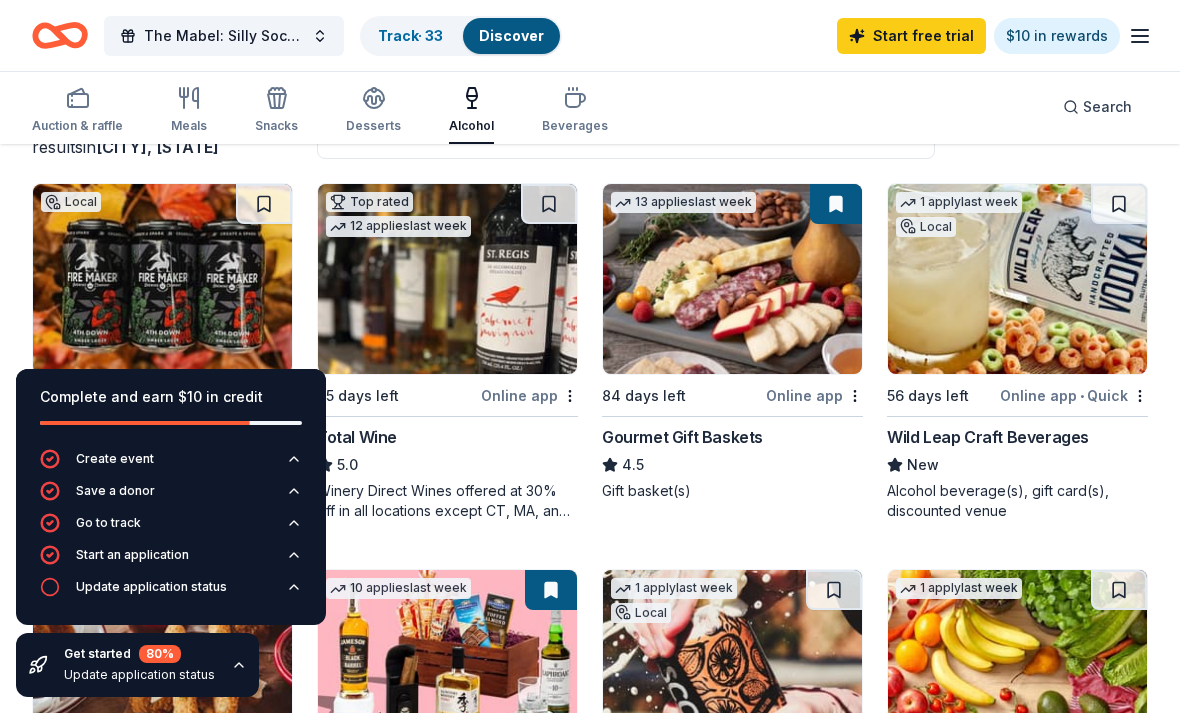 scroll, scrollTop: 184, scrollLeft: 0, axis: vertical 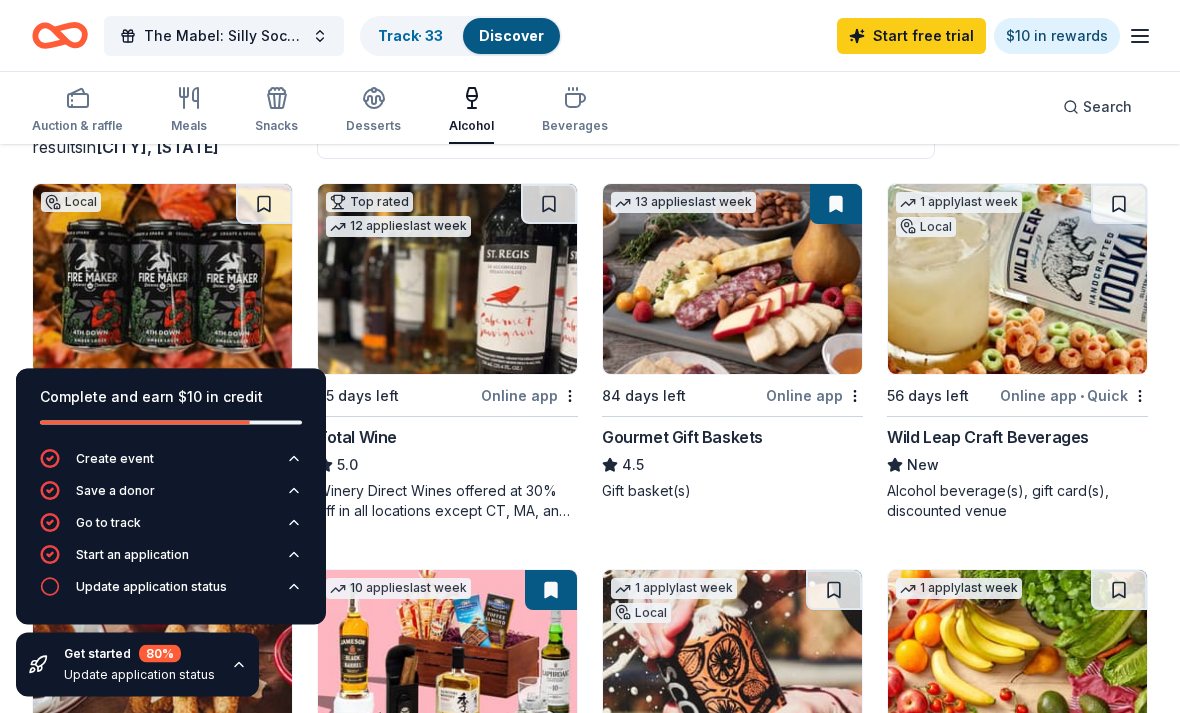 click at bounding box center (162, 280) 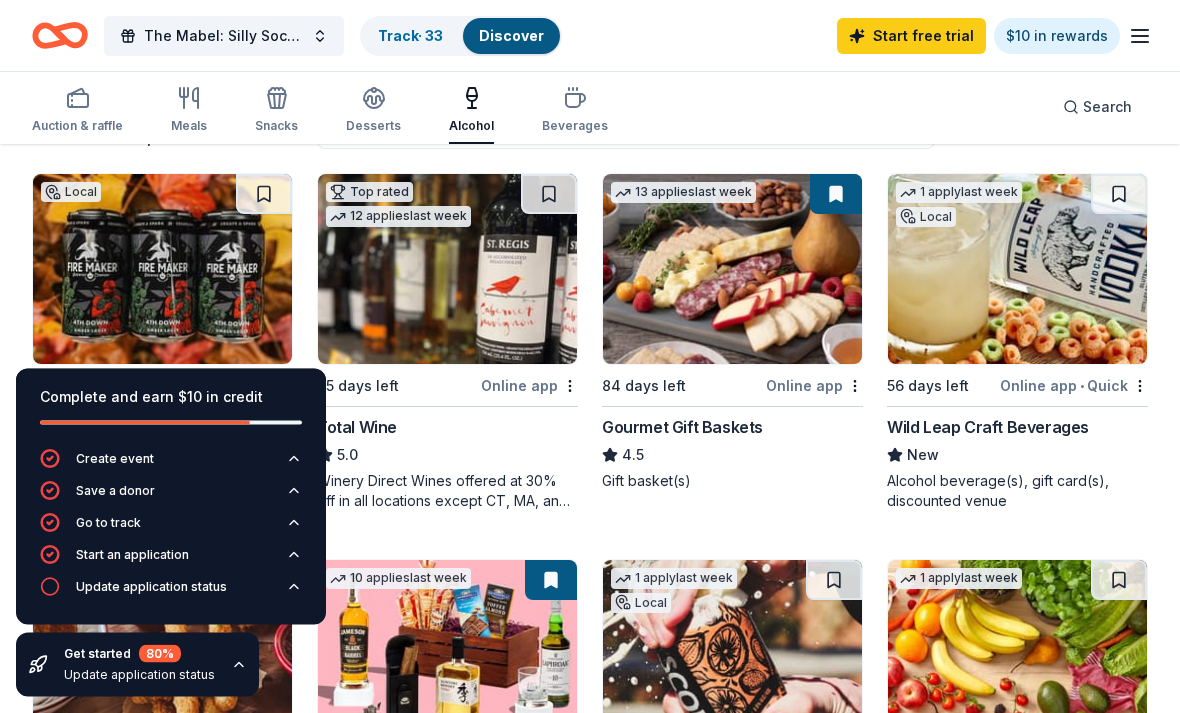 scroll, scrollTop: 195, scrollLeft: 0, axis: vertical 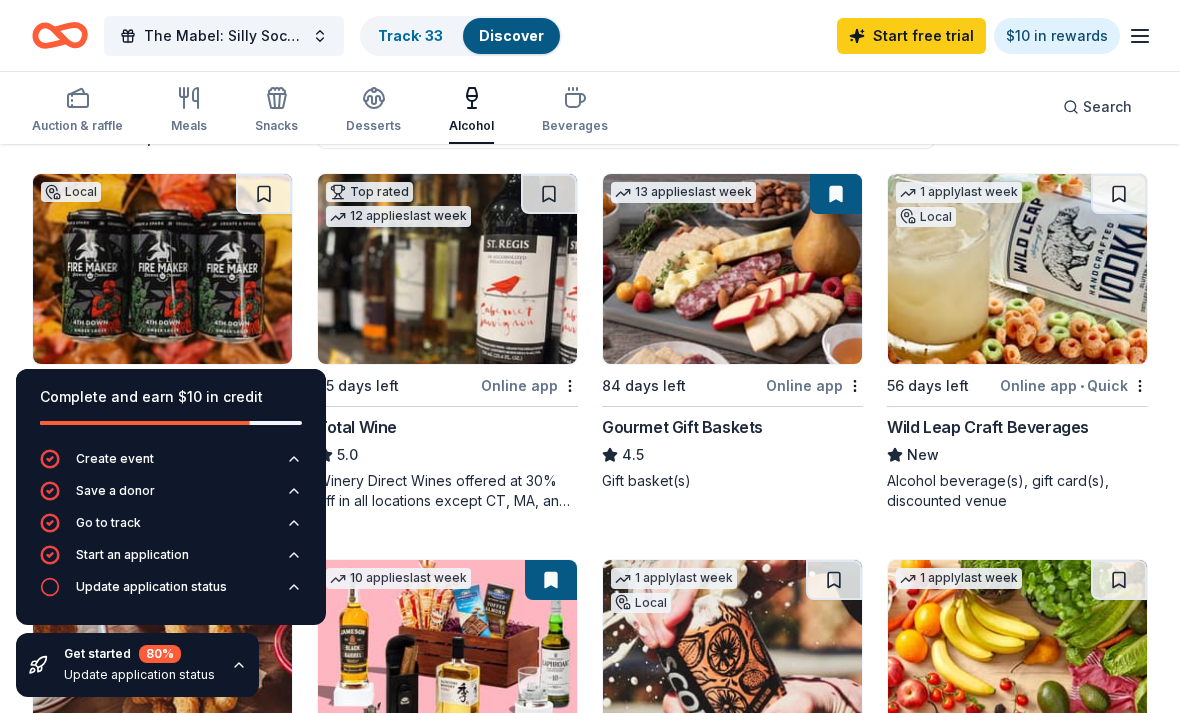 click at bounding box center [549, 194] 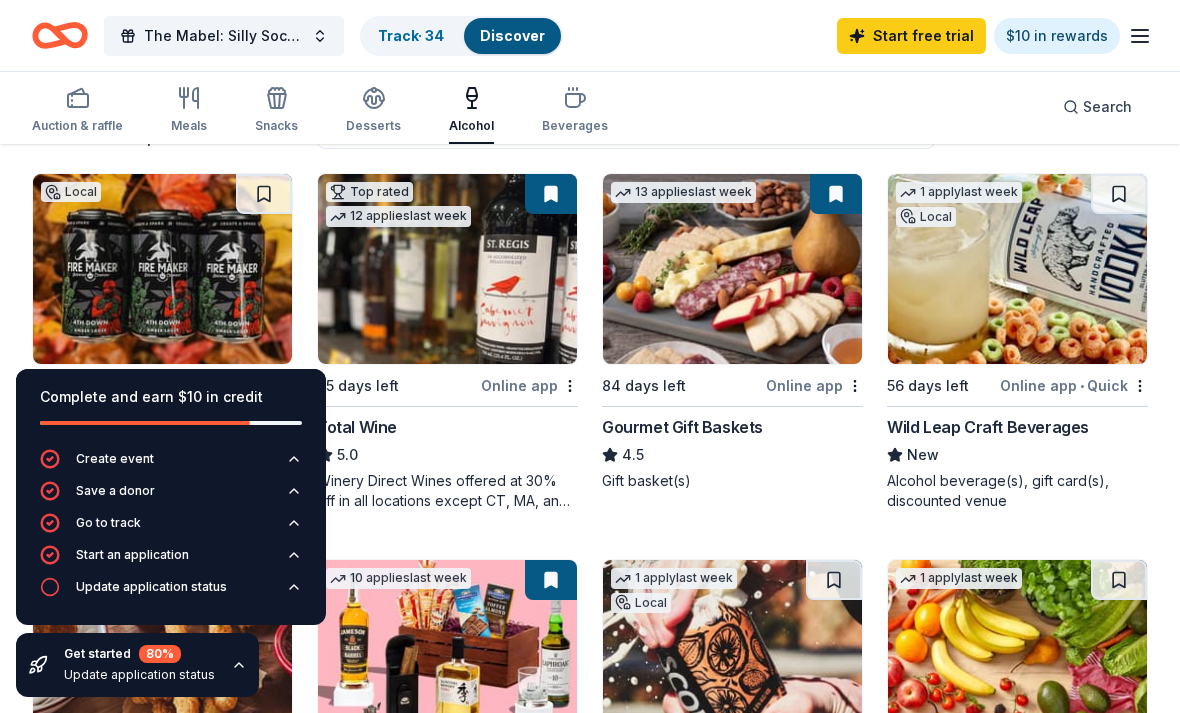 click at bounding box center (1119, 194) 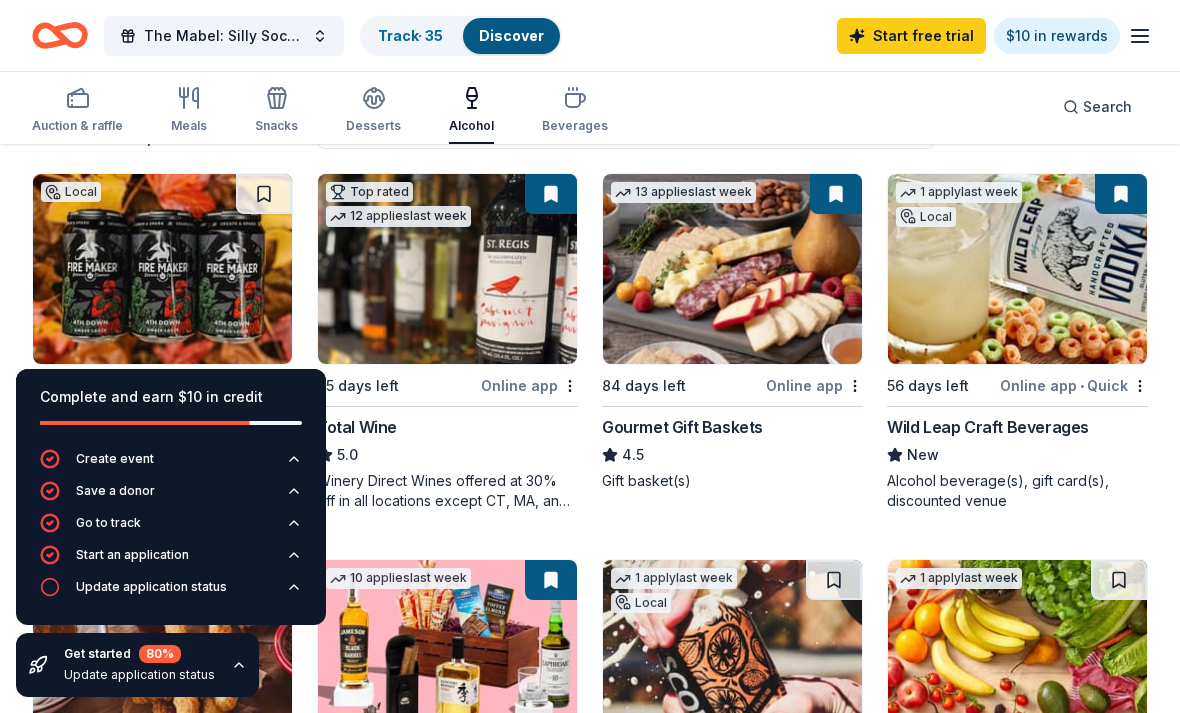 click at bounding box center [264, 194] 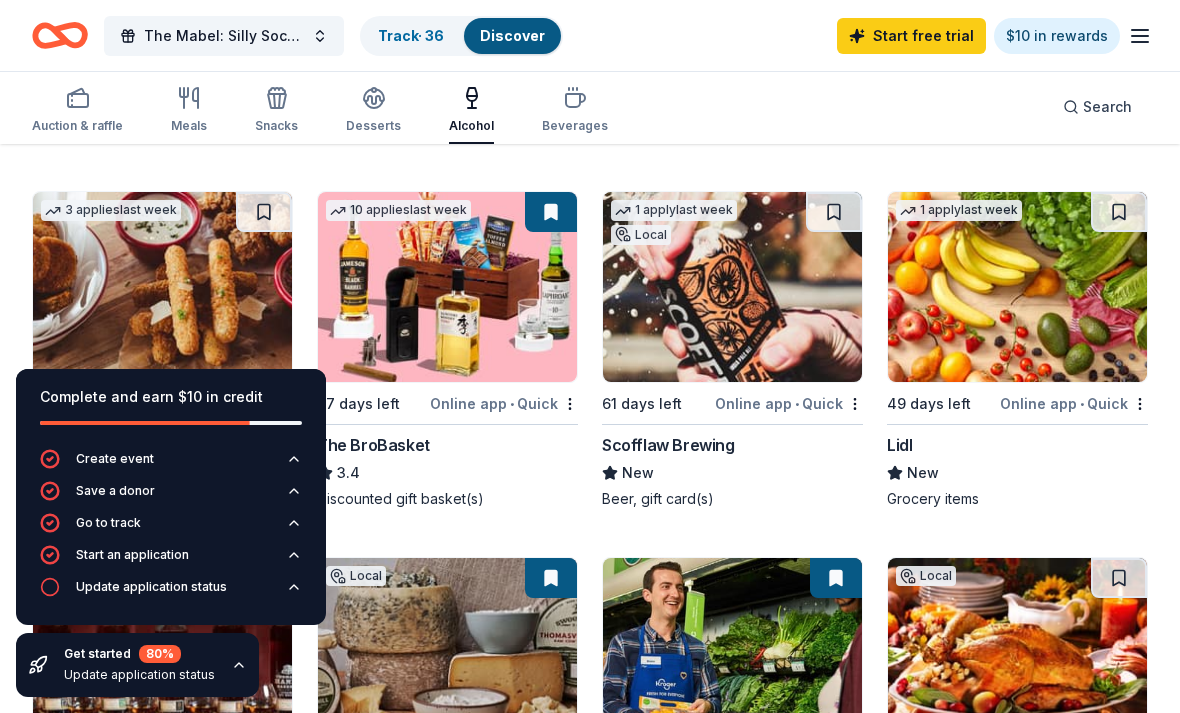 scroll, scrollTop: 561, scrollLeft: 0, axis: vertical 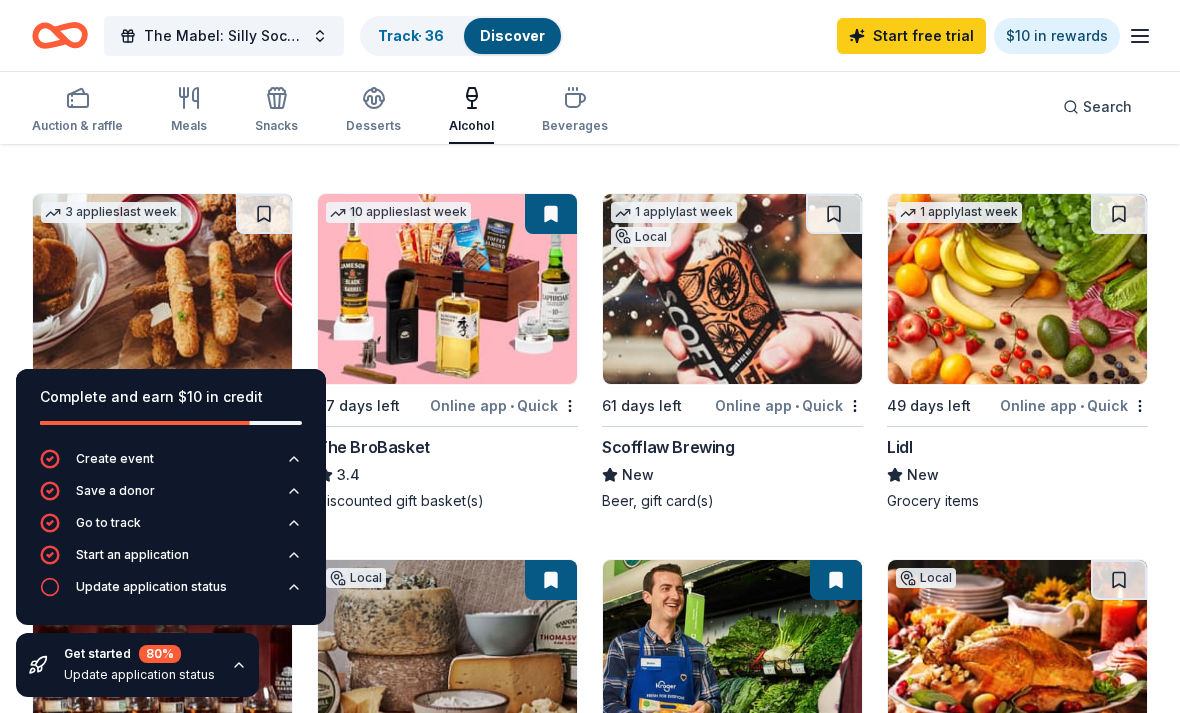 click at bounding box center [834, 214] 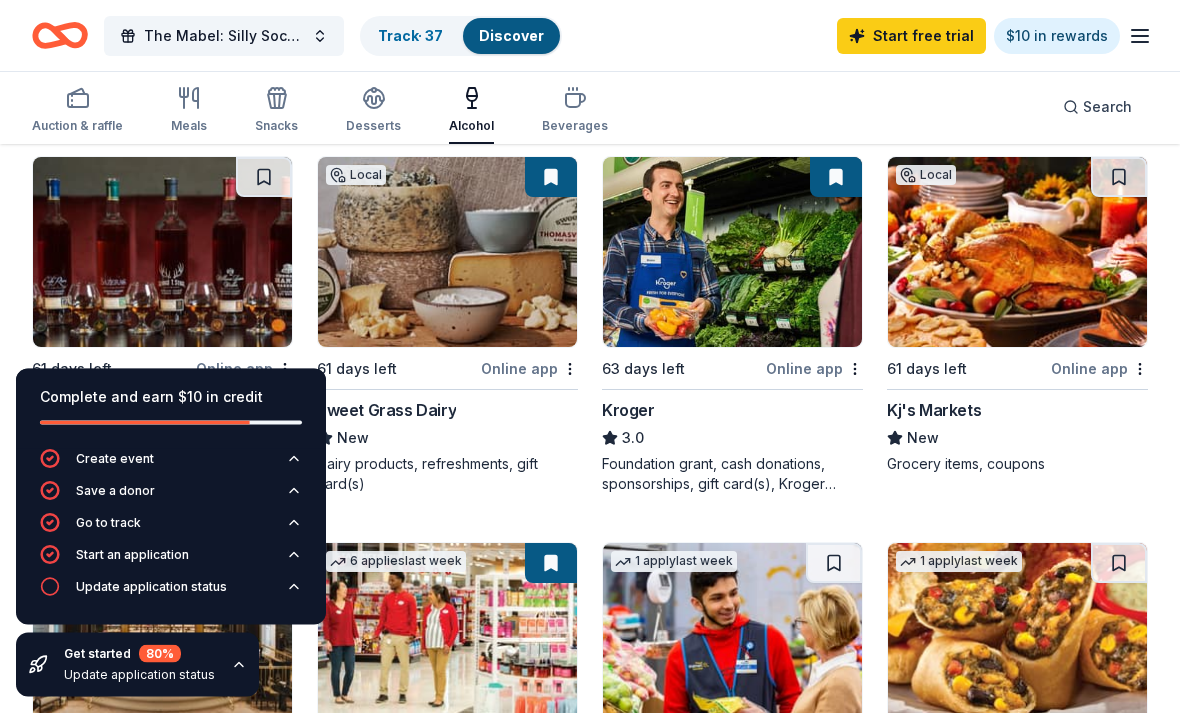 scroll, scrollTop: 964, scrollLeft: 0, axis: vertical 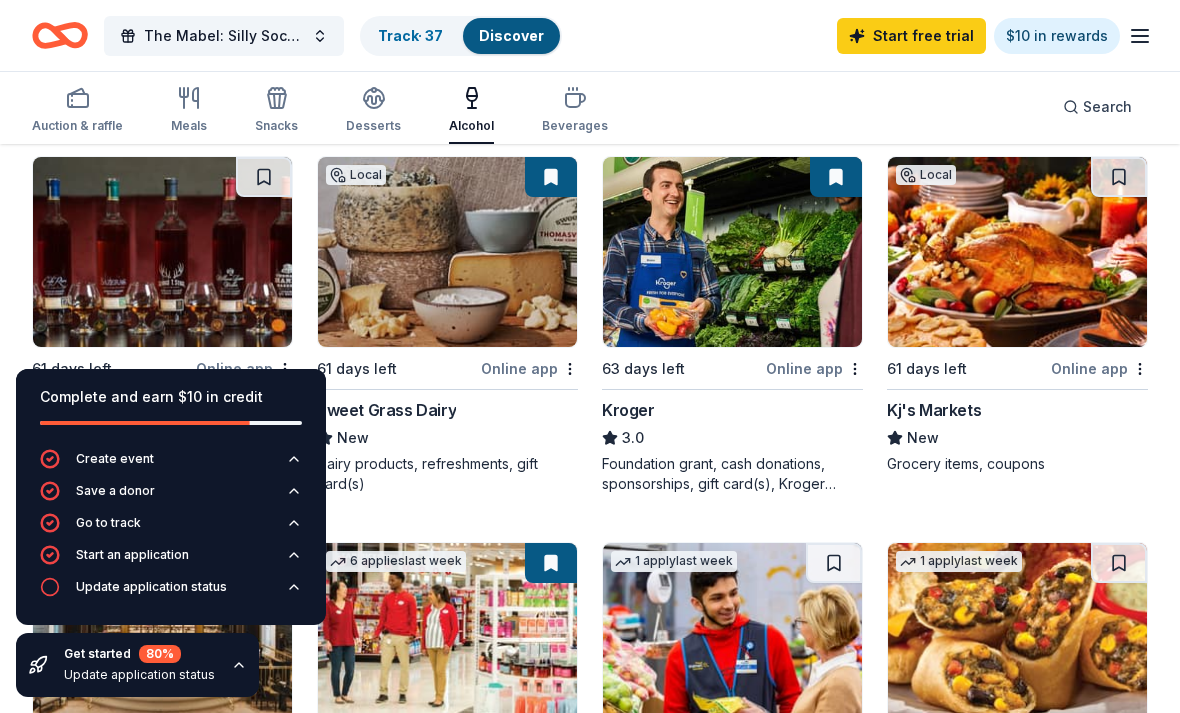 click at bounding box center (264, 177) 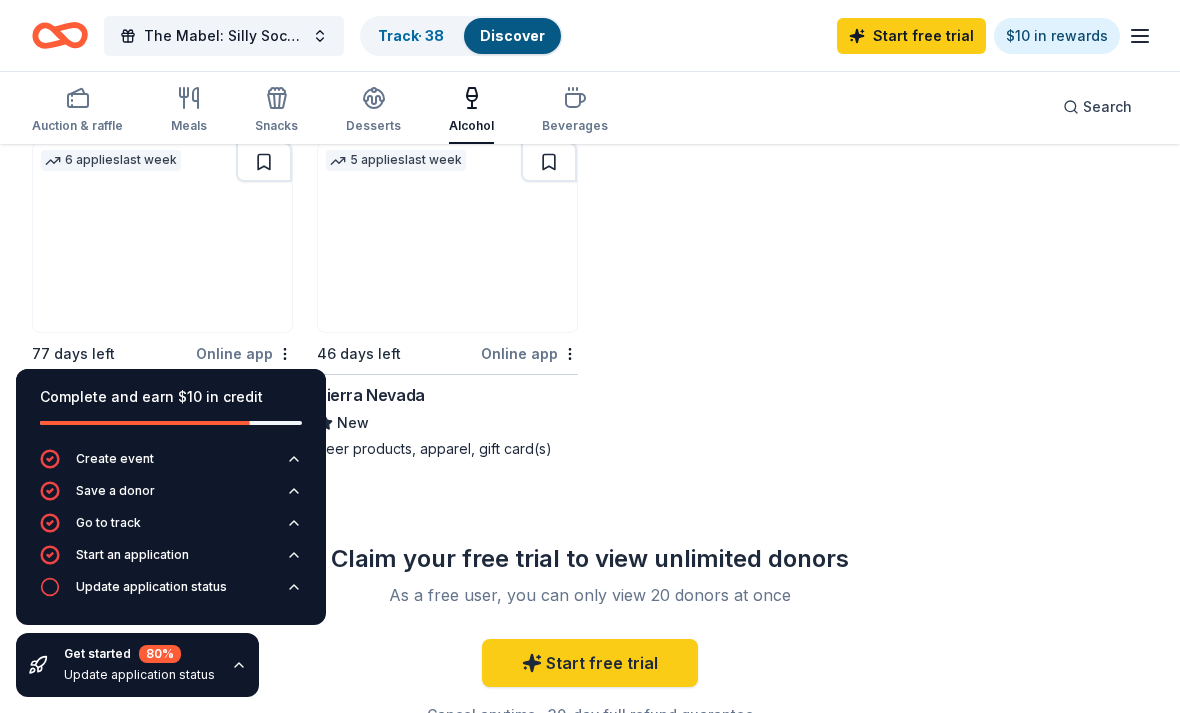 scroll, scrollTop: 1746, scrollLeft: 0, axis: vertical 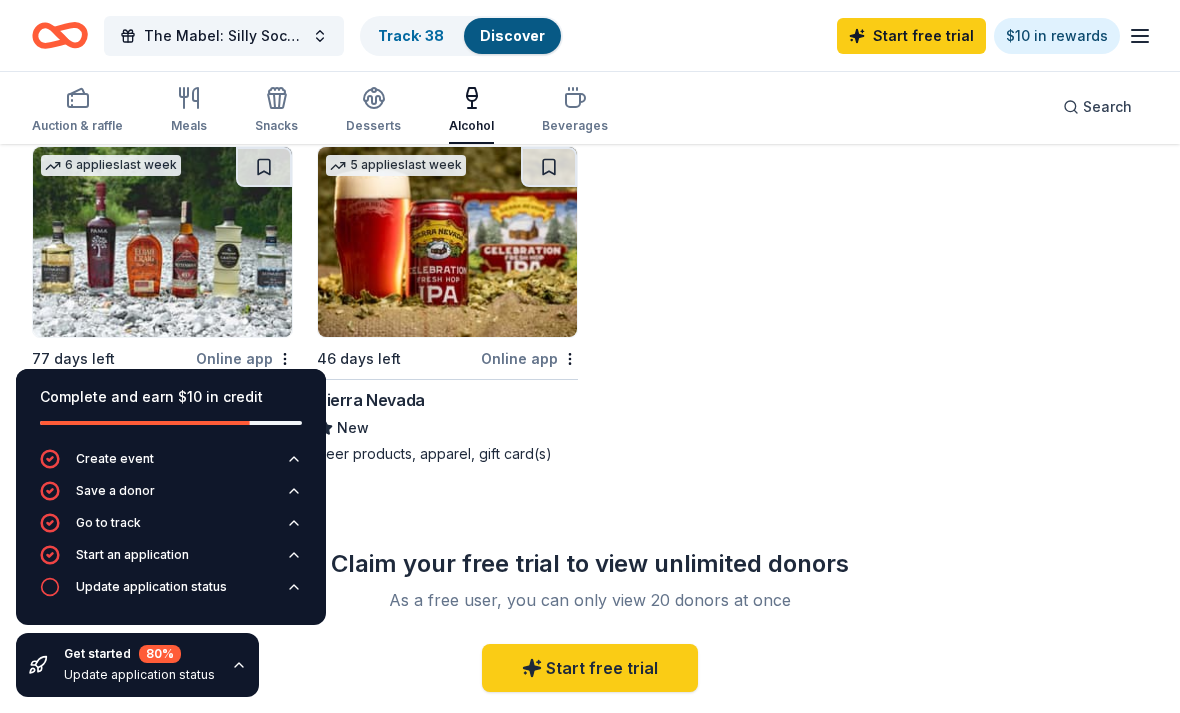 click at bounding box center (264, 167) 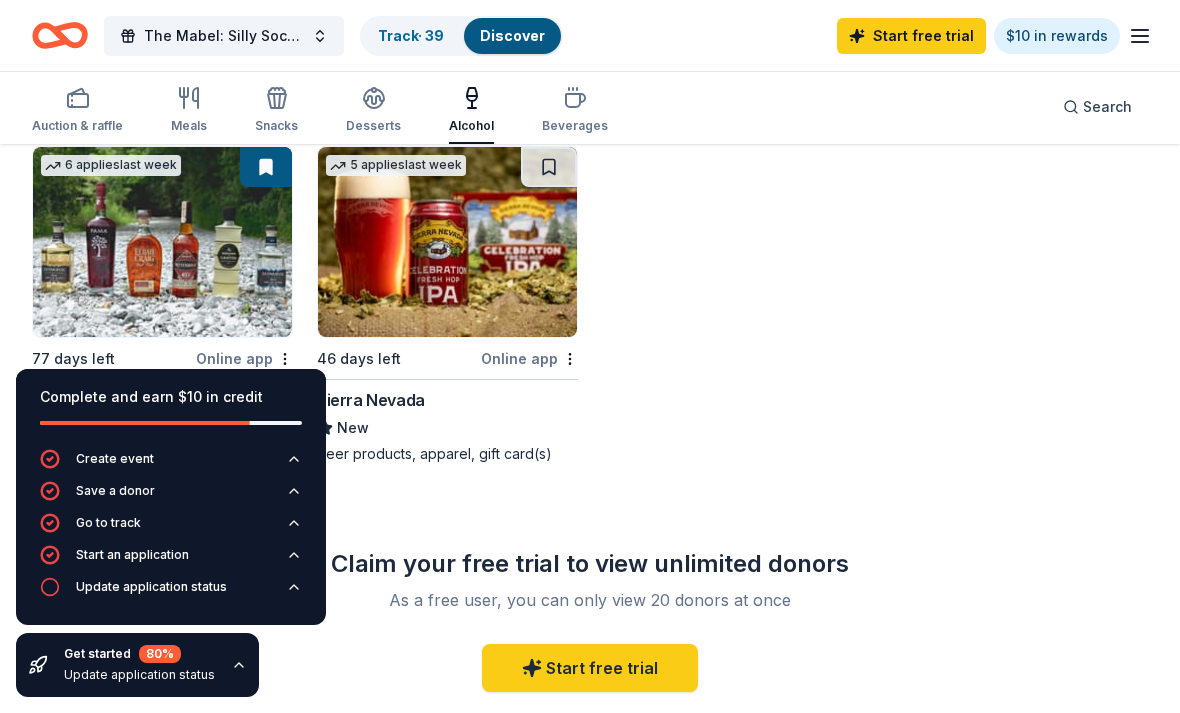 click at bounding box center [549, 167] 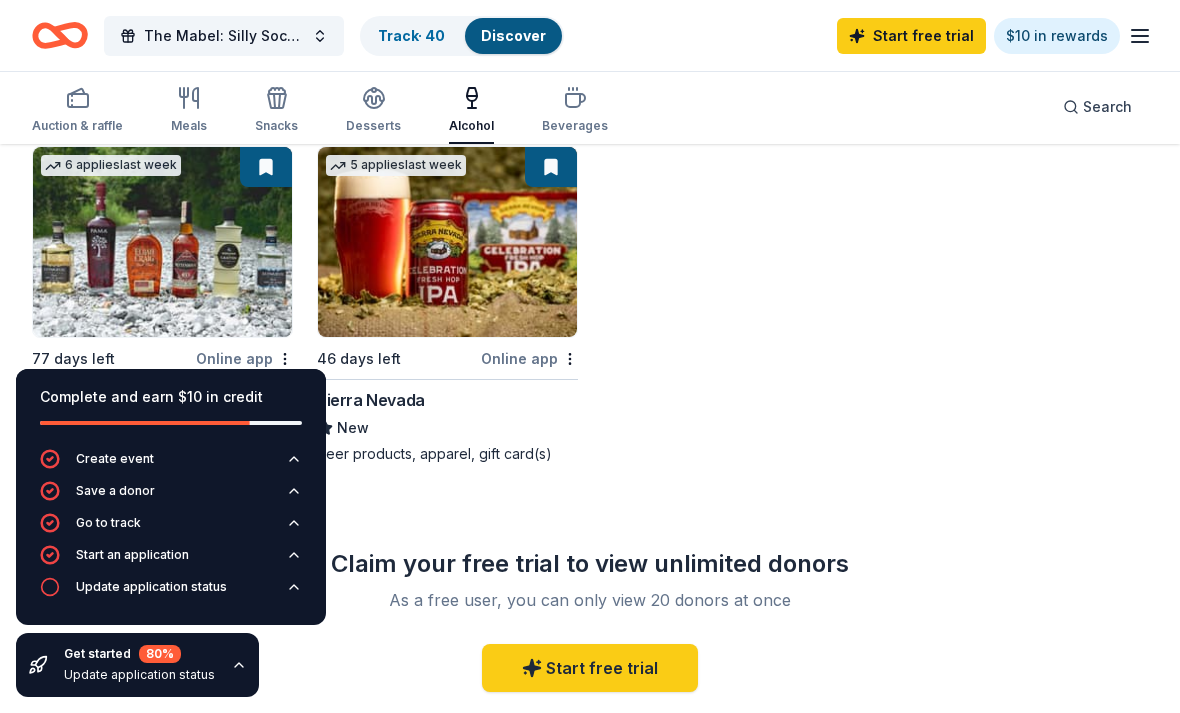 click on "Start free  trial" at bounding box center (911, 36) 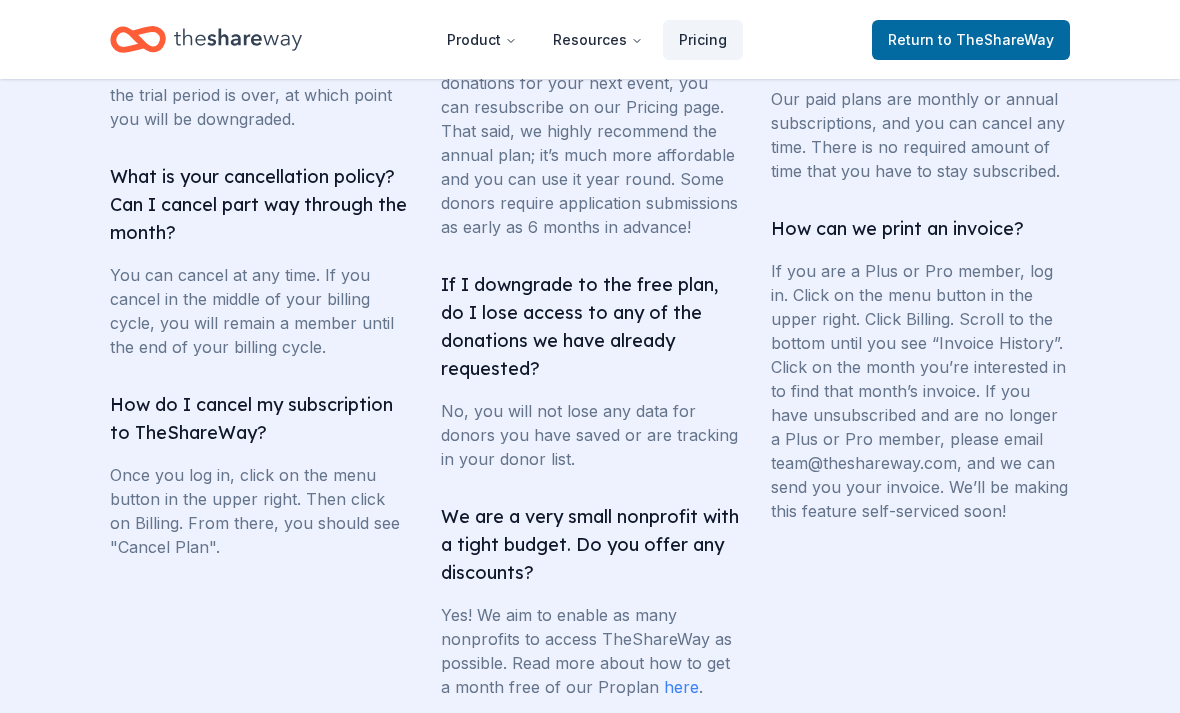 scroll, scrollTop: 4500, scrollLeft: 0, axis: vertical 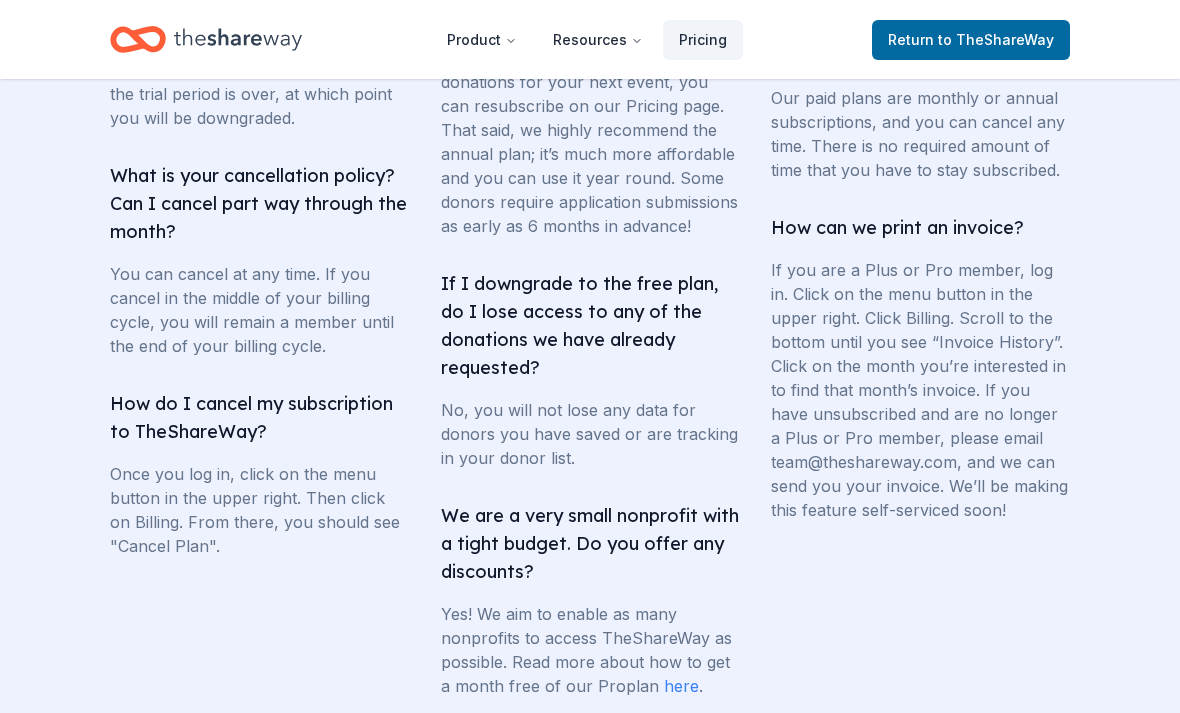 click on "here" at bounding box center [681, 687] 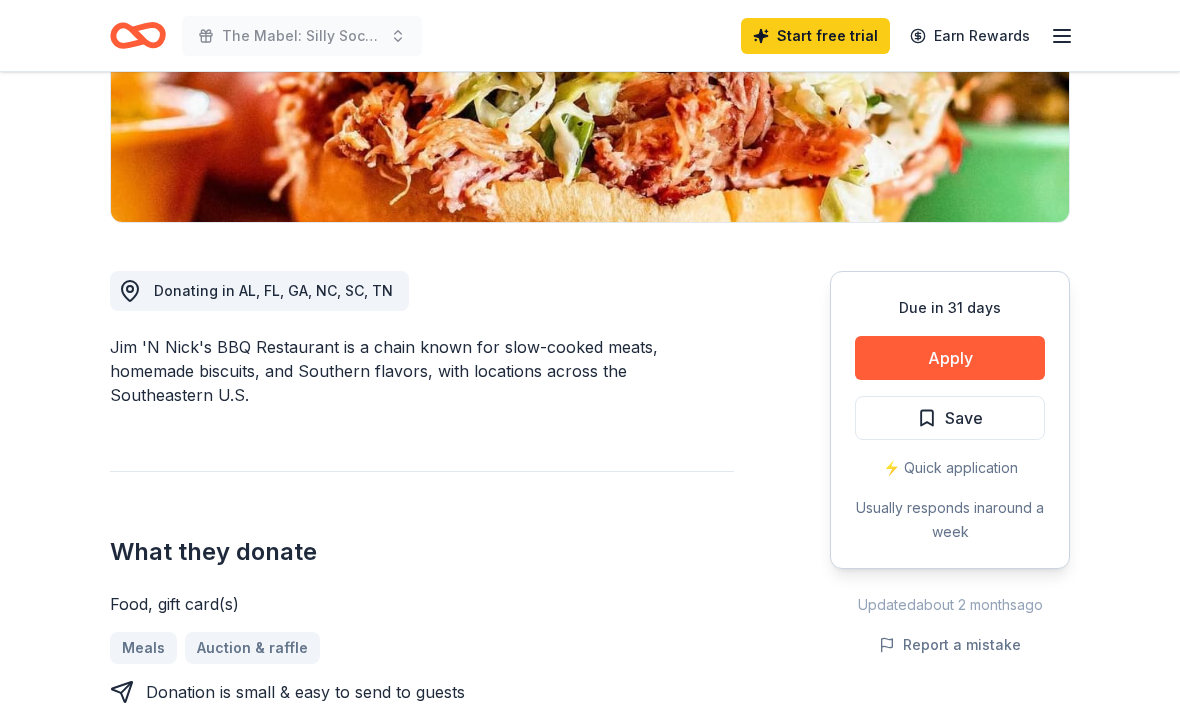 scroll, scrollTop: 404, scrollLeft: 0, axis: vertical 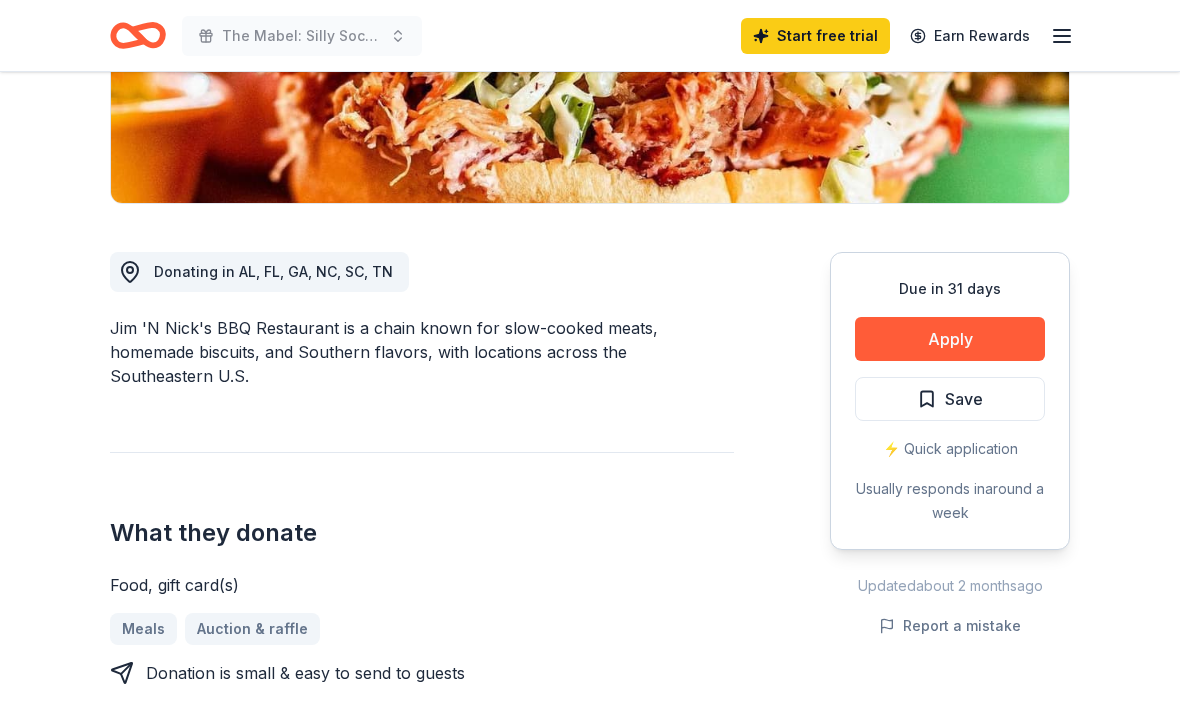 click on "Apply" at bounding box center [950, 339] 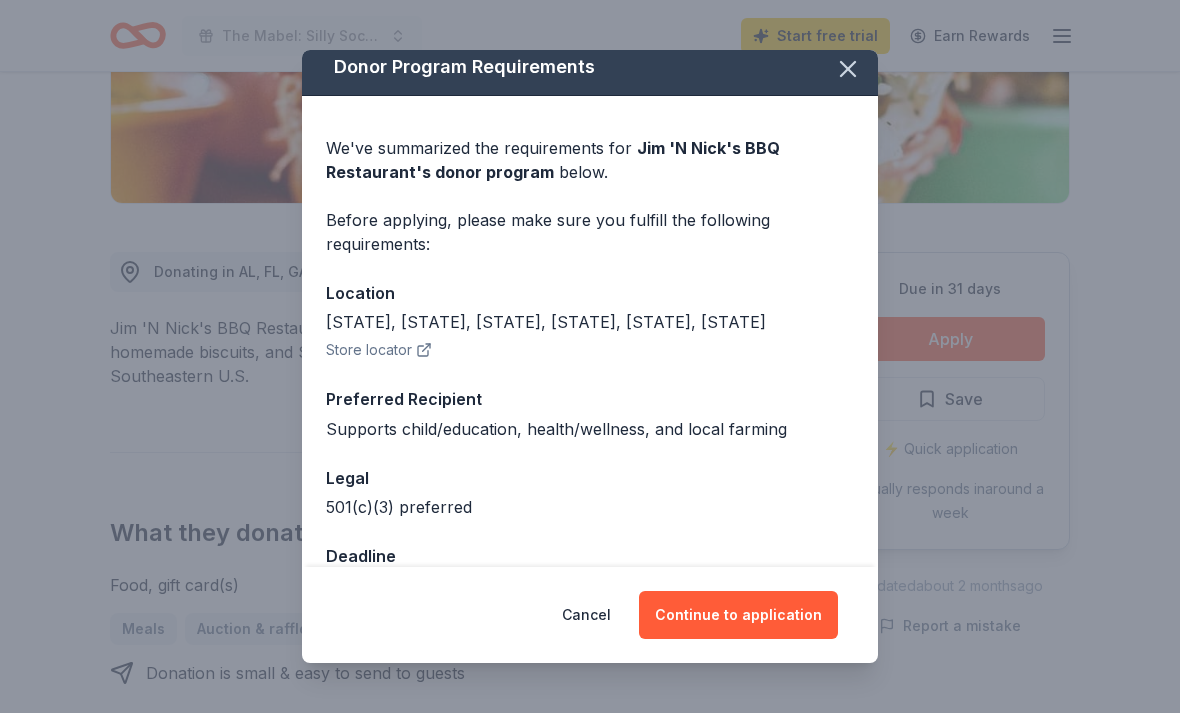 scroll, scrollTop: 10, scrollLeft: 0, axis: vertical 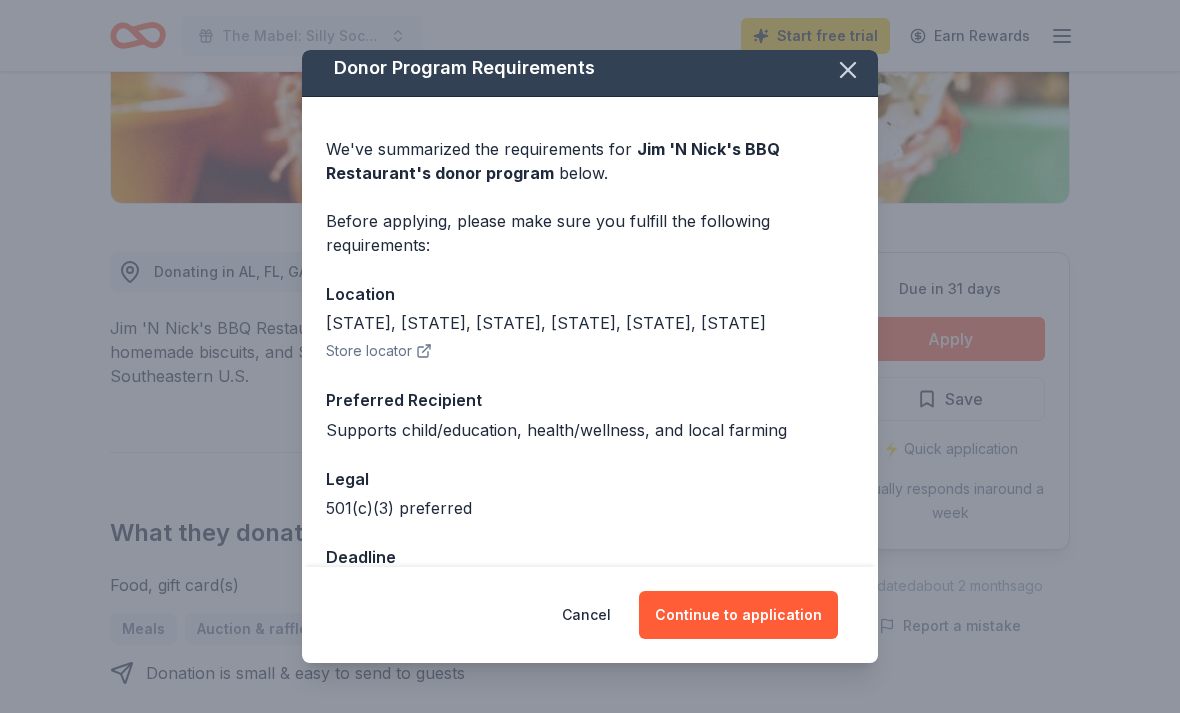 click on "Continue to application" at bounding box center [738, 615] 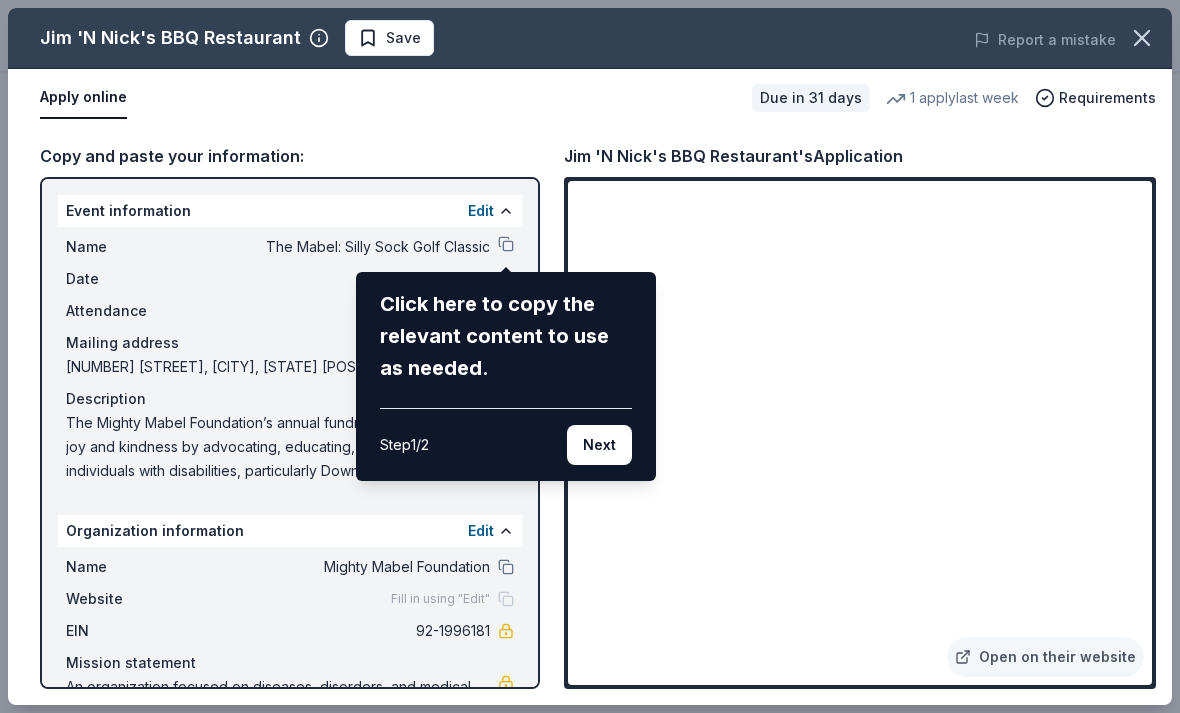 click on "Next" at bounding box center (599, 445) 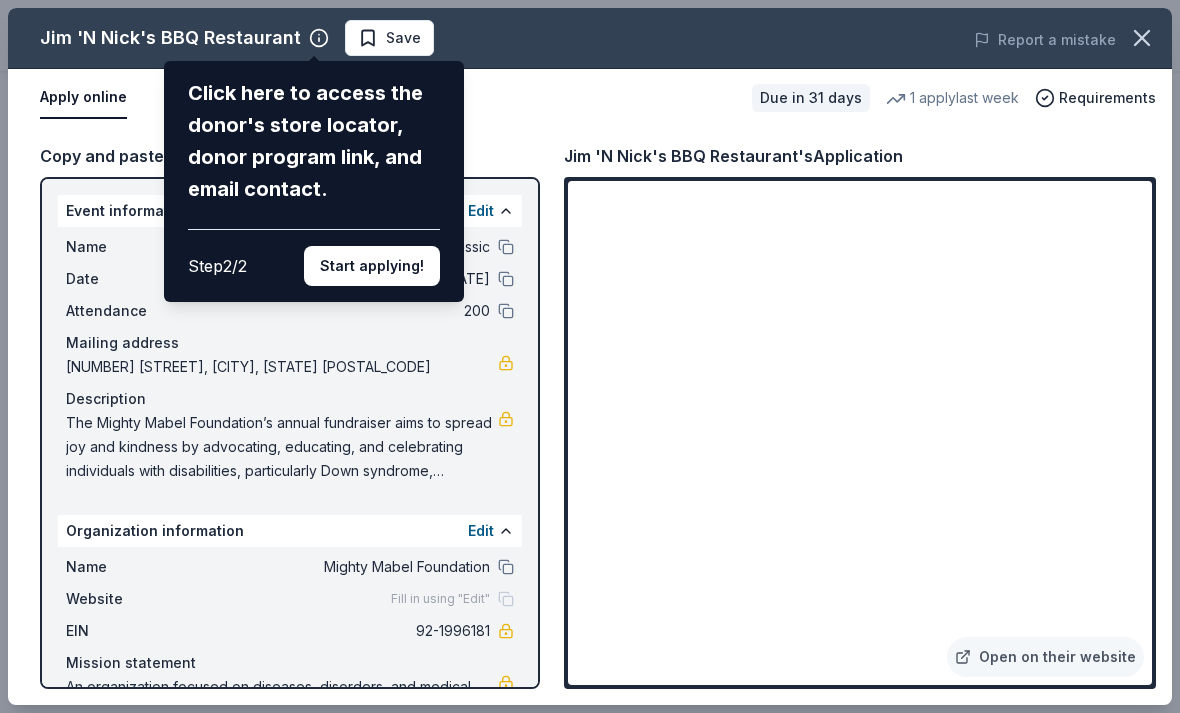 click on "Start applying!" at bounding box center (372, 266) 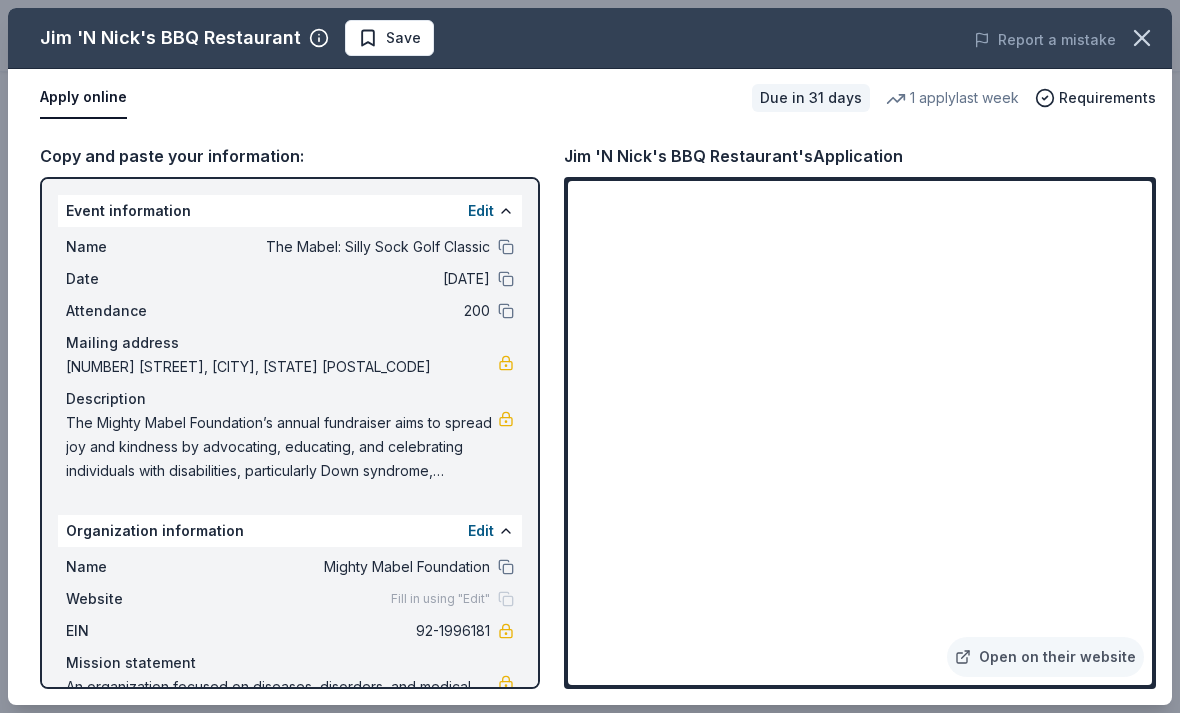 click on "Jim 'N Nick's BBQ Restaurant Save Report a mistake Apply online Due in 31 days 1   apply  last week Requirements Copy and paste your information: Event information Edit Name The Mabel: Silly Sock Golf Classic Date 11/03/25 Attendance 200 Mailing address 510 Crescent Drive, Hoschton, GA 30548 Description The Mighty Mabel Foundation’s annual fundraiser aims to spread joy and kindness by advocating, educating, and celebrating individuals with disabilities, particularly Down syndrome, congenital heart defects, and those in the NICU, along with their families.   Organization information Edit Name Mighty Mabel Foundation Website Fill in using "Edit" EIN 92-1996181 Mission statement An organization focused on diseases, disorders, and medical disciplines. It received its nonprofit status in 2023. Jim 'N Nick's BBQ Restaurant's  Application Open on their website" at bounding box center [590, 356] 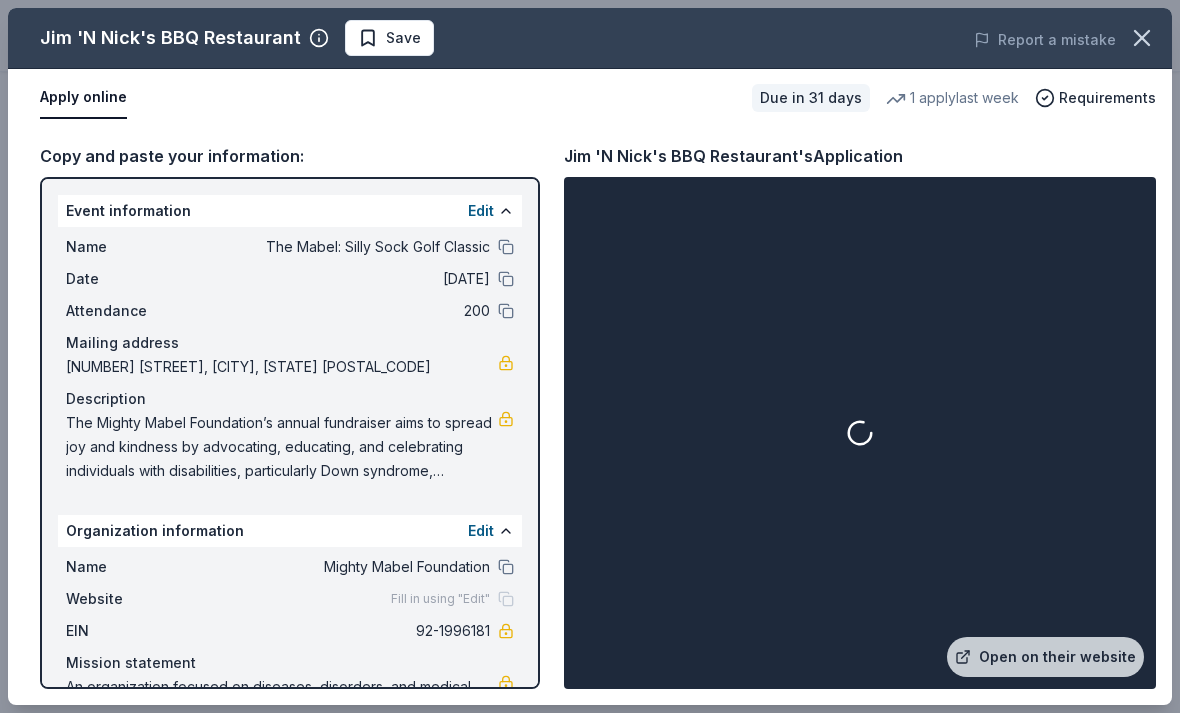 click on "Save" at bounding box center (389, 38) 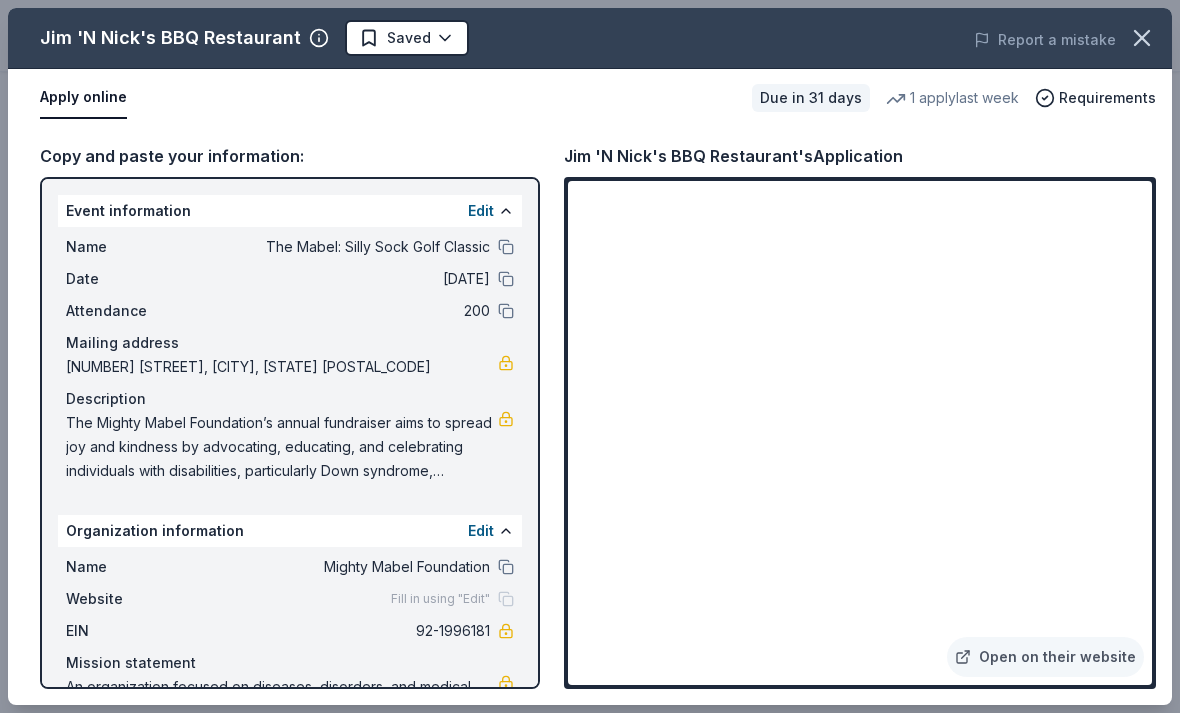 scroll, scrollTop: 403, scrollLeft: 0, axis: vertical 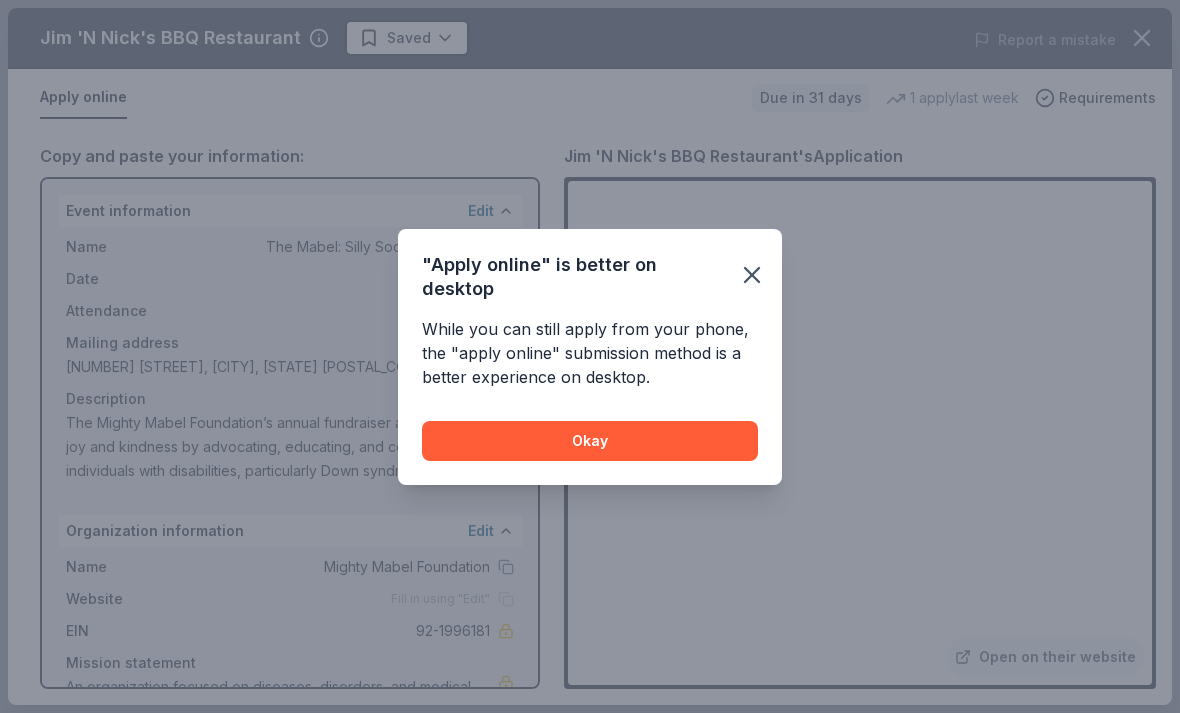 click on "Okay" at bounding box center [590, 441] 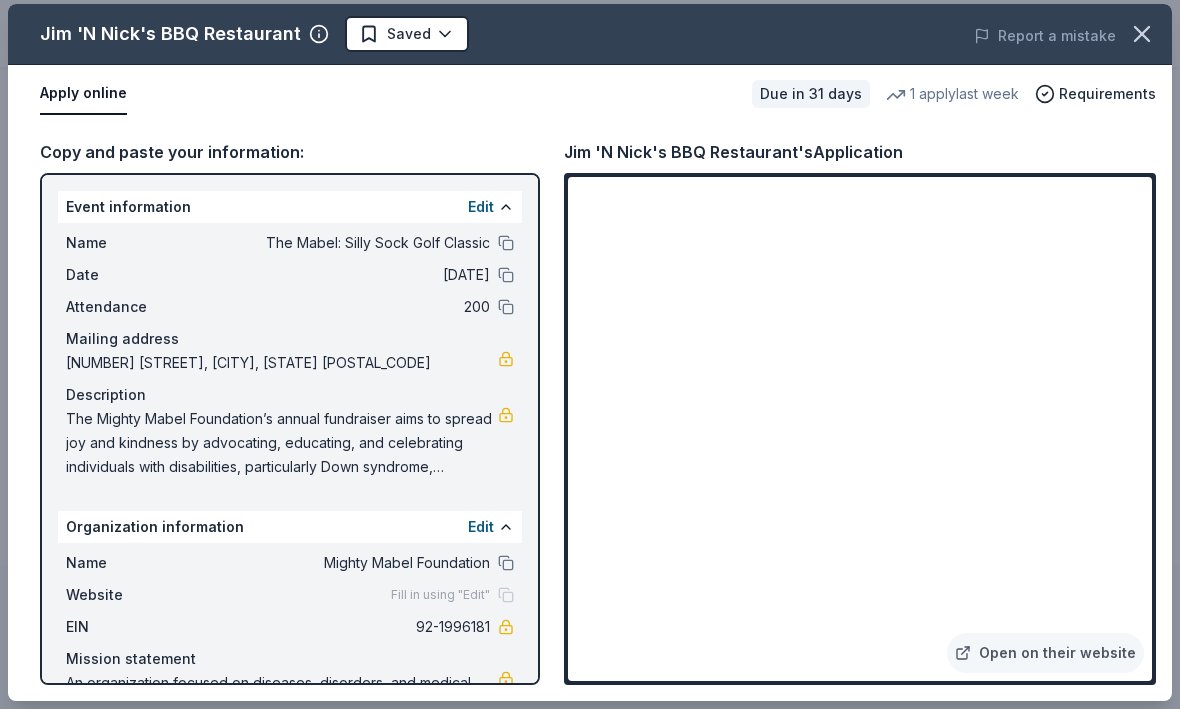 scroll, scrollTop: 2151, scrollLeft: 0, axis: vertical 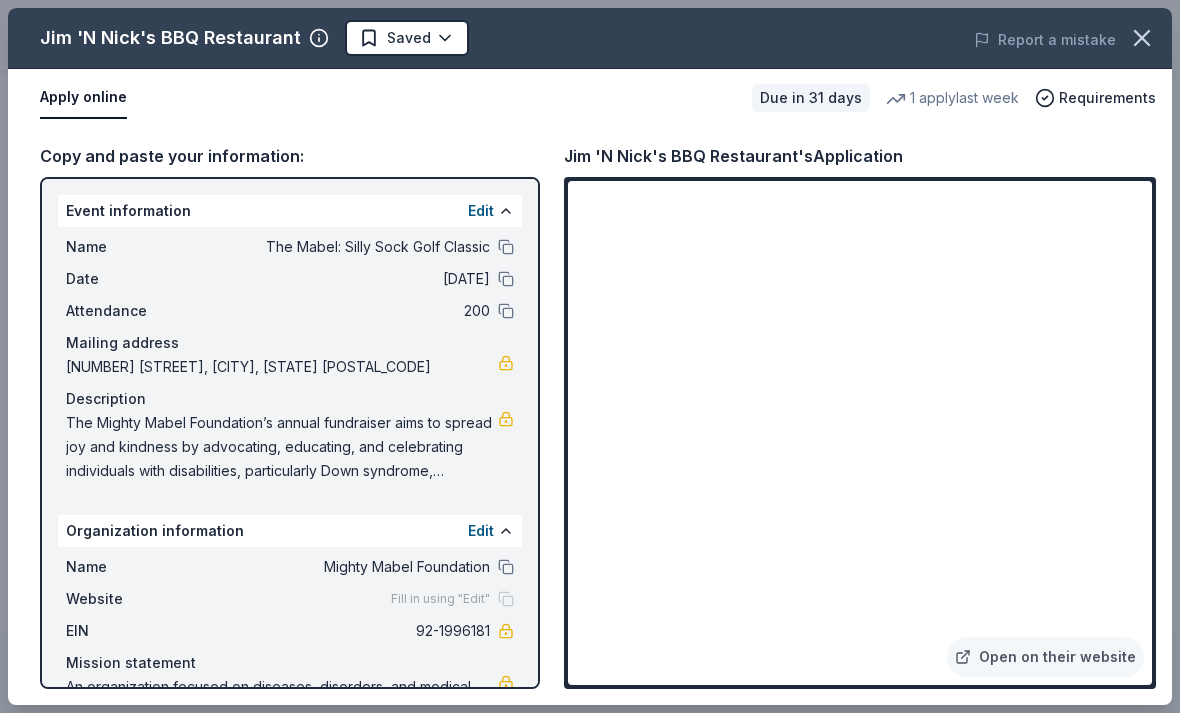 click 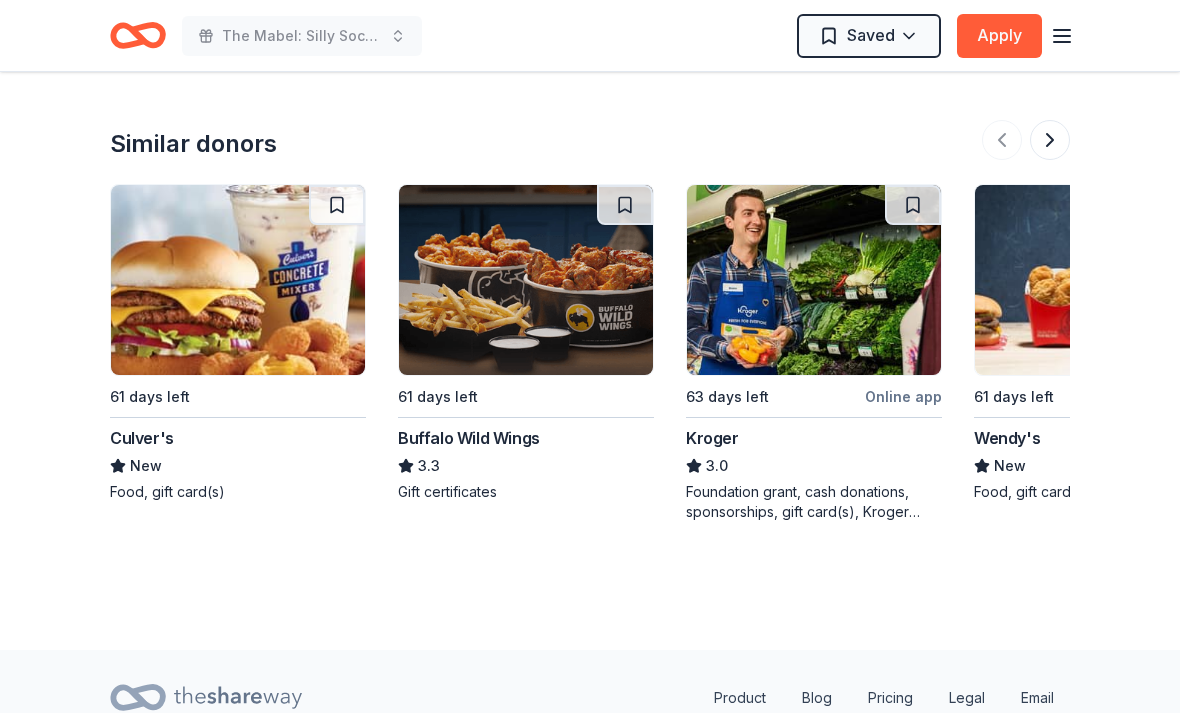 scroll, scrollTop: 2151, scrollLeft: 0, axis: vertical 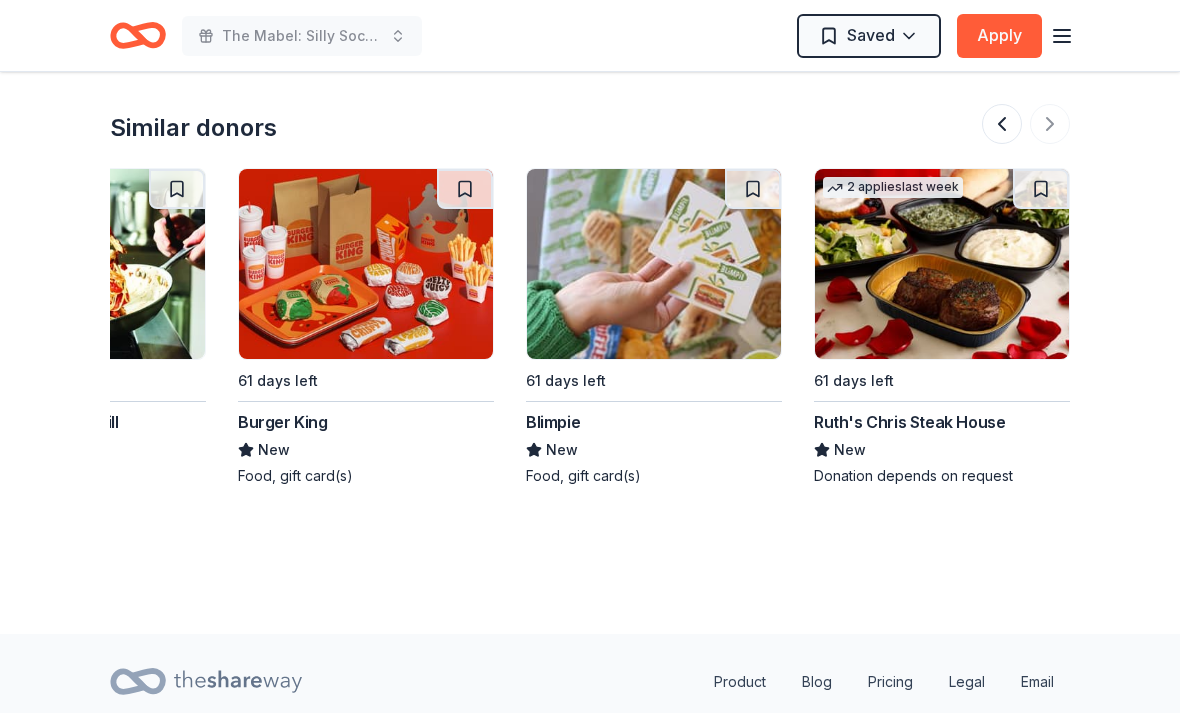 click at bounding box center (942, 264) 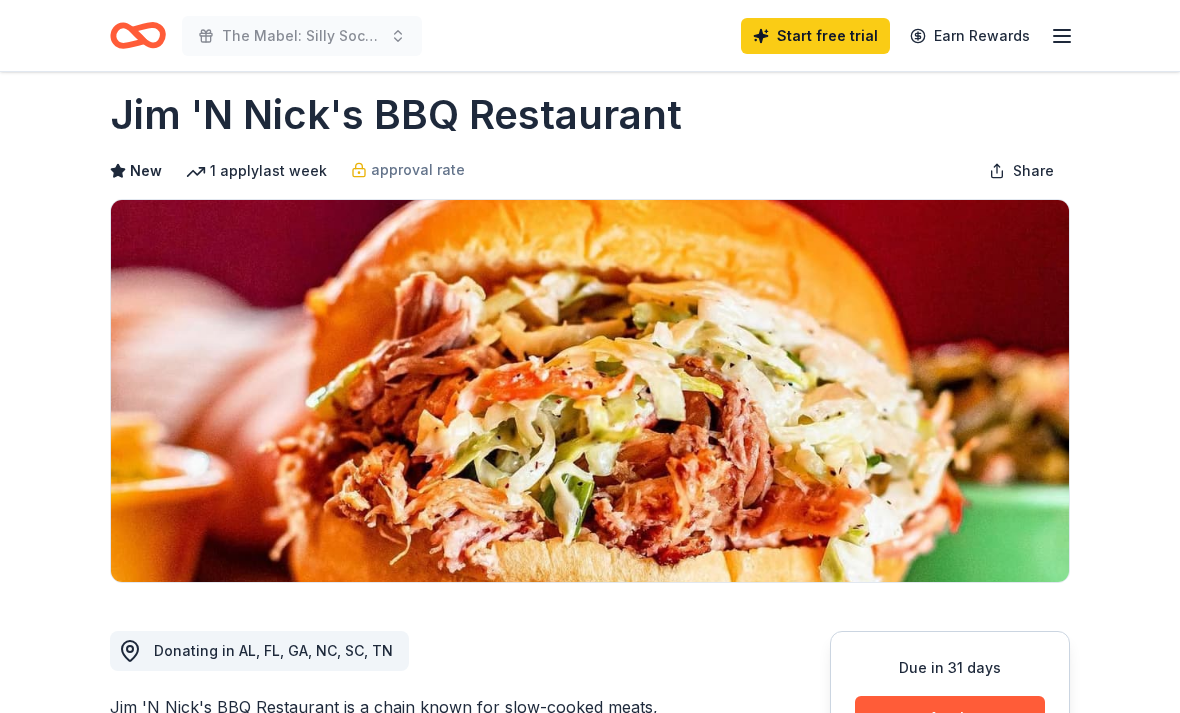 scroll, scrollTop: 0, scrollLeft: 0, axis: both 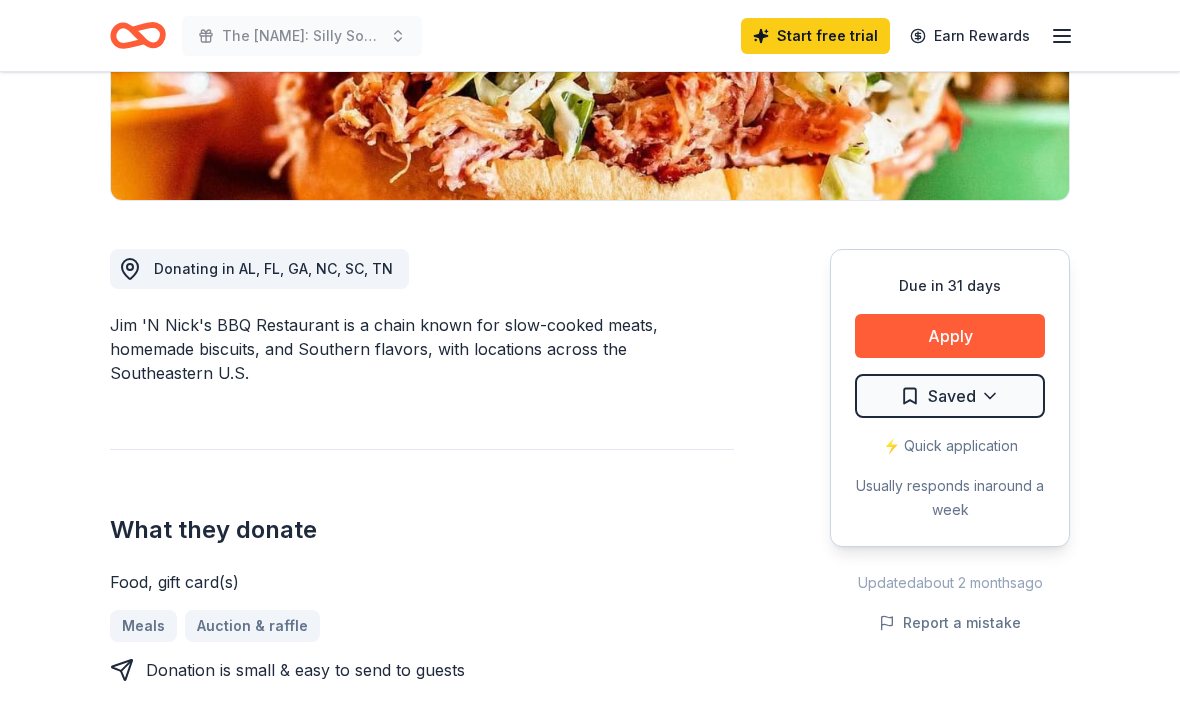 click on "Apply" at bounding box center [950, 336] 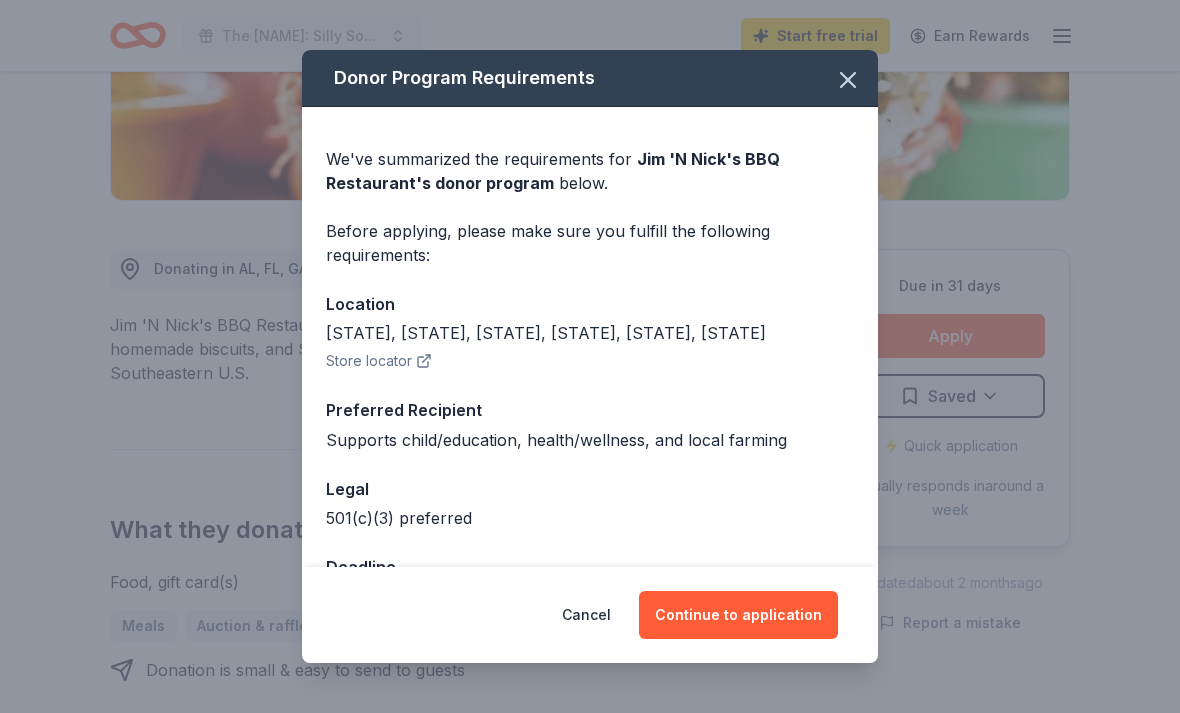 click 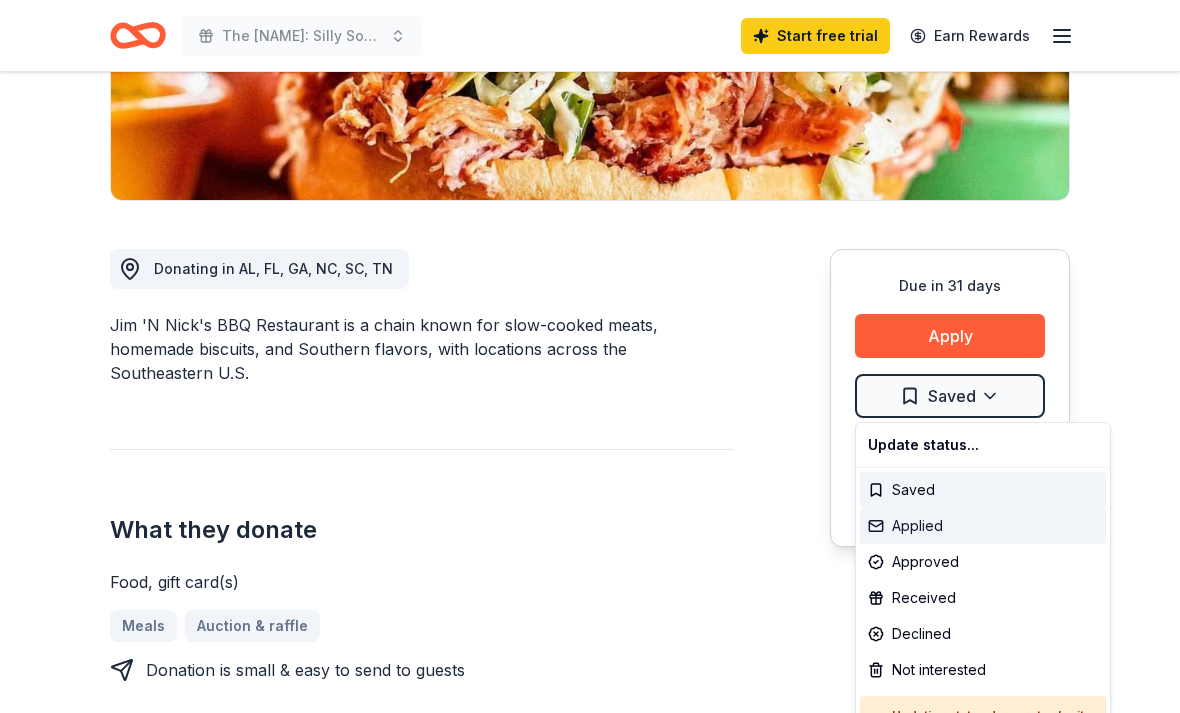 click on "Applied" at bounding box center [983, 526] 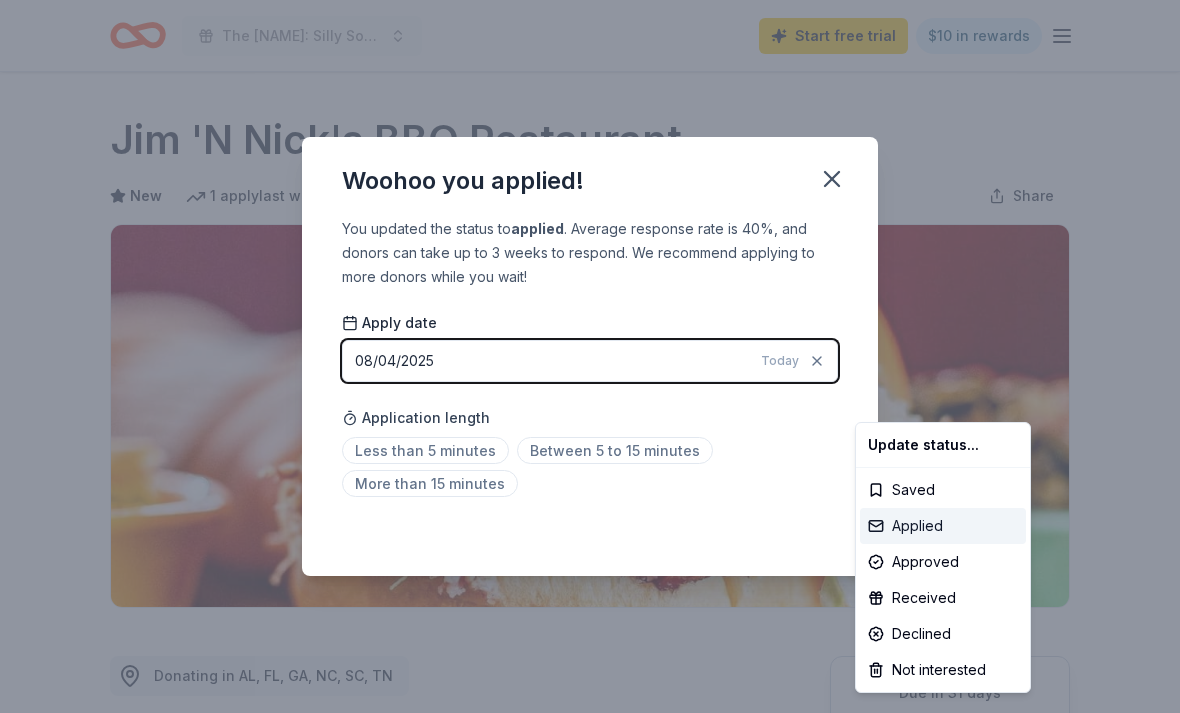 click on "Applied" at bounding box center [943, 526] 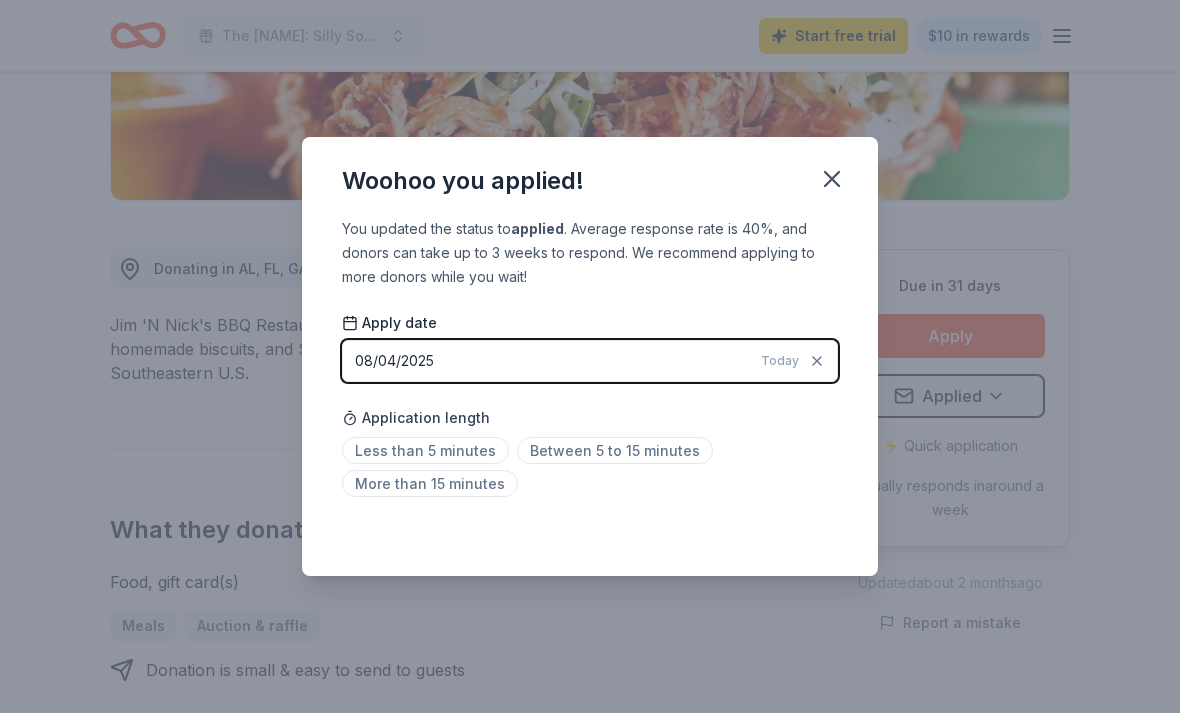 click on "Less than 5 minutes" at bounding box center [425, 450] 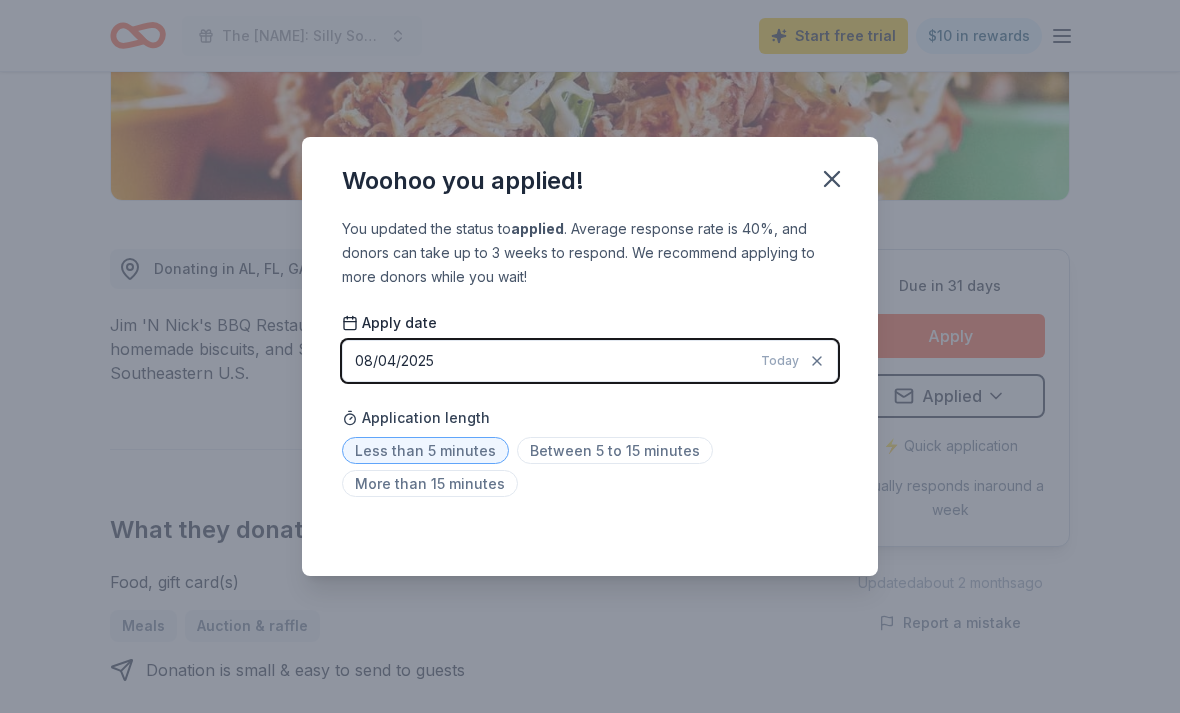 click 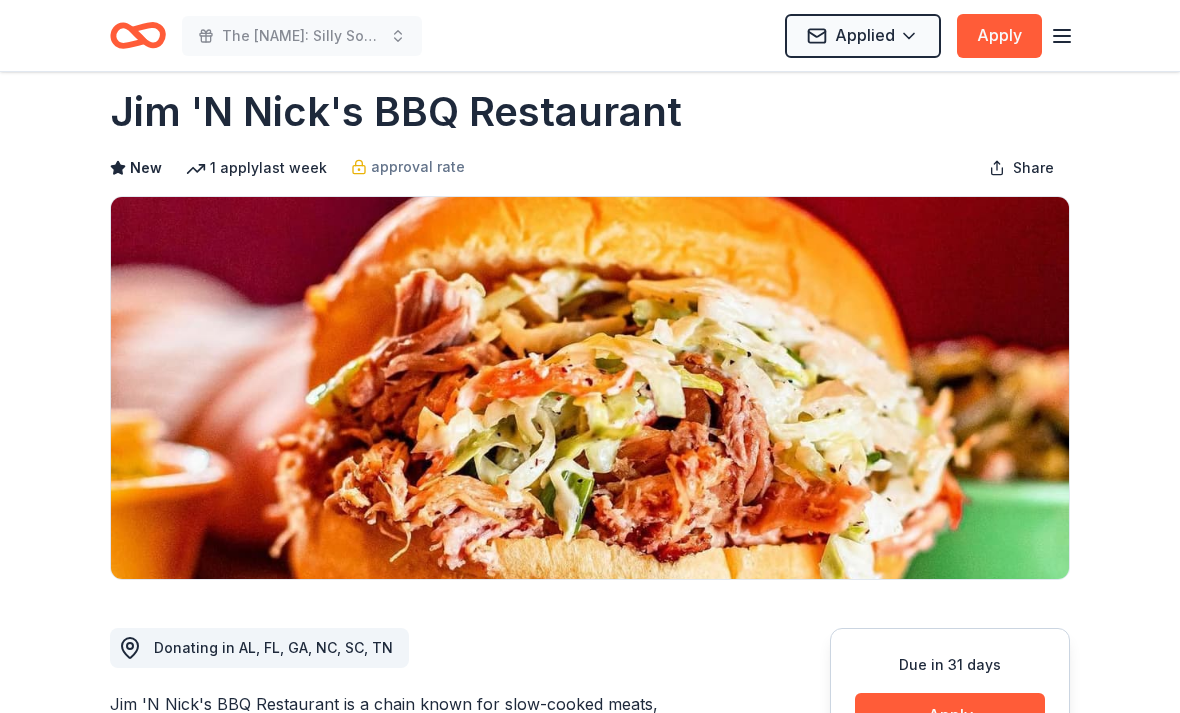 scroll, scrollTop: 0, scrollLeft: 0, axis: both 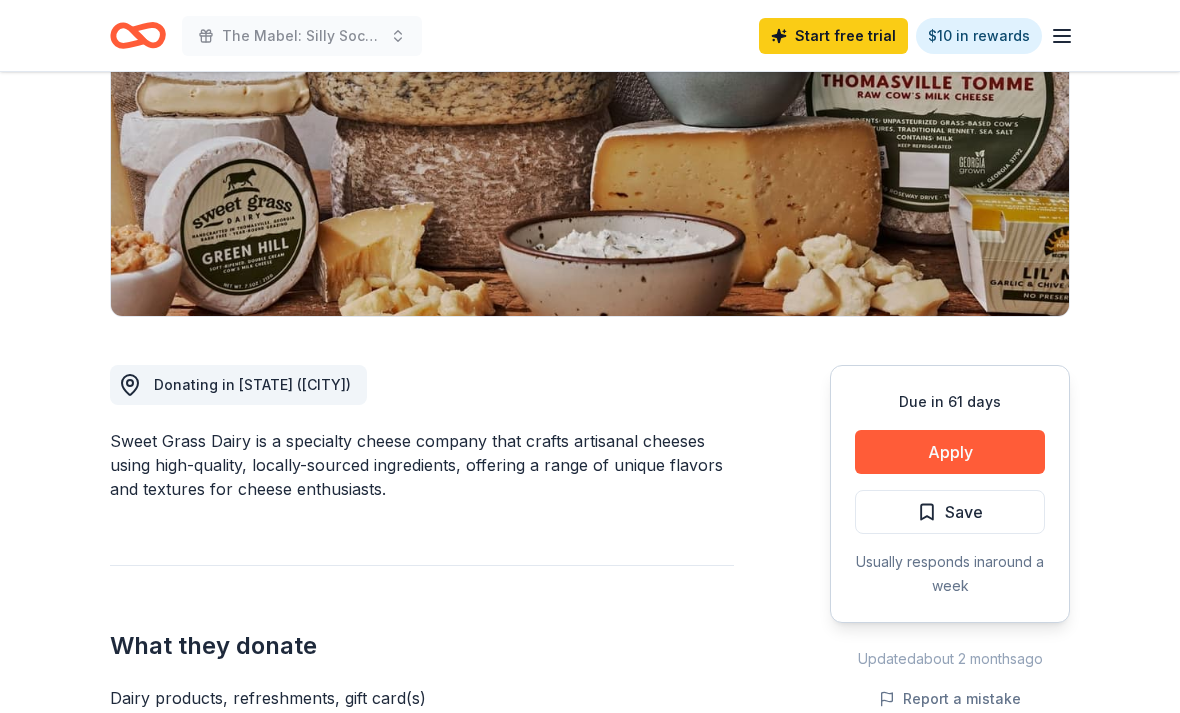 click on "Save" at bounding box center (964, 512) 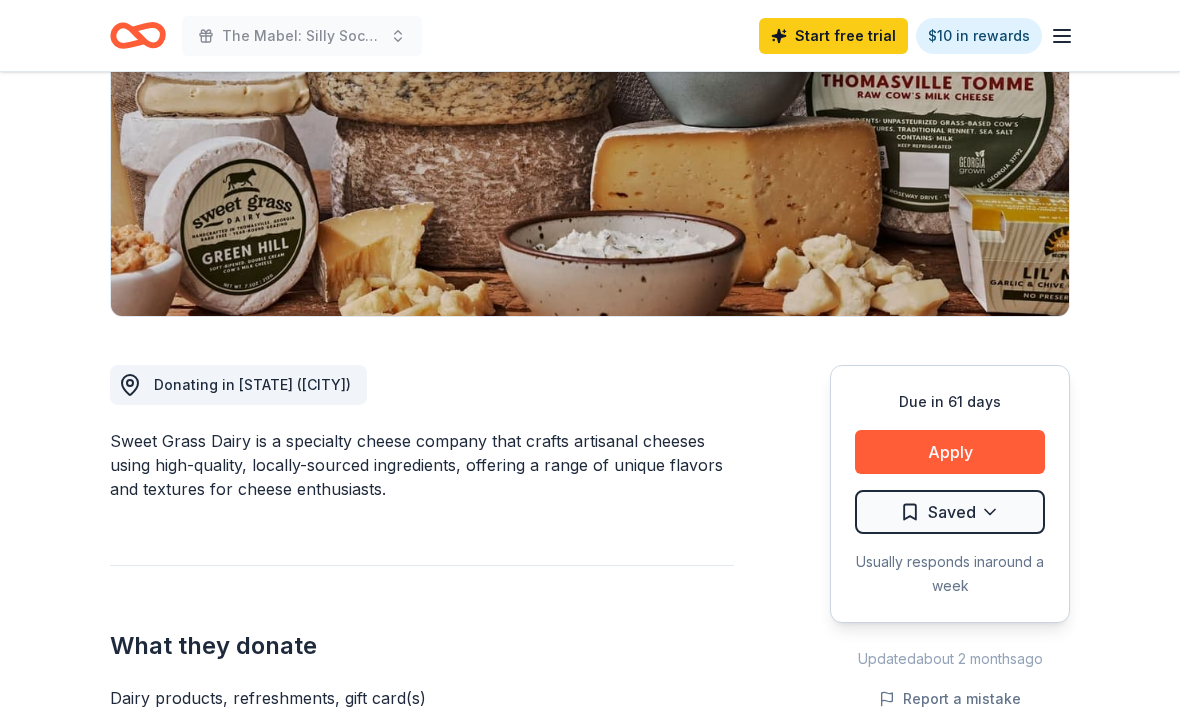 click on "Apply" at bounding box center (950, 452) 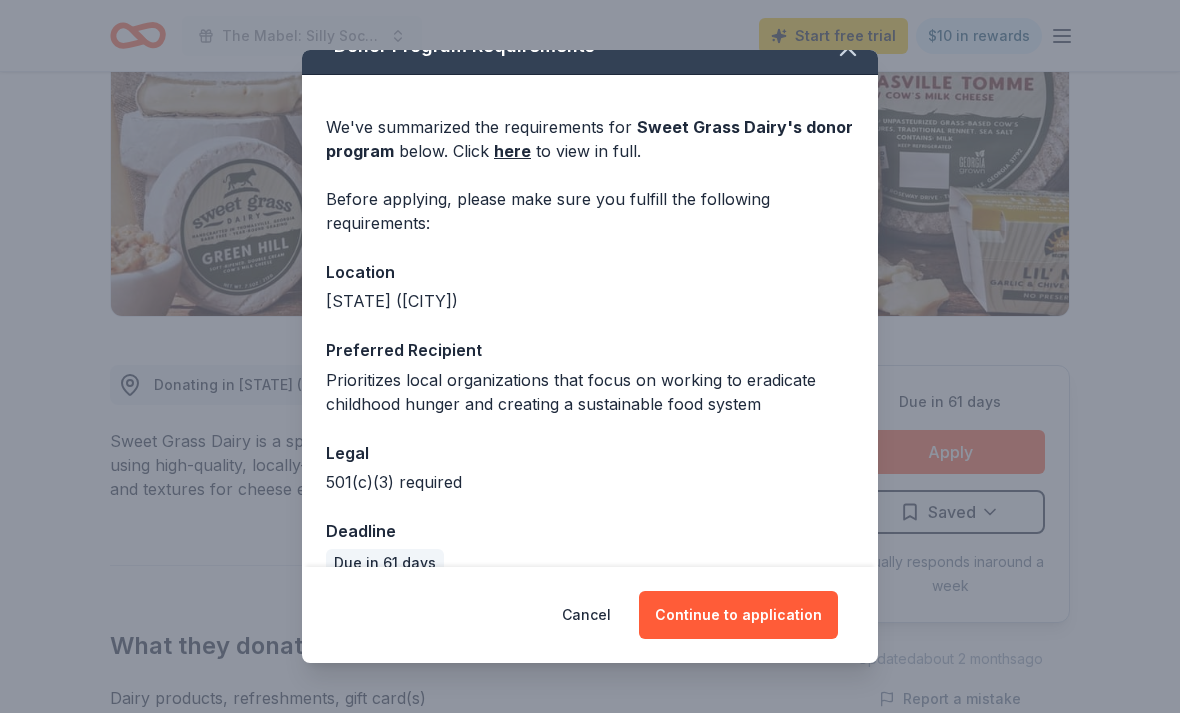 scroll, scrollTop: 28, scrollLeft: 0, axis: vertical 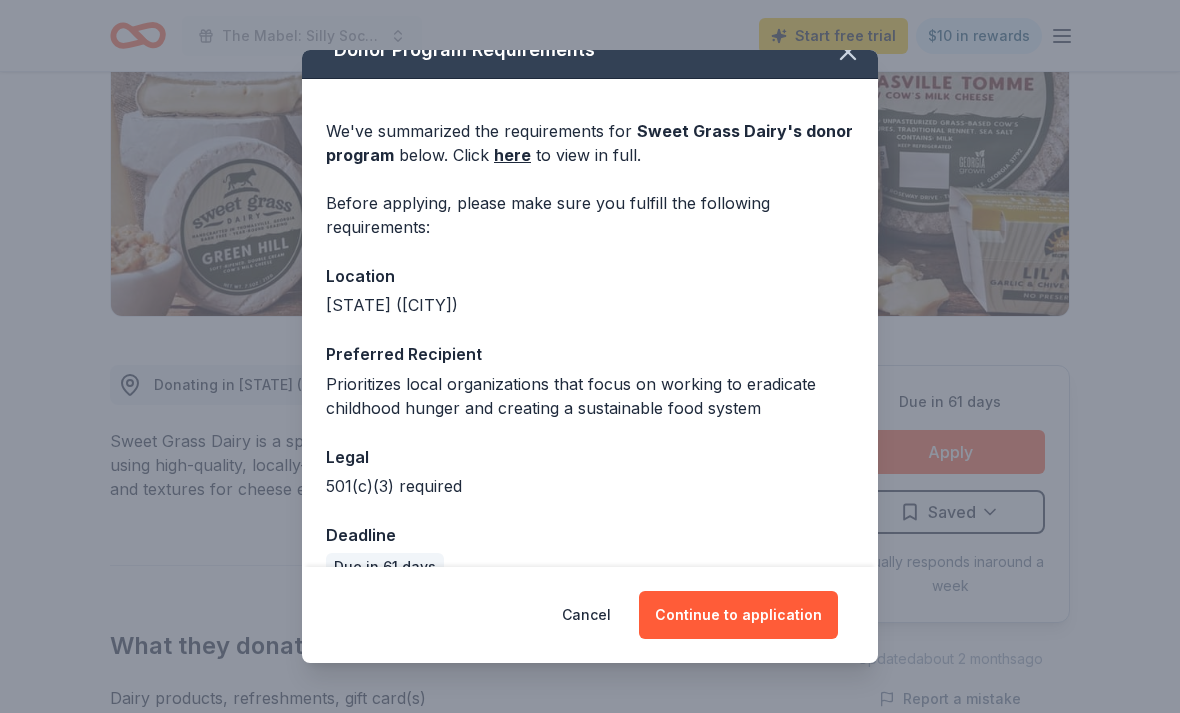click on "Continue to application" at bounding box center [738, 615] 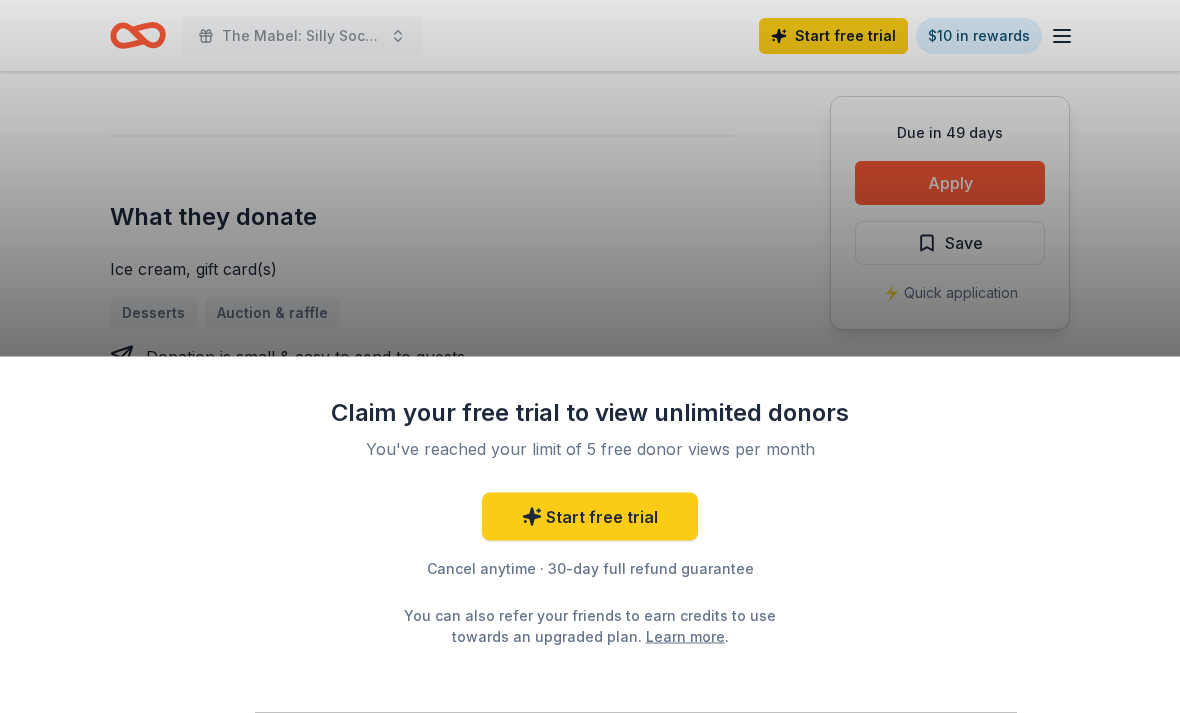 scroll, scrollTop: 694, scrollLeft: 0, axis: vertical 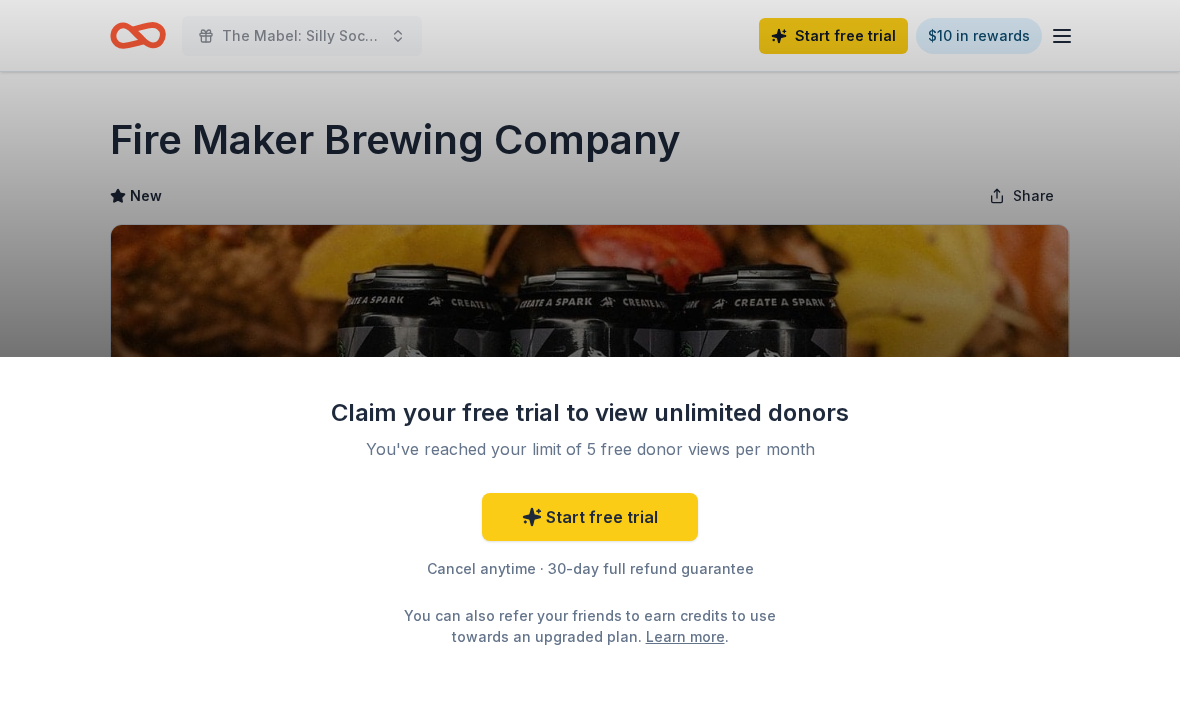 click on "Claim your free trial to view unlimited donors You've reached your limit of 5 free donor views per month Start free  trial Cancel anytime · 30-day full refund guarantee You can also refer your friends to earn credits to use towards an upgraded plan.   Learn more ." at bounding box center [590, 356] 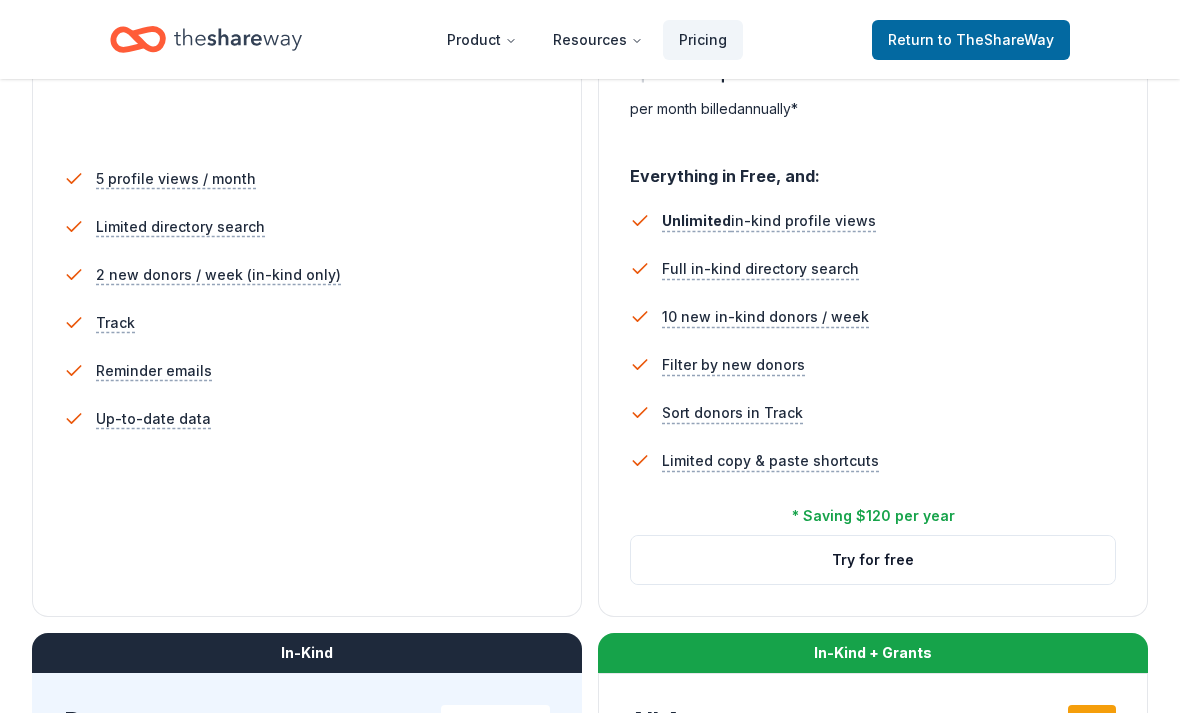 scroll, scrollTop: 554, scrollLeft: 0, axis: vertical 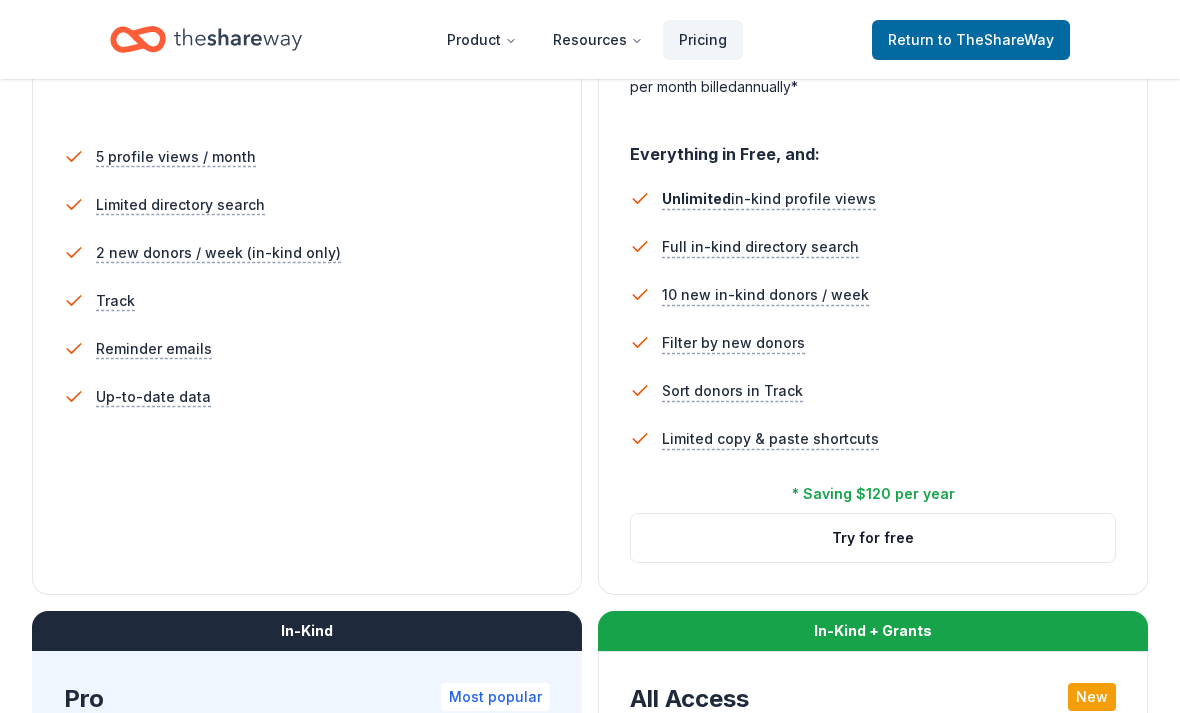 click on "Try for free" at bounding box center (873, 538) 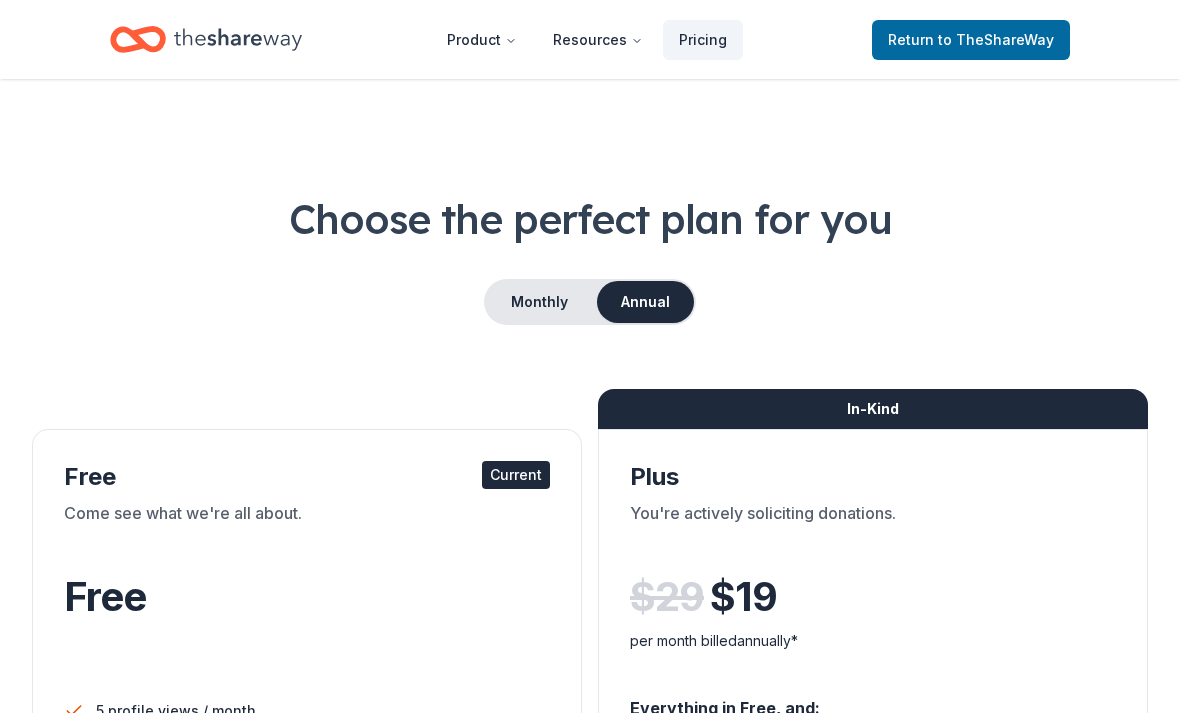 scroll, scrollTop: 0, scrollLeft: 0, axis: both 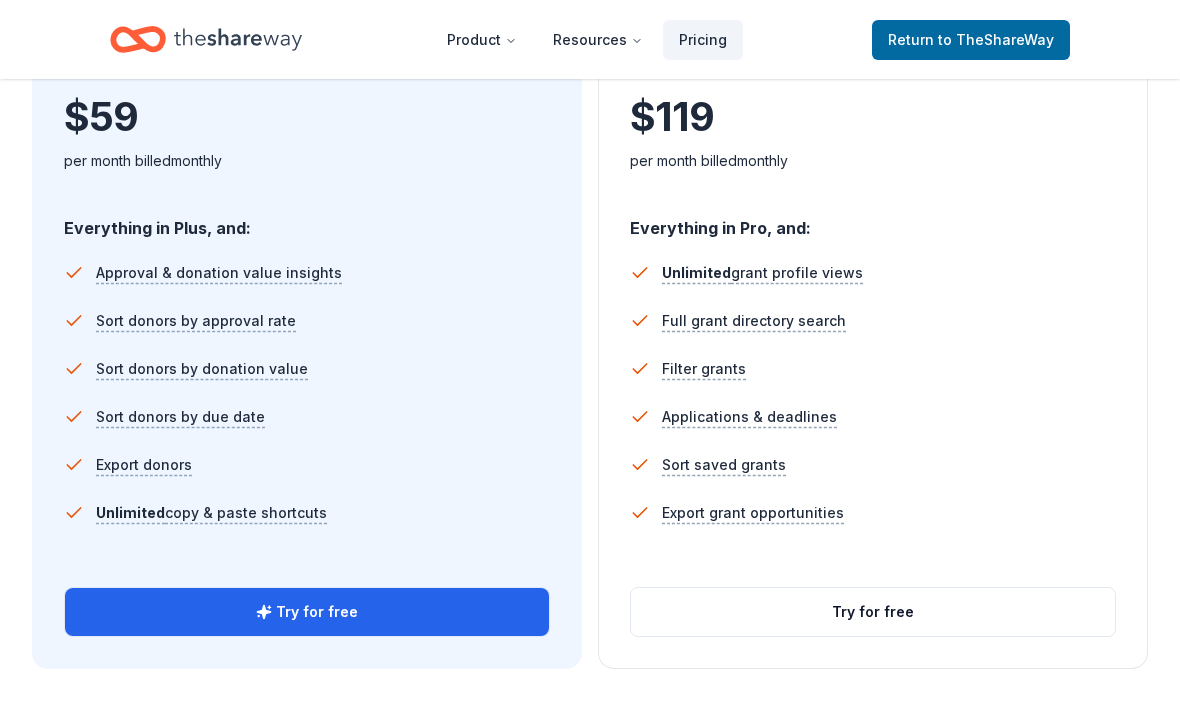 click on "Try for free" at bounding box center [307, 612] 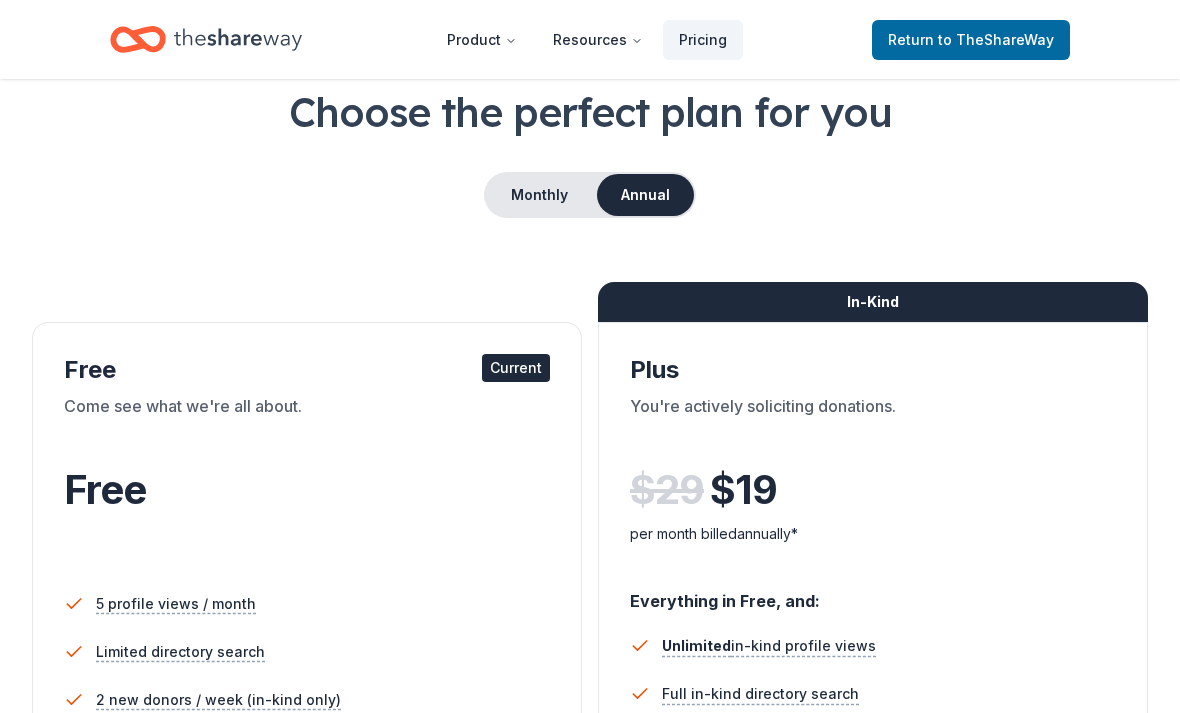 scroll, scrollTop: 0, scrollLeft: 0, axis: both 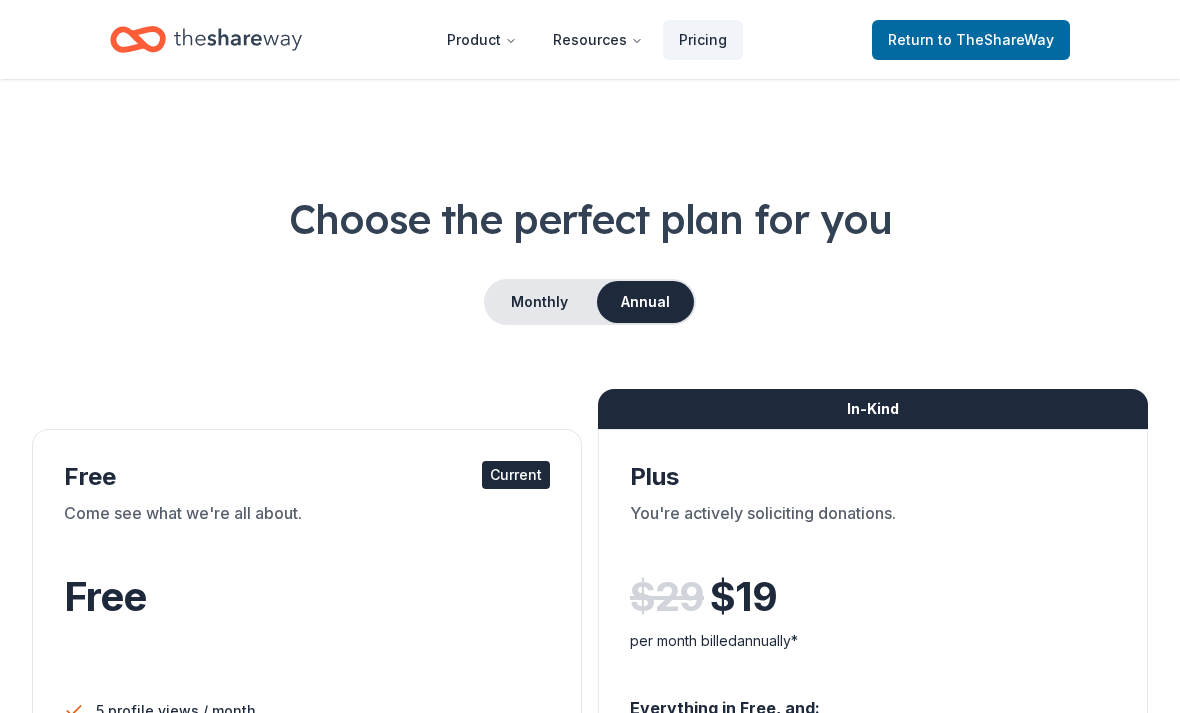 click on "Return to TheShareWay" at bounding box center (971, 40) 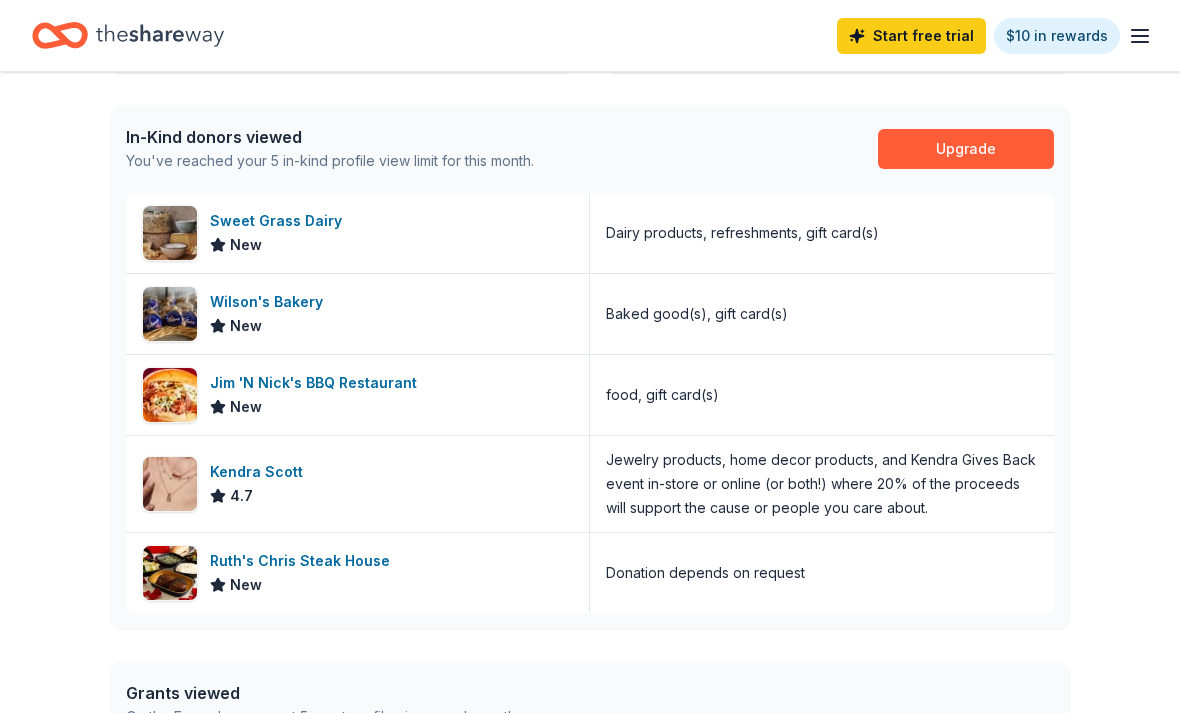 scroll, scrollTop: 495, scrollLeft: 0, axis: vertical 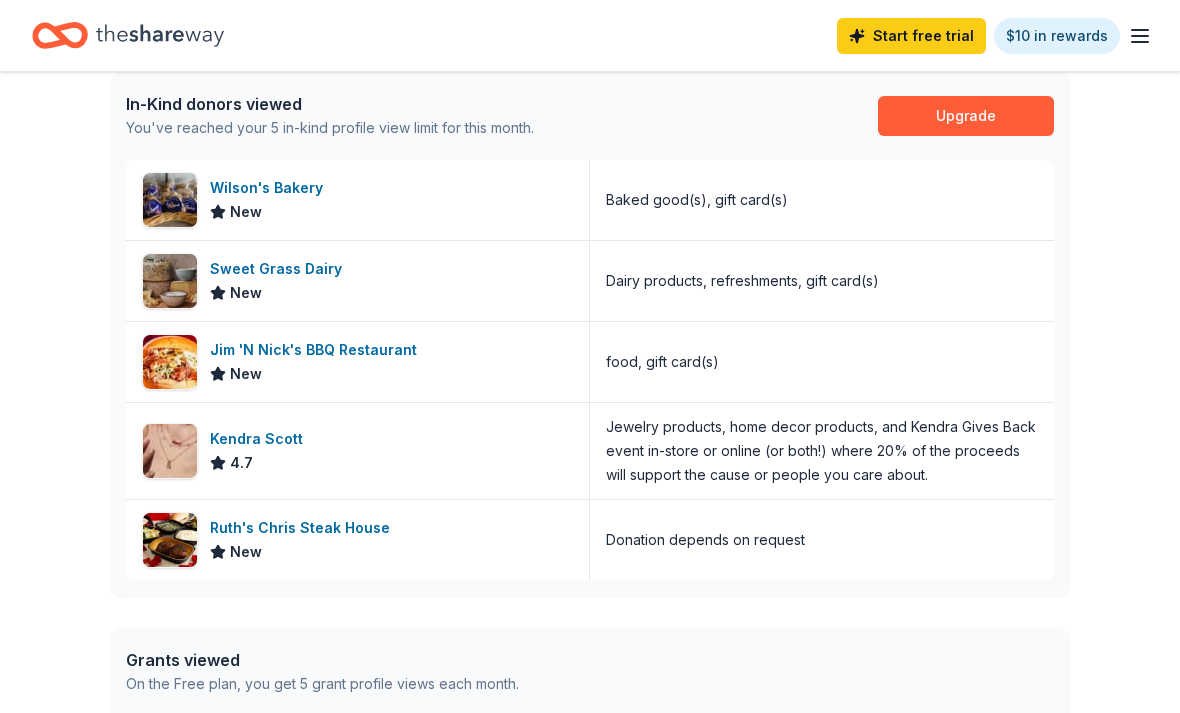 click on "Kendra Scott" at bounding box center [260, 439] 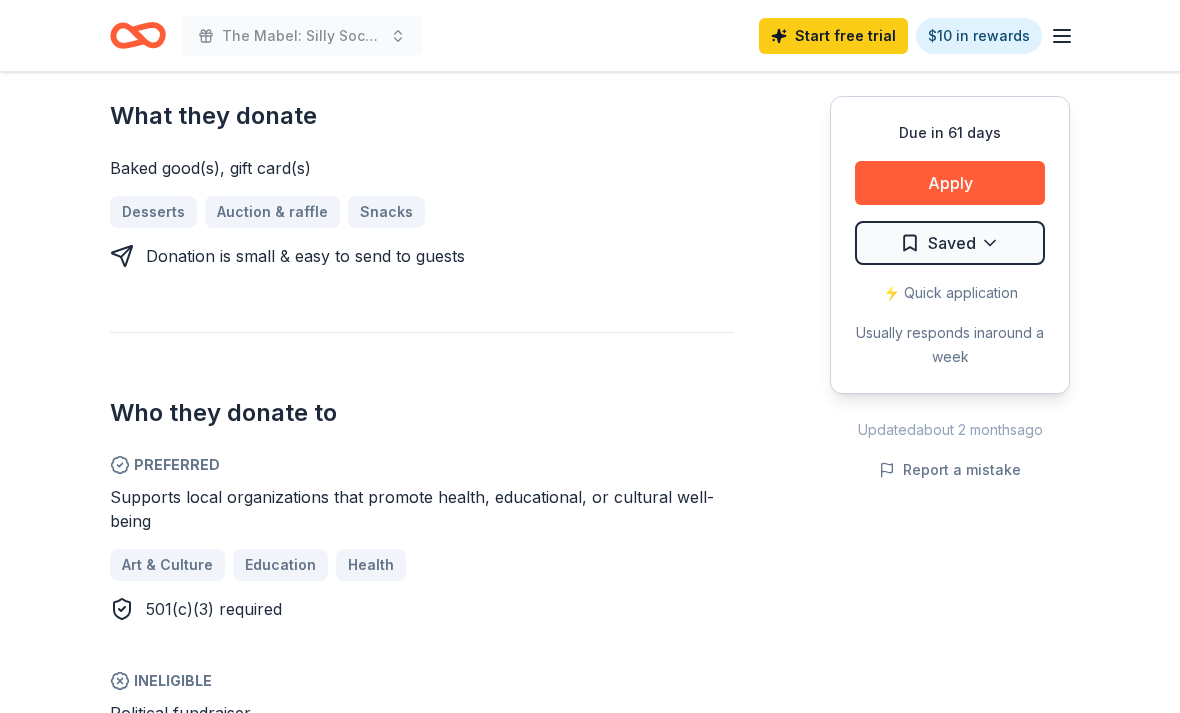 scroll, scrollTop: 851, scrollLeft: 0, axis: vertical 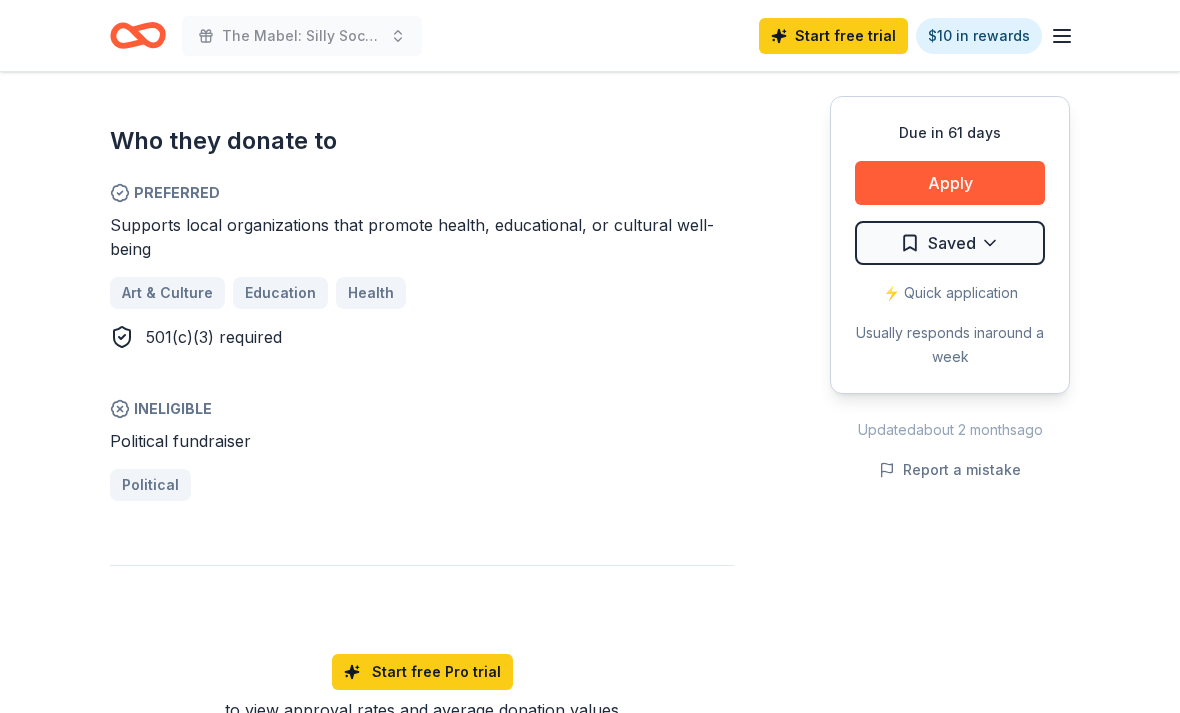 click on "Apply" at bounding box center [950, 183] 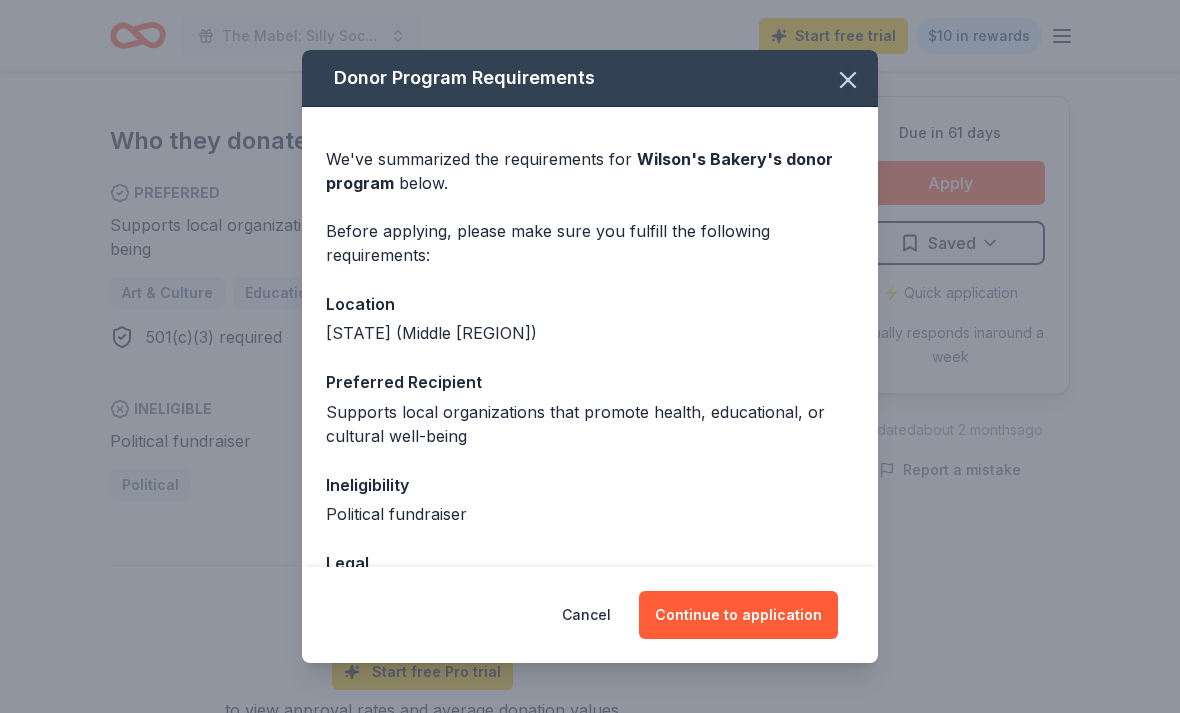 click on "Continue to application" at bounding box center (738, 615) 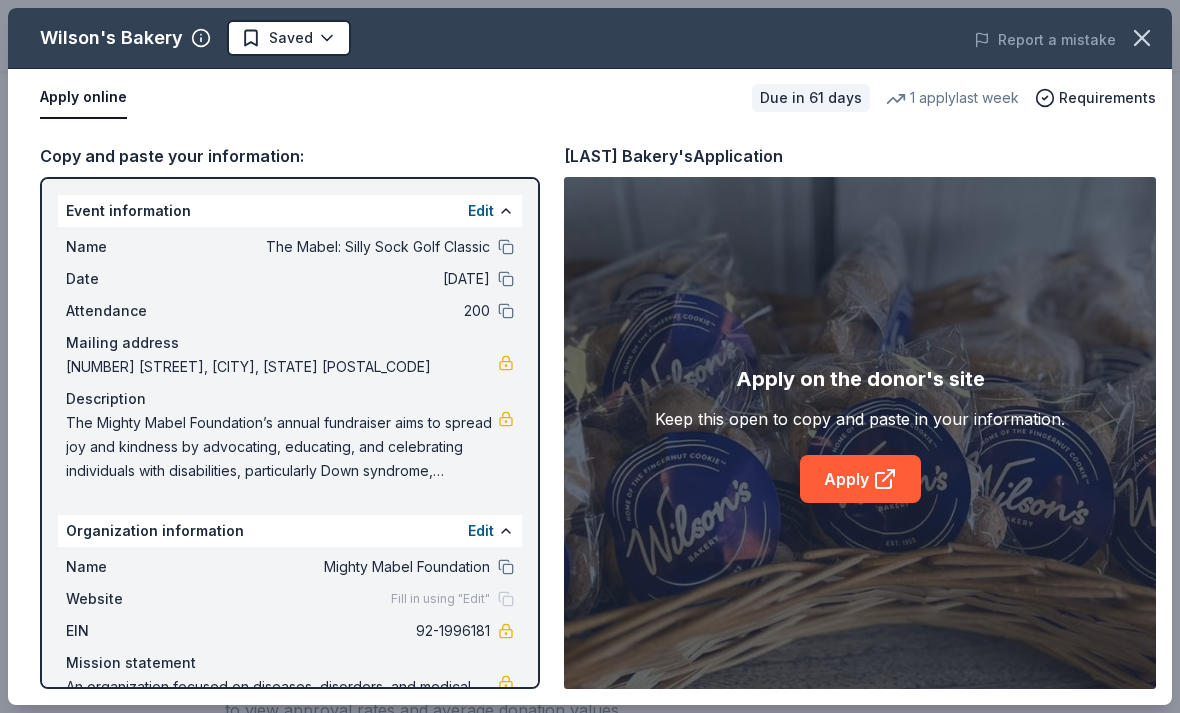 click 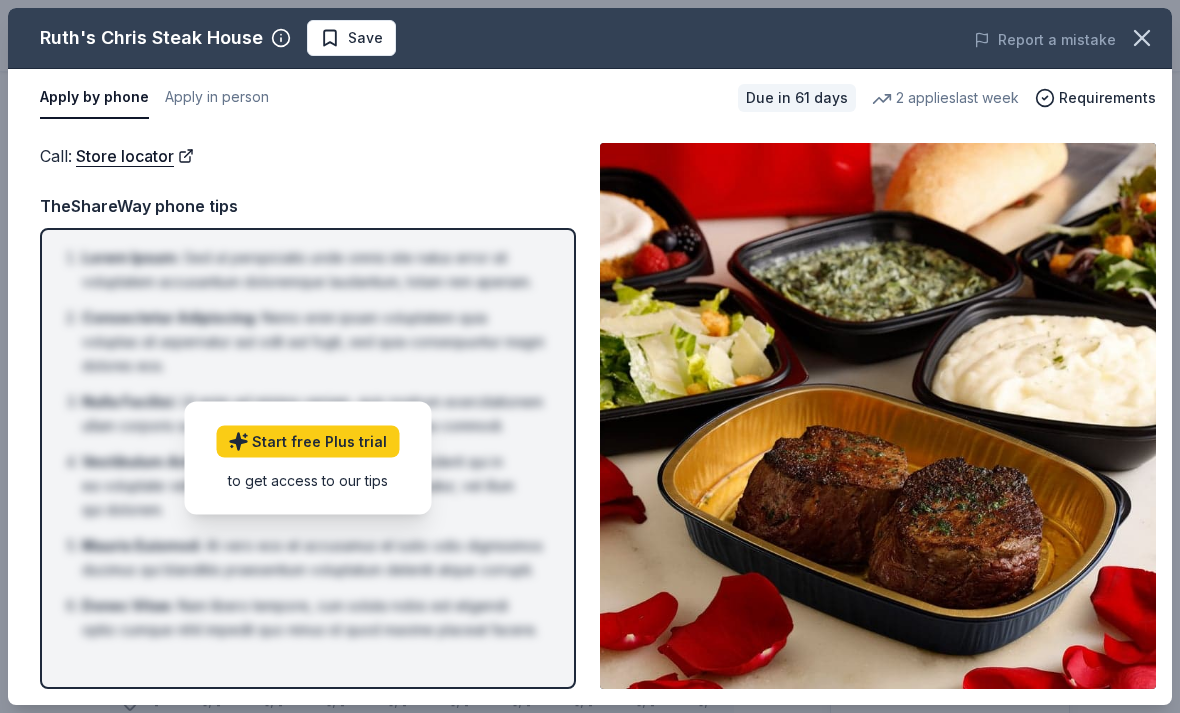 scroll, scrollTop: 564, scrollLeft: 0, axis: vertical 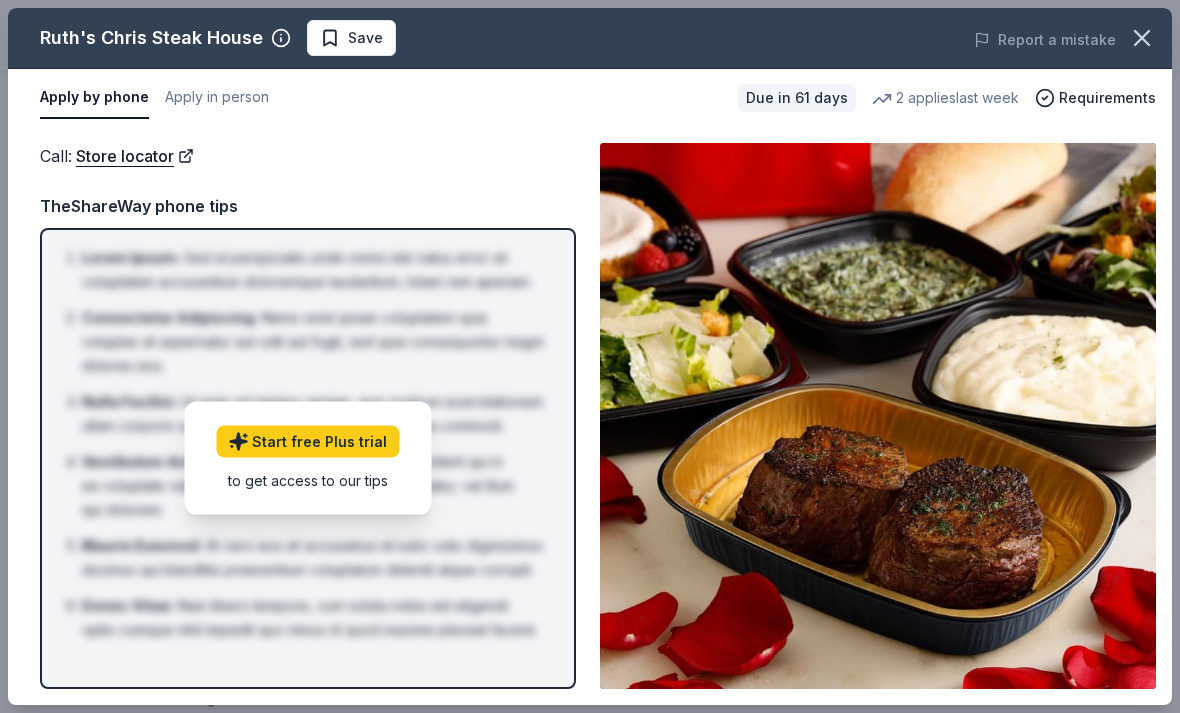 click on "Mauris Euismod :   At vero eos et accusamus et iusto odio dignissimos ducimus qui blanditiis praesentium voluptatum deleniti atque corrupti." at bounding box center [314, 558] 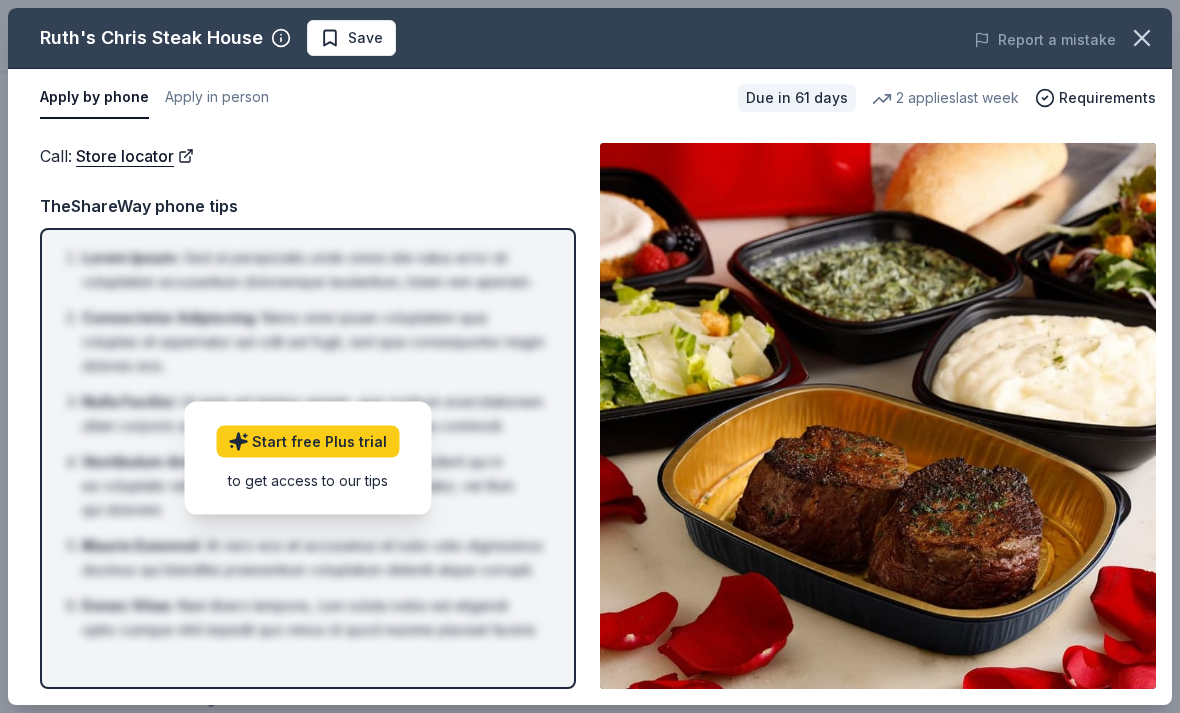 click at bounding box center (878, 416) 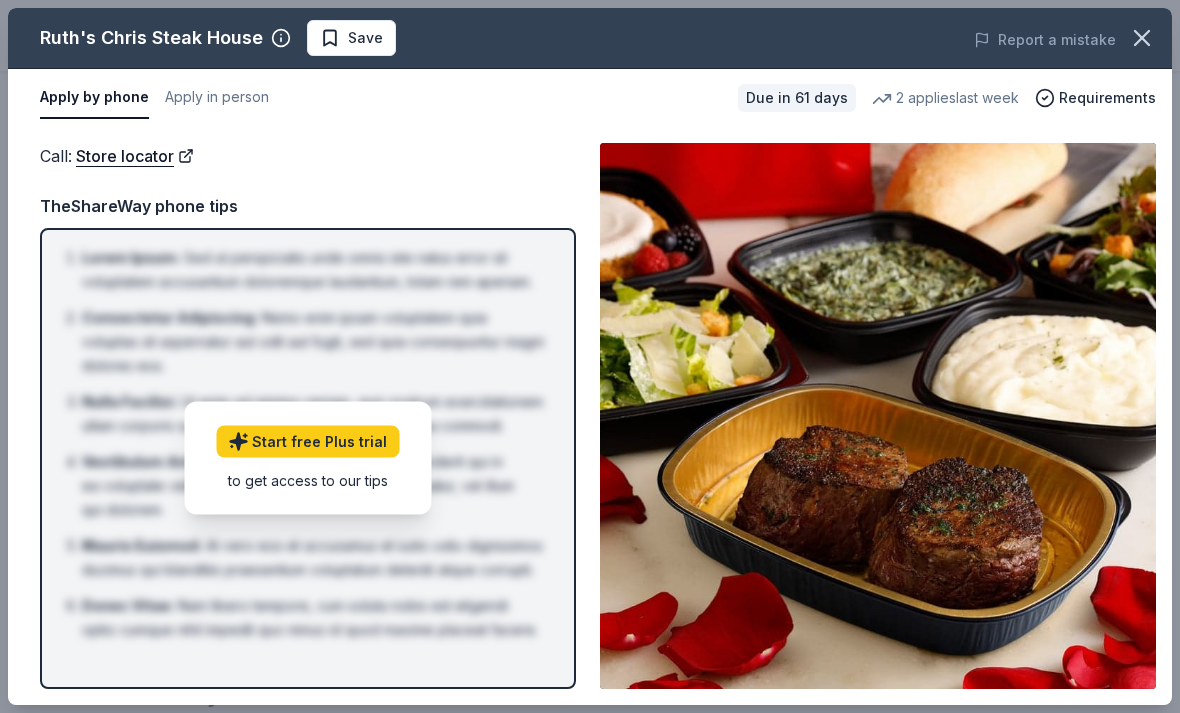 click 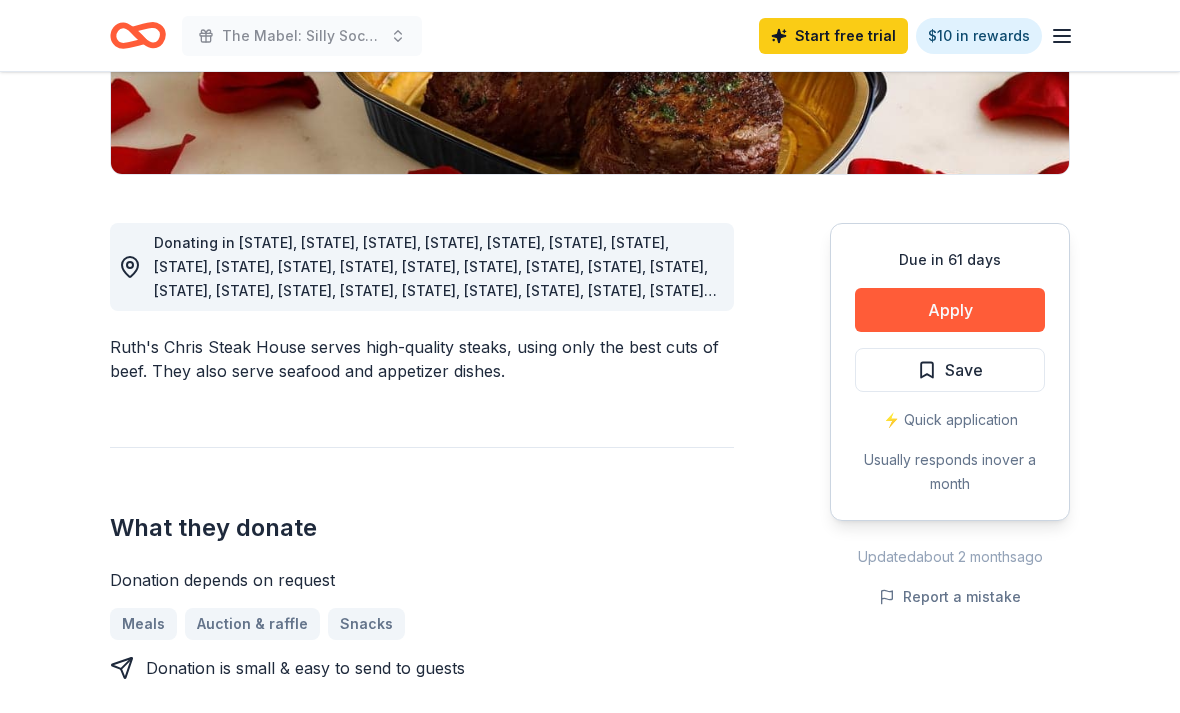 scroll, scrollTop: 426, scrollLeft: 0, axis: vertical 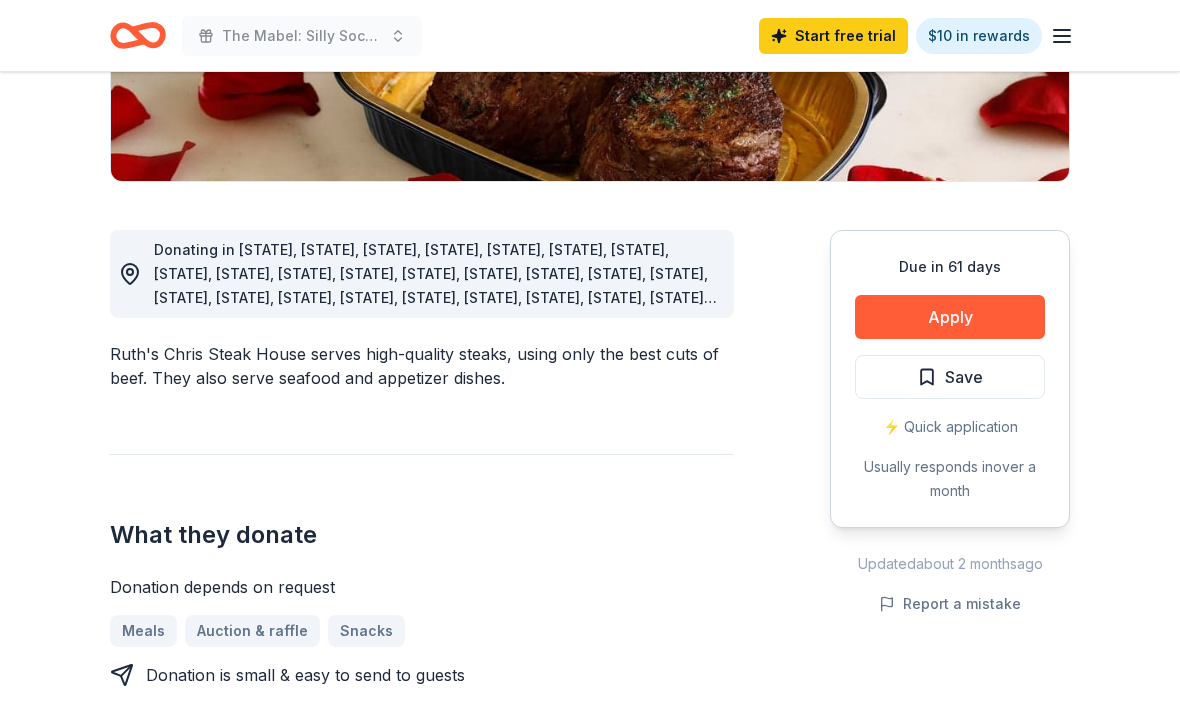 click on "⚡️ Quick application" at bounding box center (950, 427) 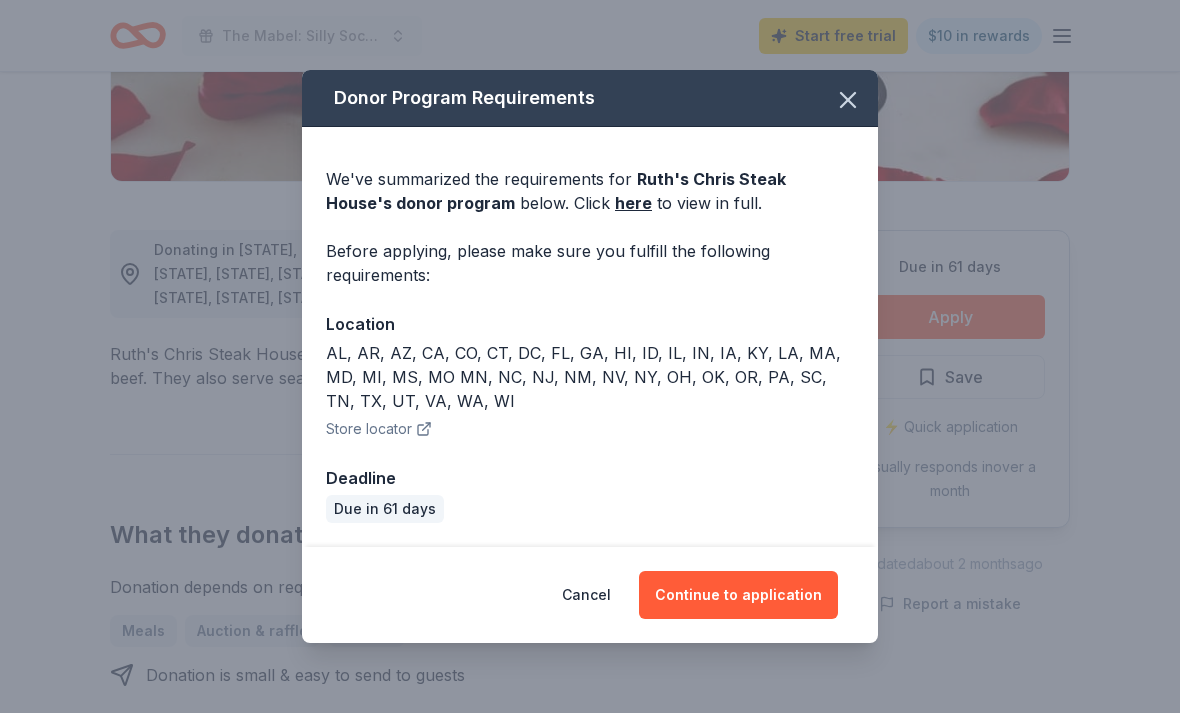 click on "Continue to application" at bounding box center [738, 595] 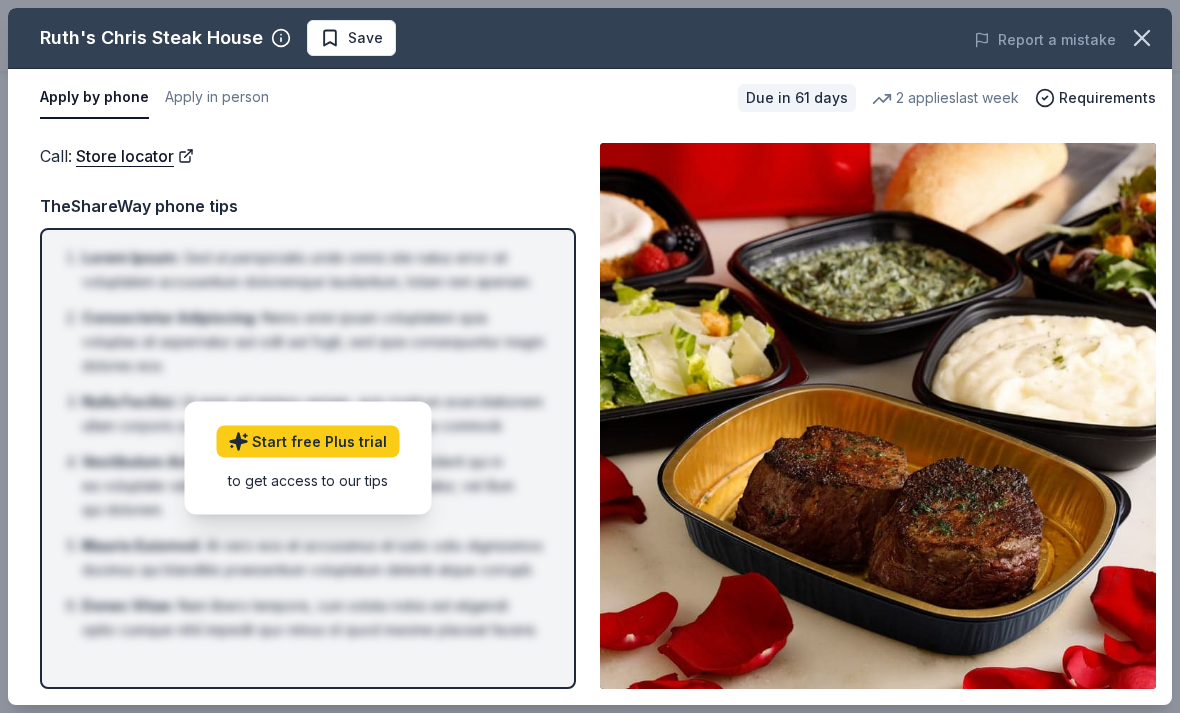 click on "Store locator" at bounding box center [135, 156] 